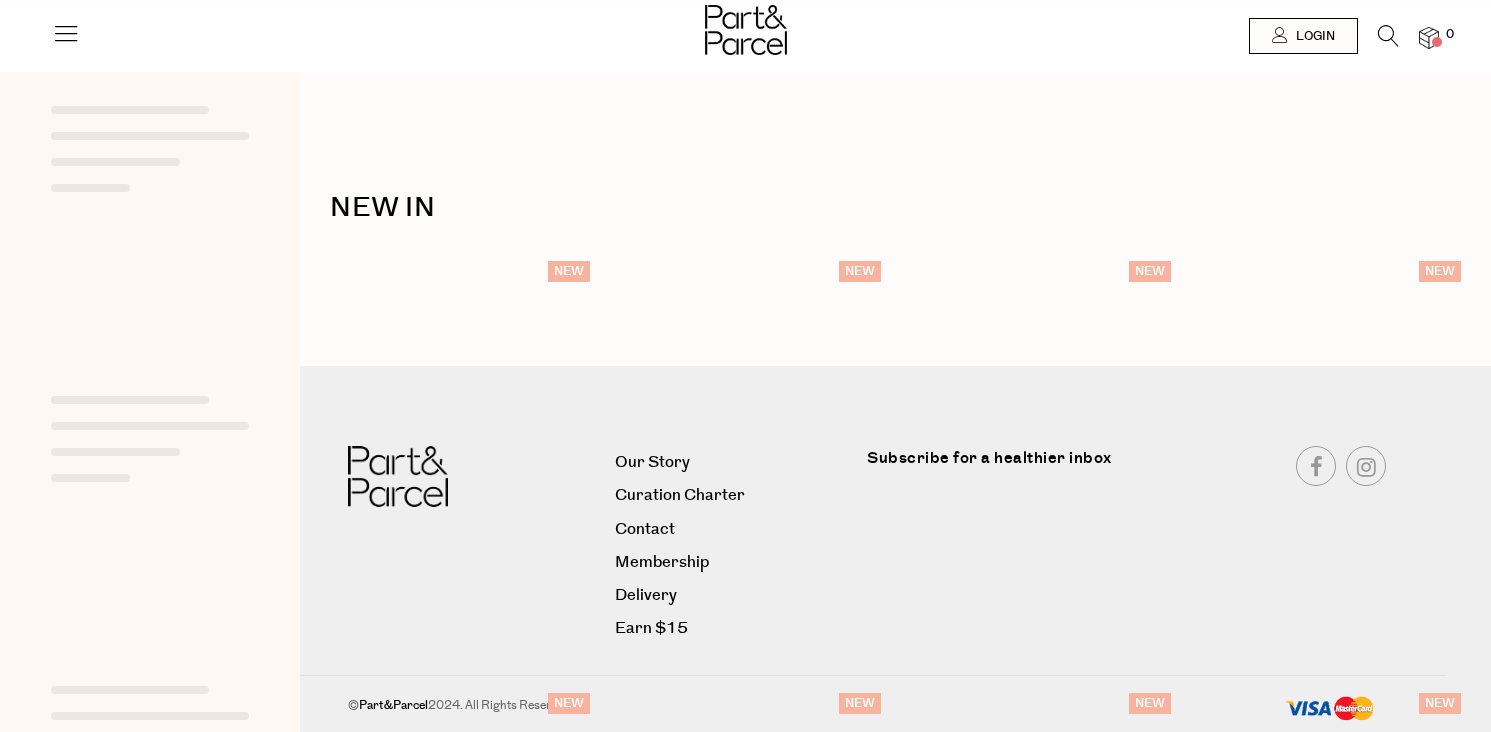 scroll, scrollTop: 0, scrollLeft: 0, axis: both 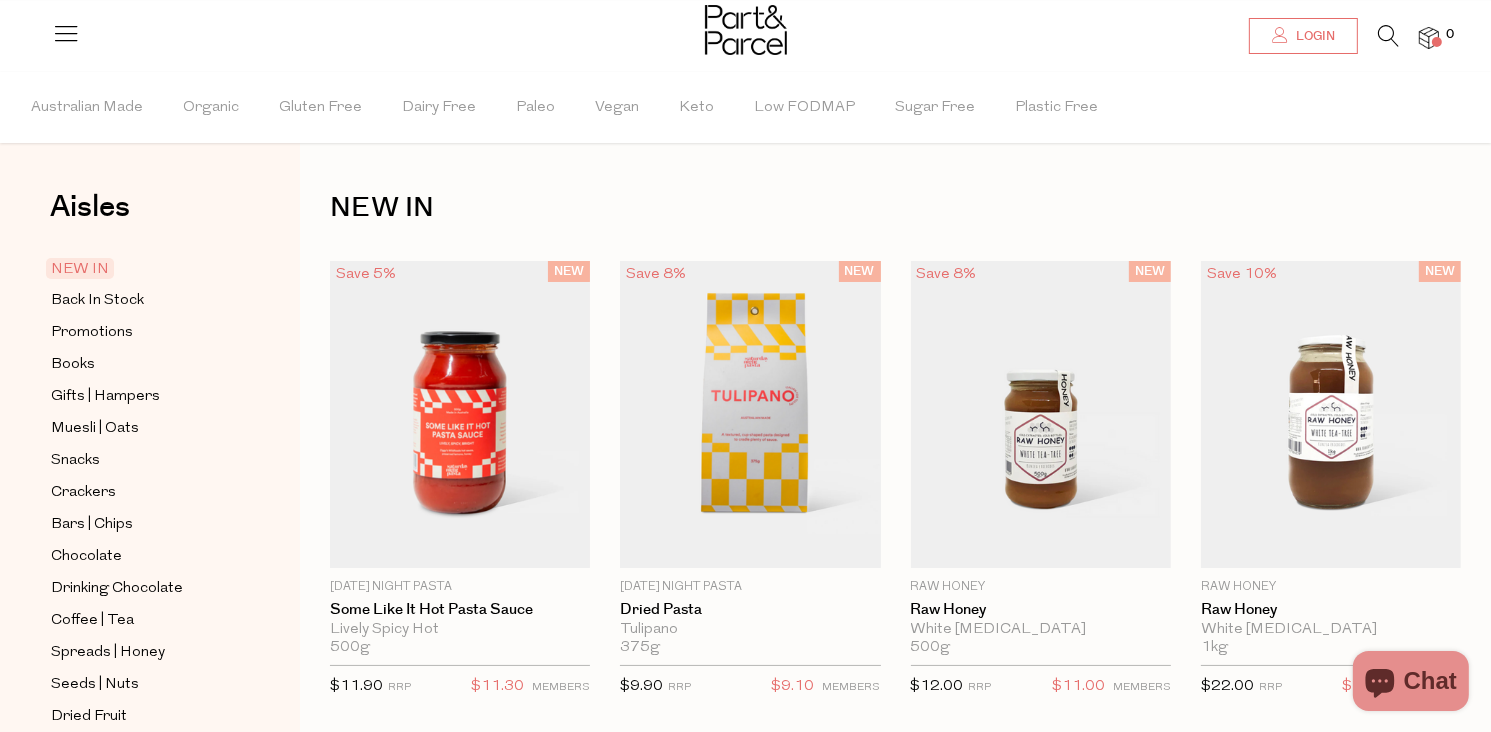 type on "[EMAIL_ADDRESS][DOMAIN_NAME]" 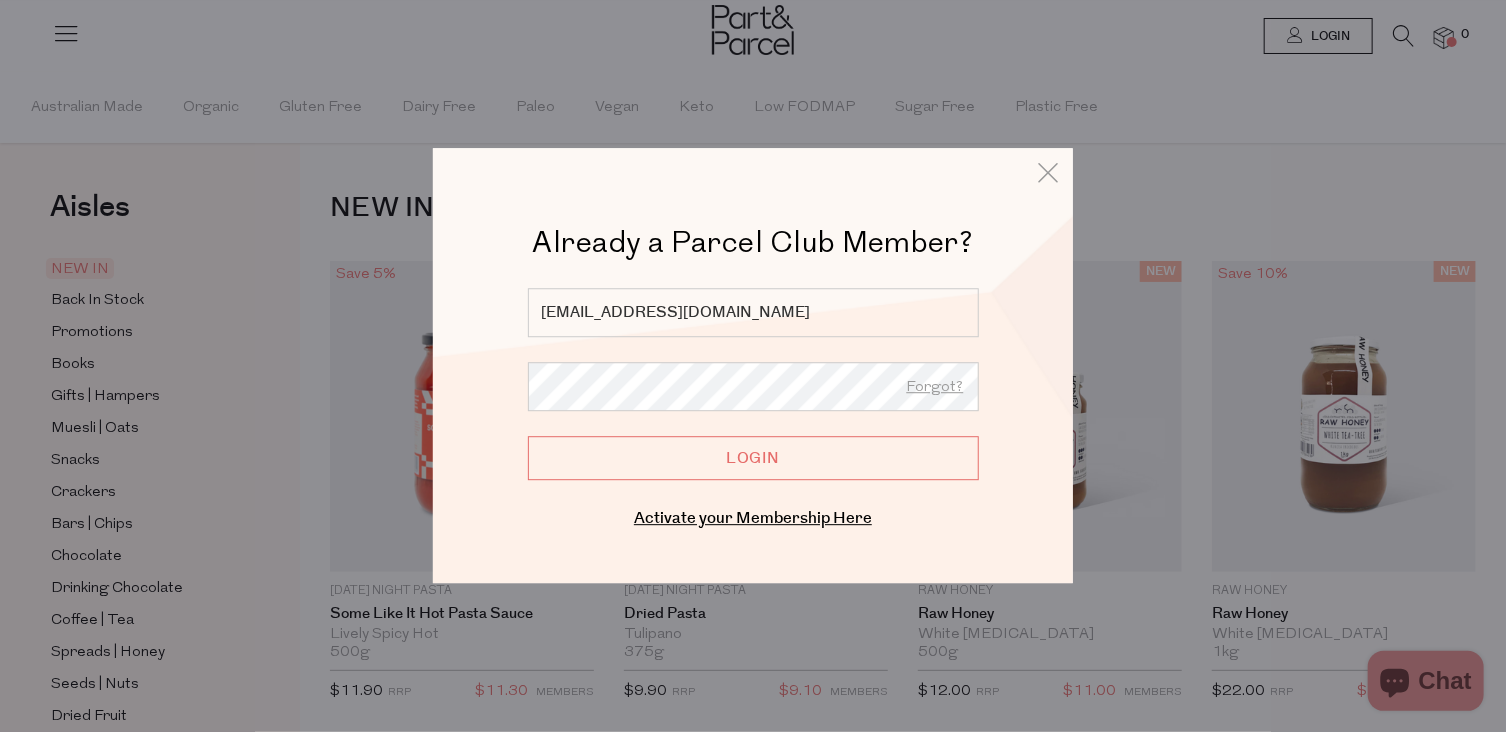 click on "Login" at bounding box center [753, 459] 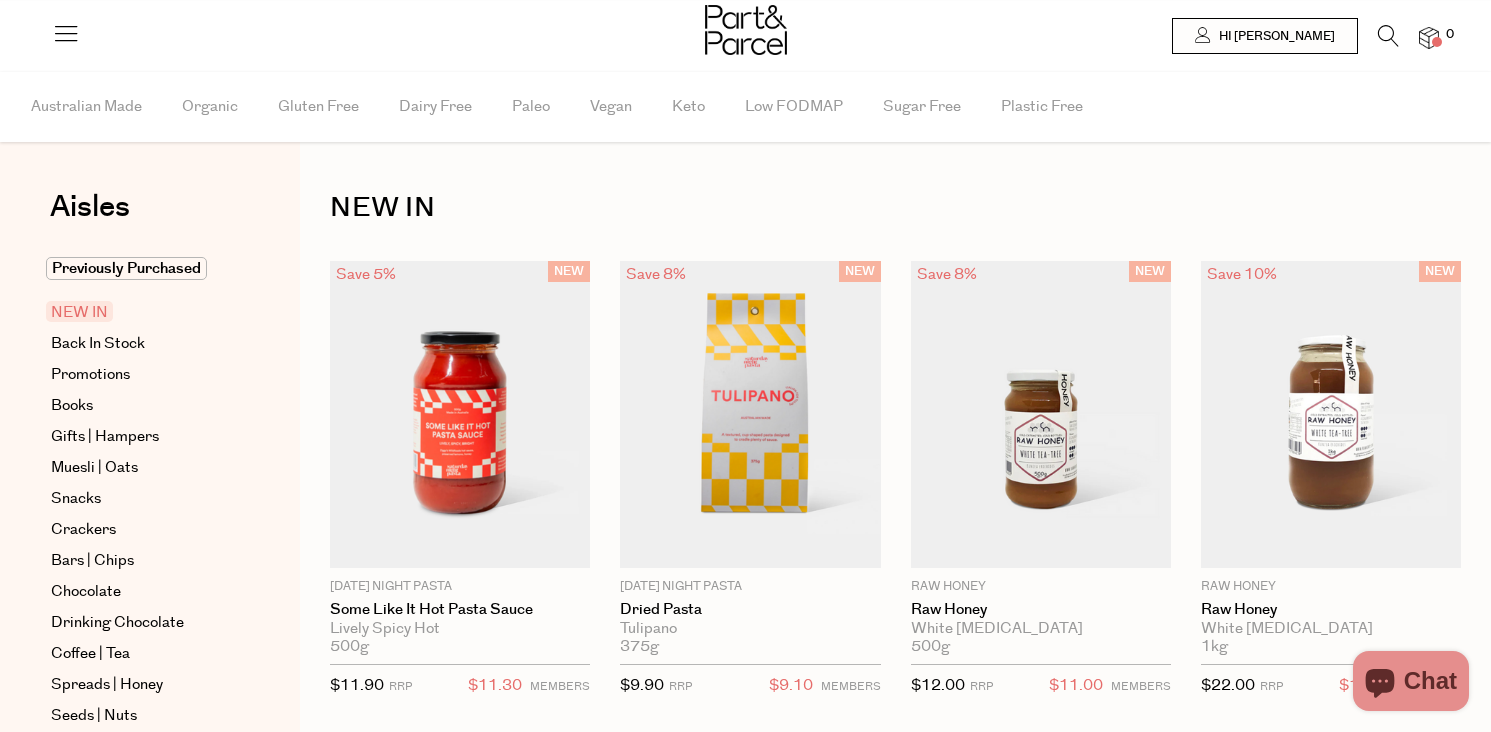 scroll, scrollTop: 0, scrollLeft: 0, axis: both 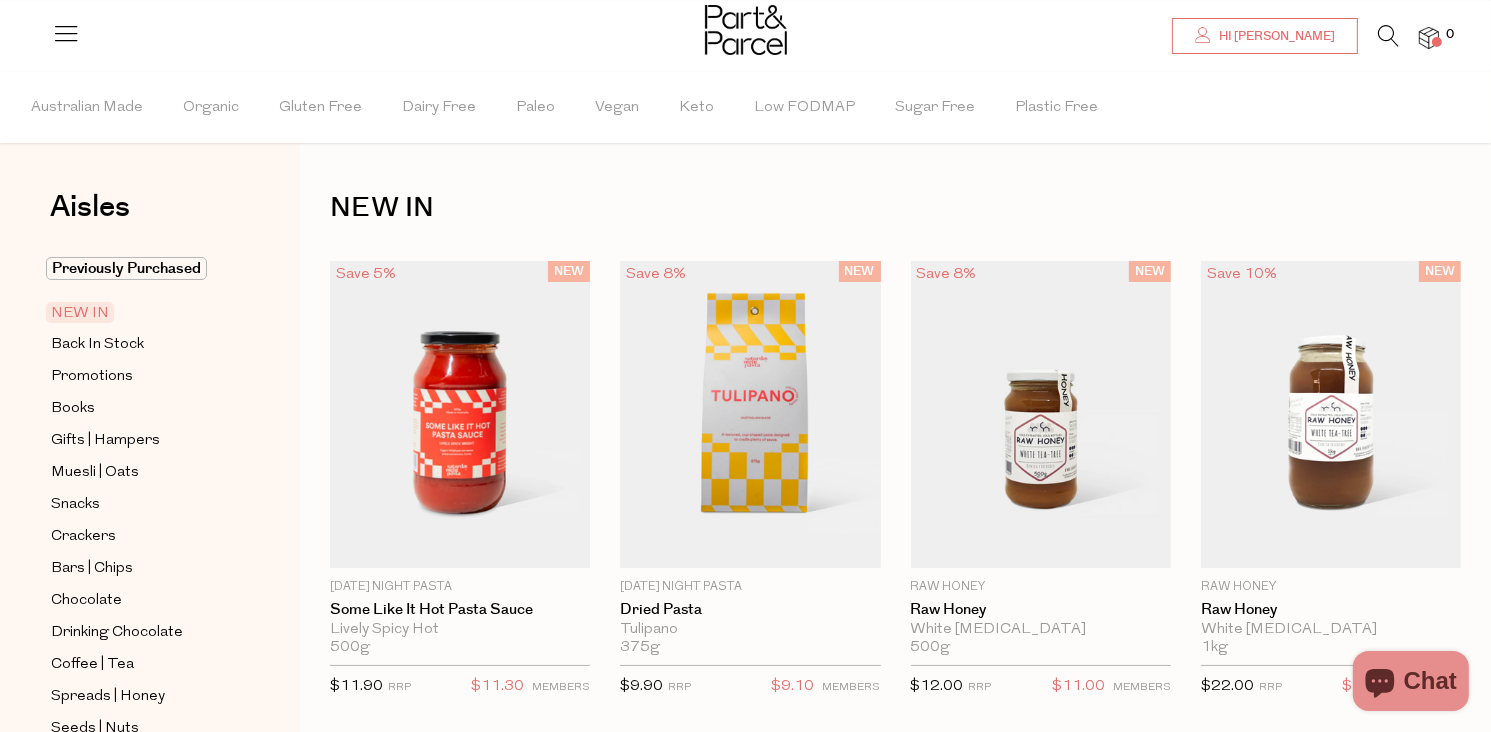 click on "Hi [PERSON_NAME]" at bounding box center [1274, 36] 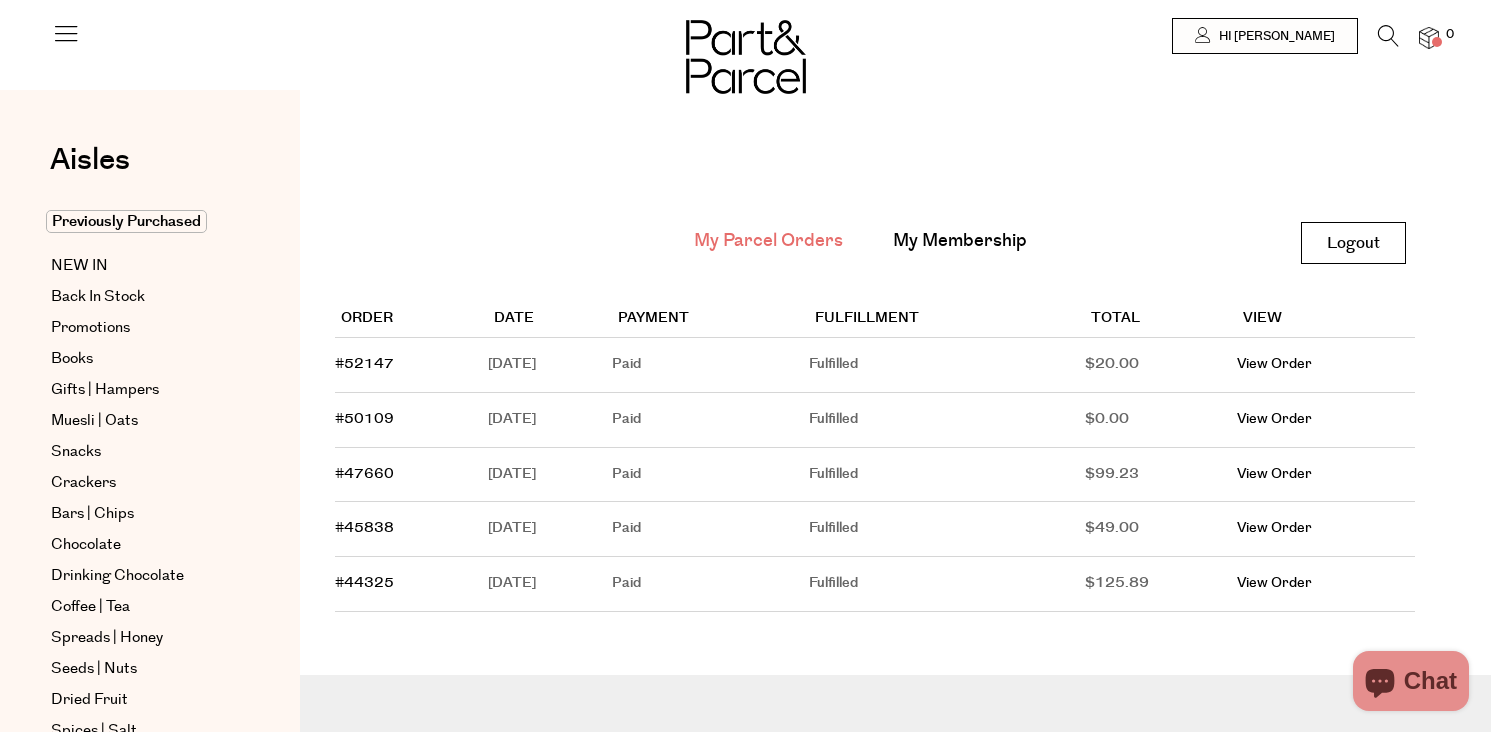 scroll, scrollTop: 0, scrollLeft: 0, axis: both 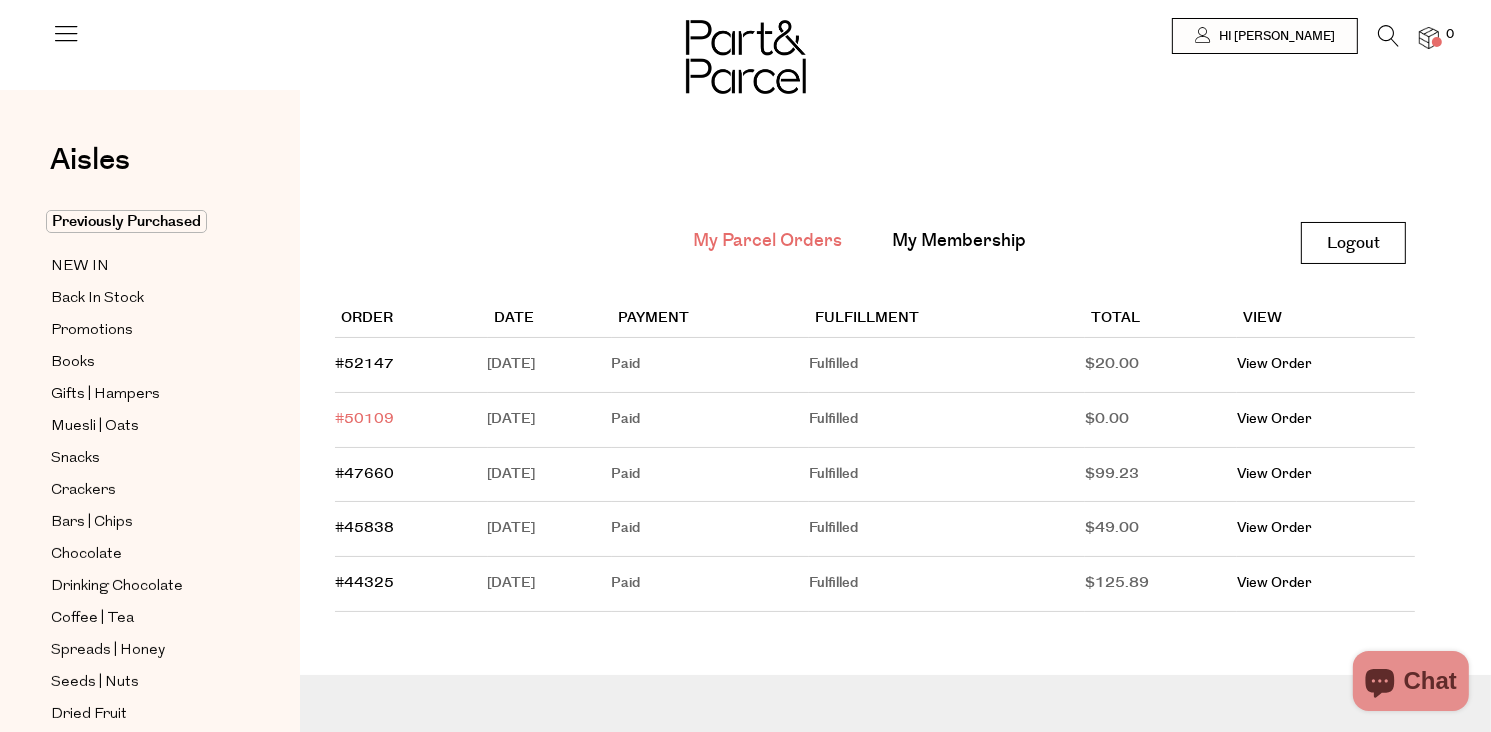 click on "#50109" at bounding box center (364, 419) 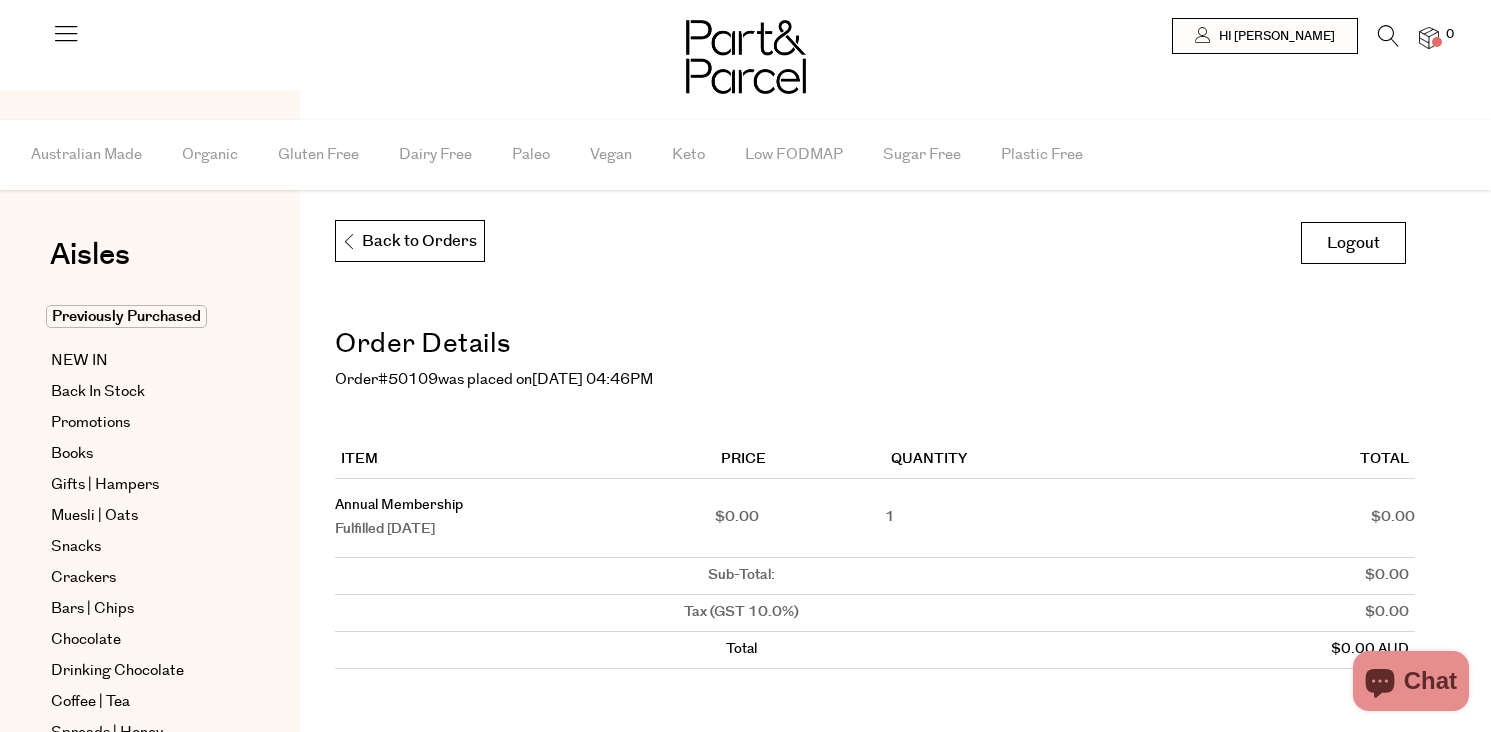 scroll, scrollTop: 0, scrollLeft: 0, axis: both 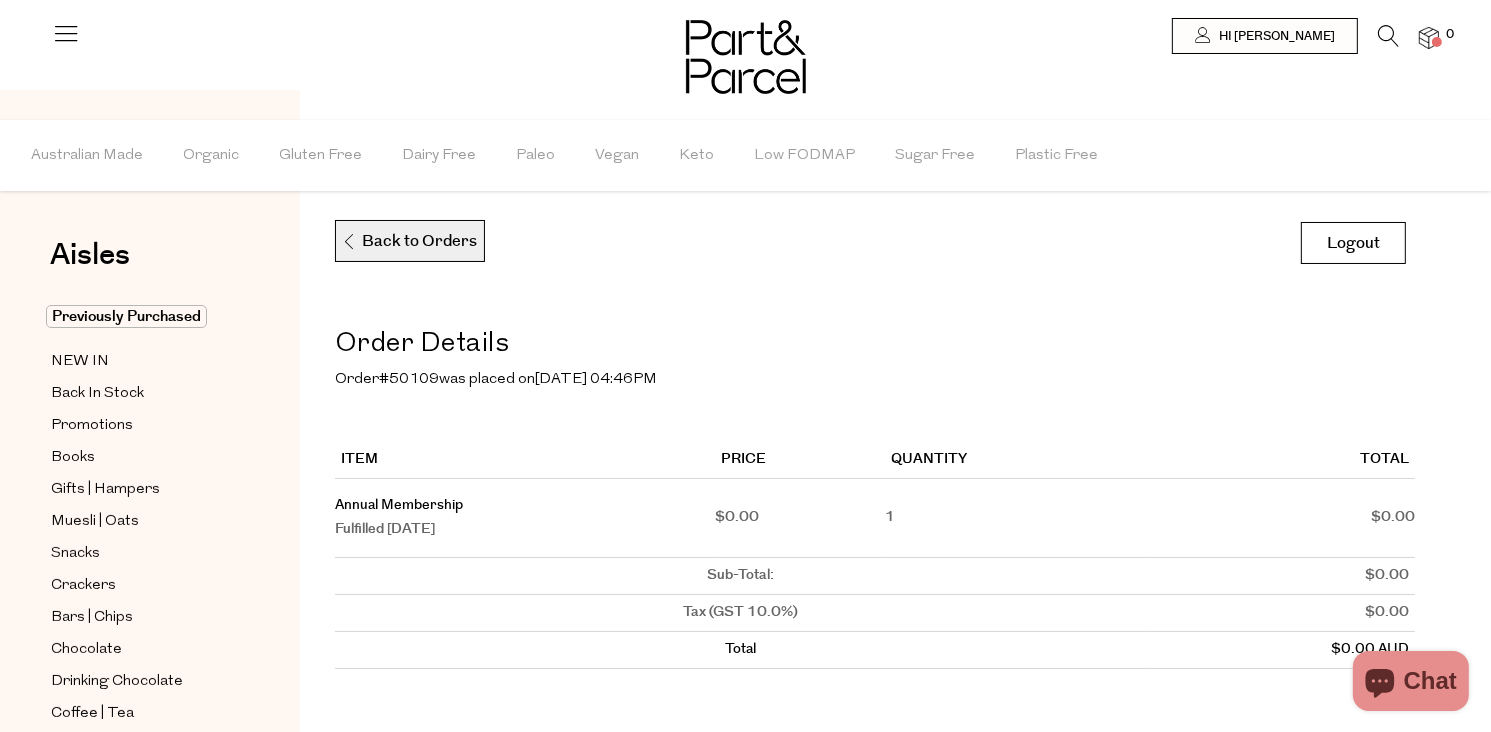 click on "Back to Orders" at bounding box center [409, 242] 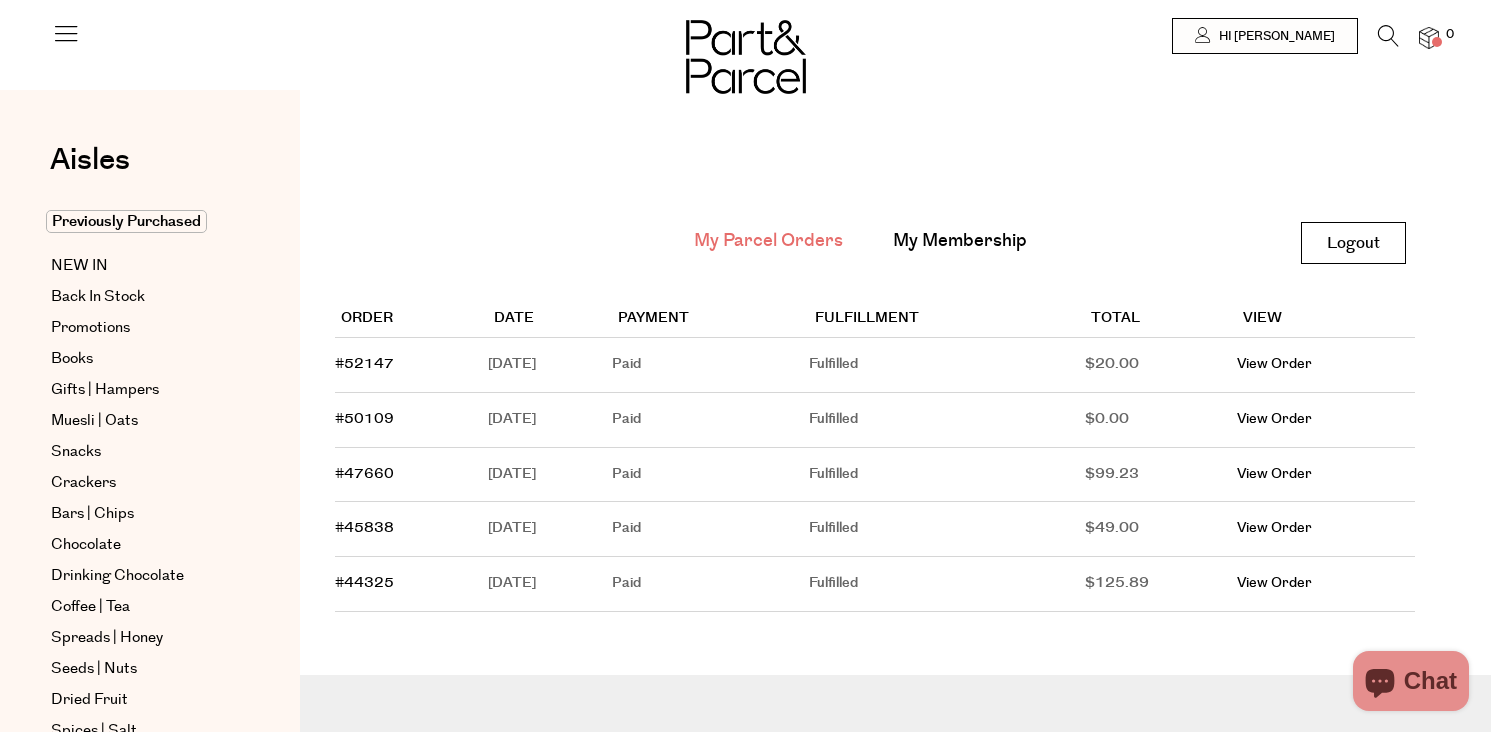 scroll, scrollTop: 0, scrollLeft: 0, axis: both 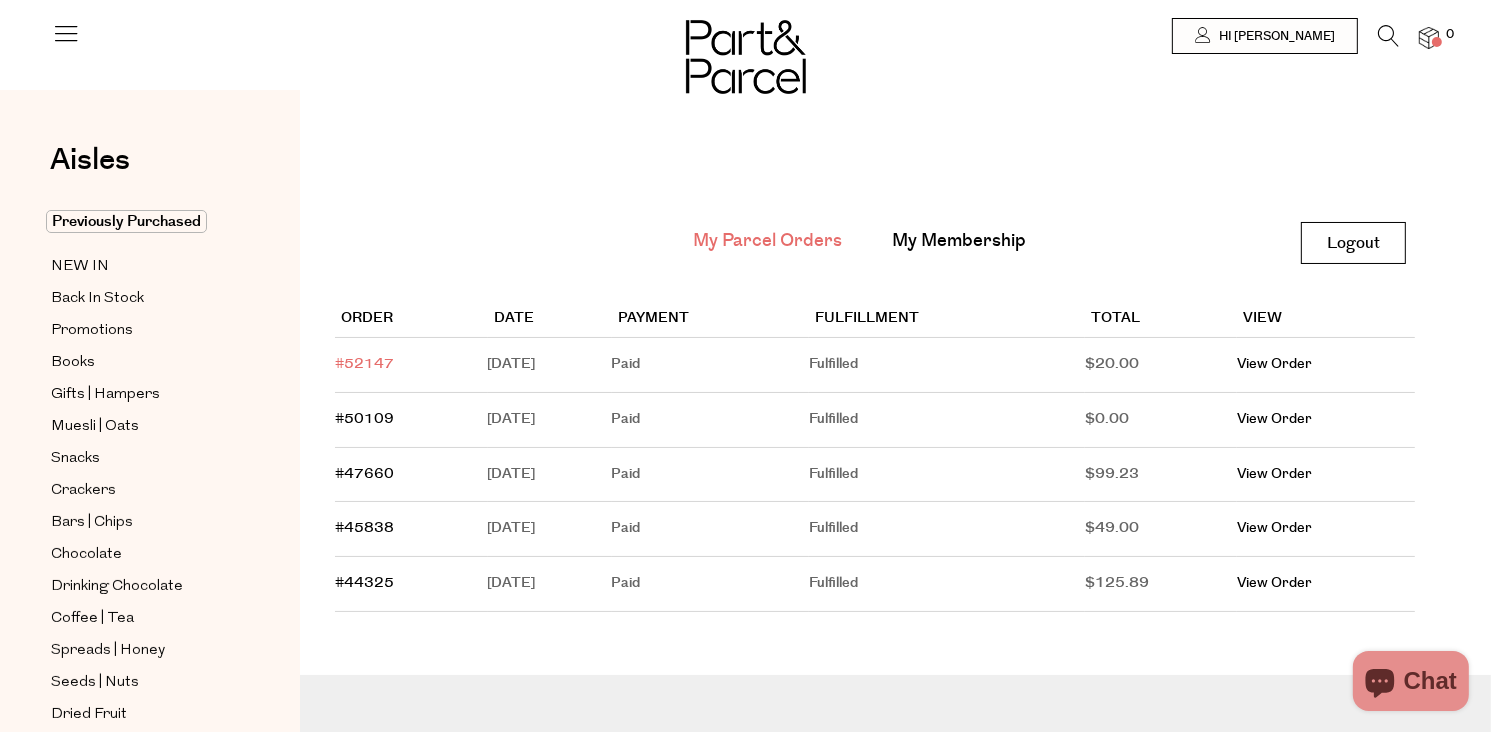 click on "#52147" at bounding box center [364, 364] 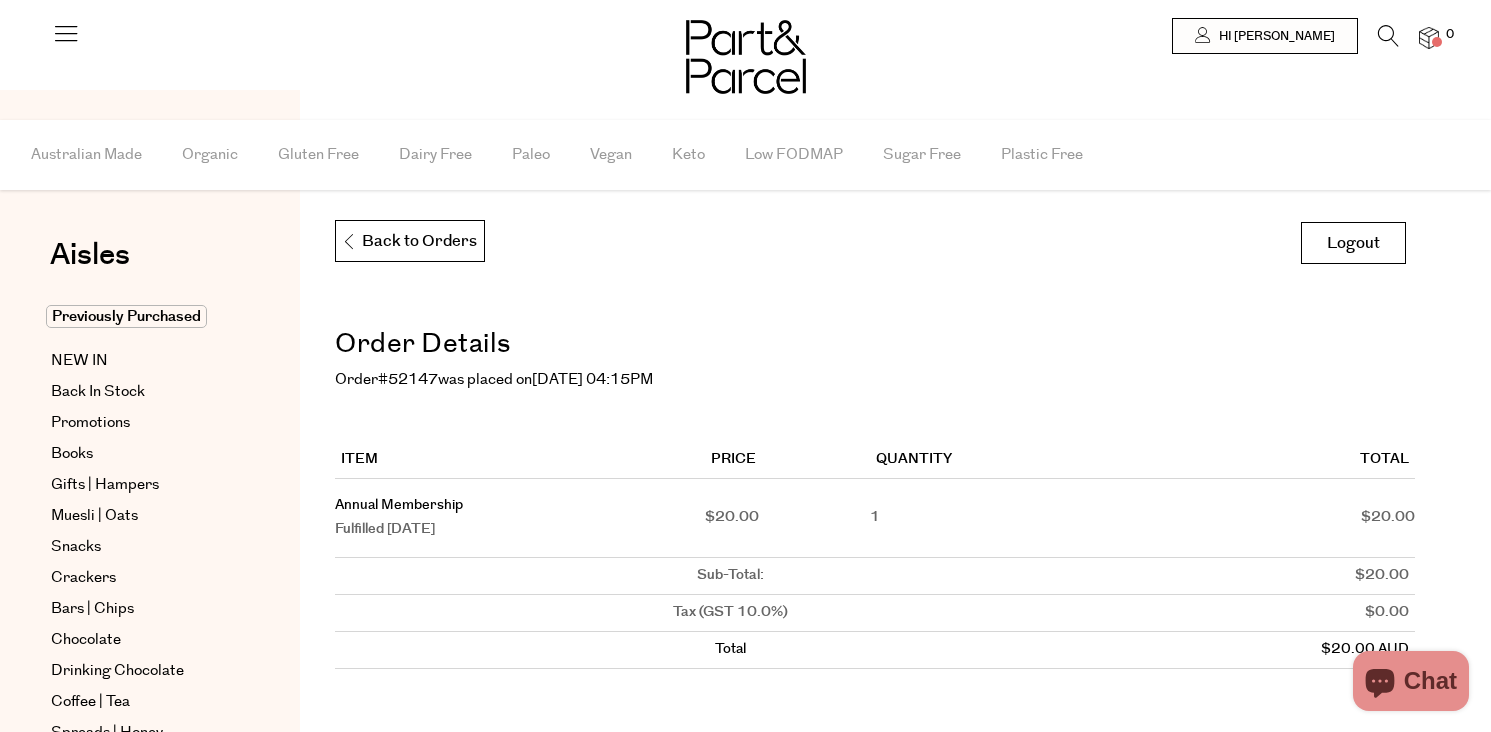 scroll, scrollTop: 0, scrollLeft: 0, axis: both 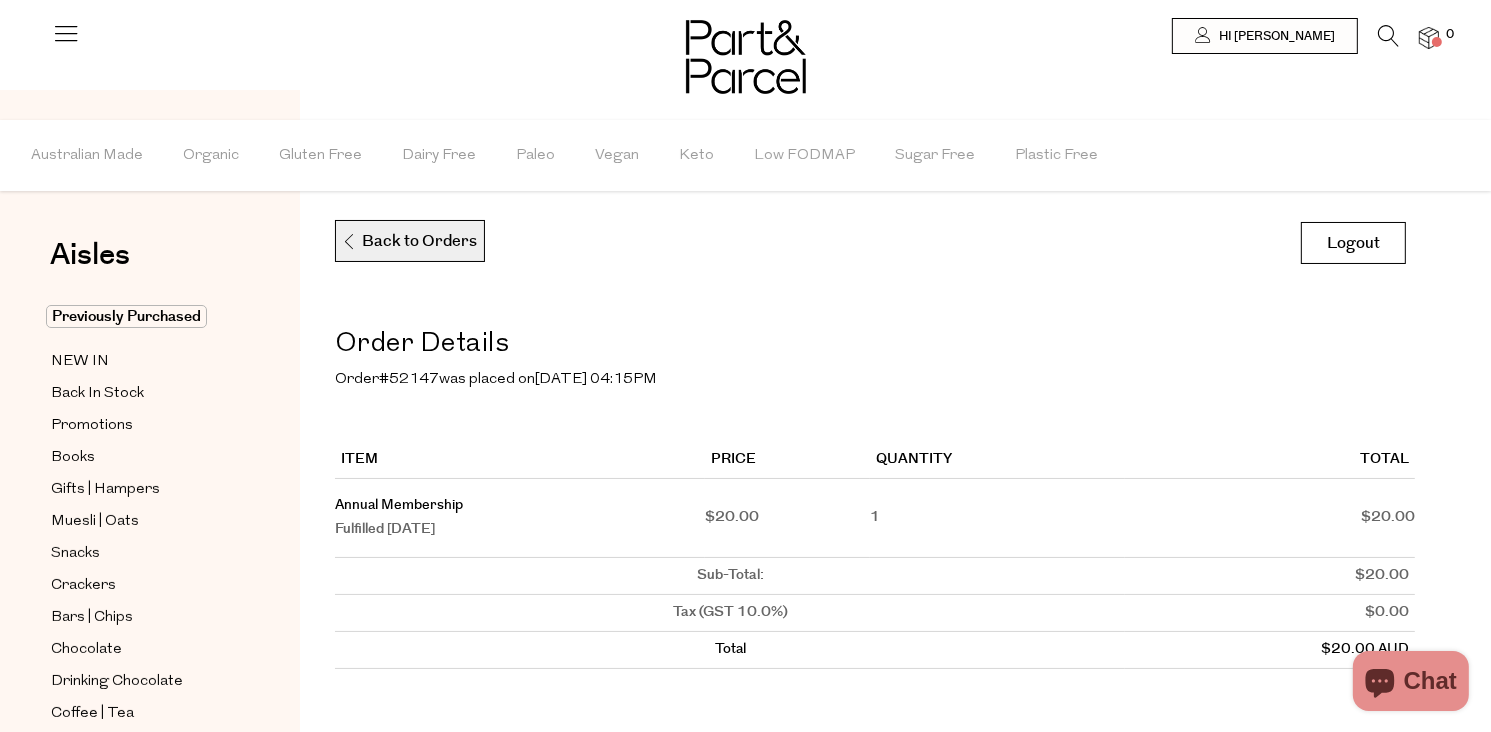click on "Back to Orders" at bounding box center [409, 242] 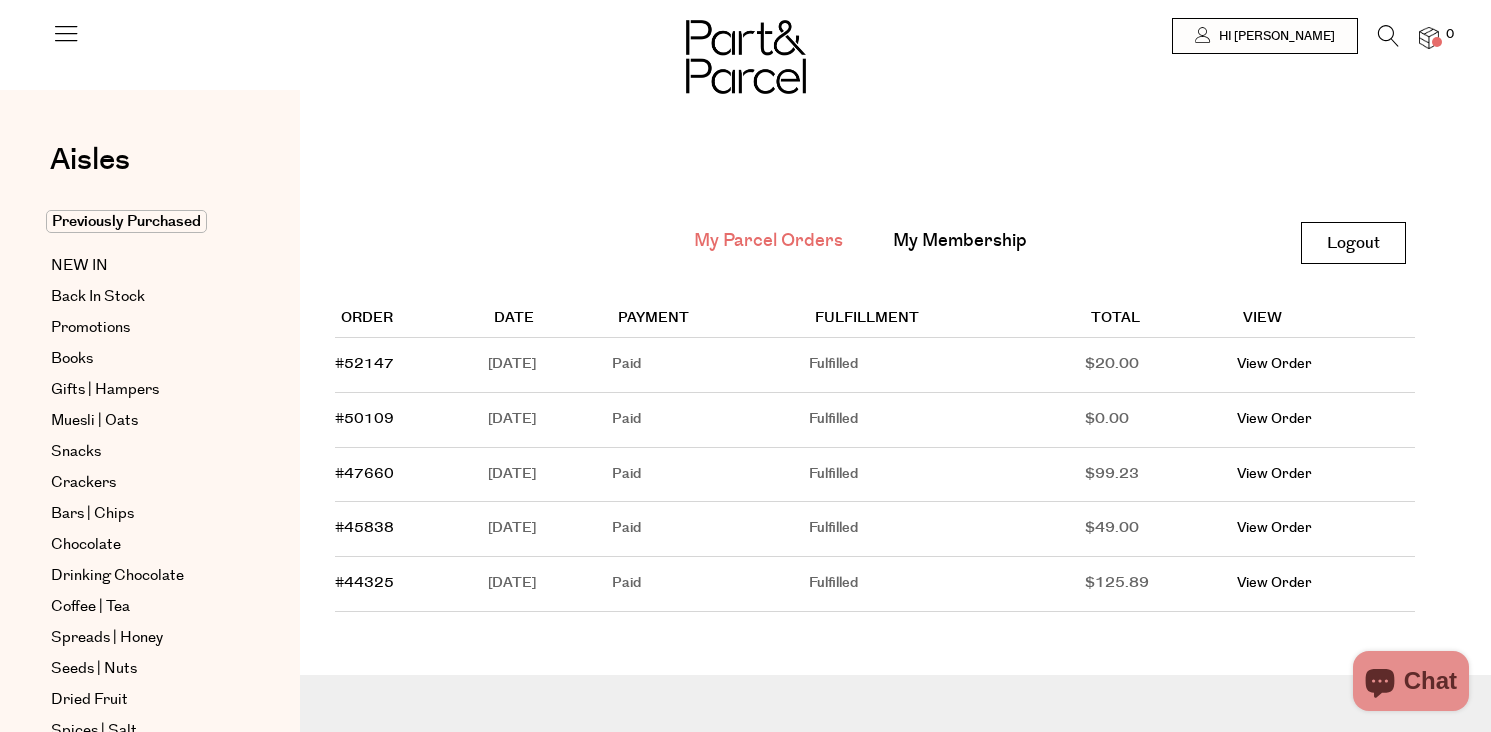 scroll, scrollTop: 0, scrollLeft: 0, axis: both 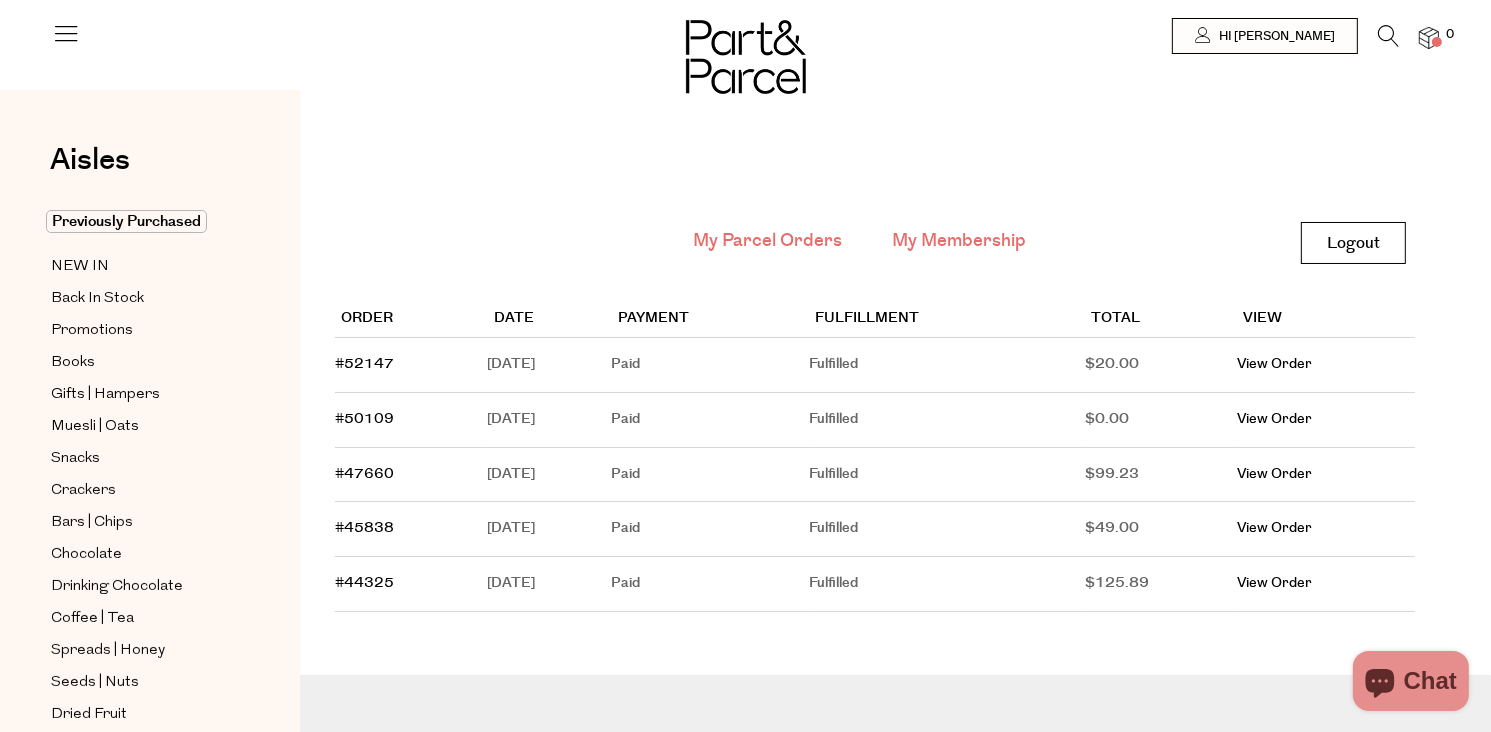 click on "My Membership" at bounding box center [960, 241] 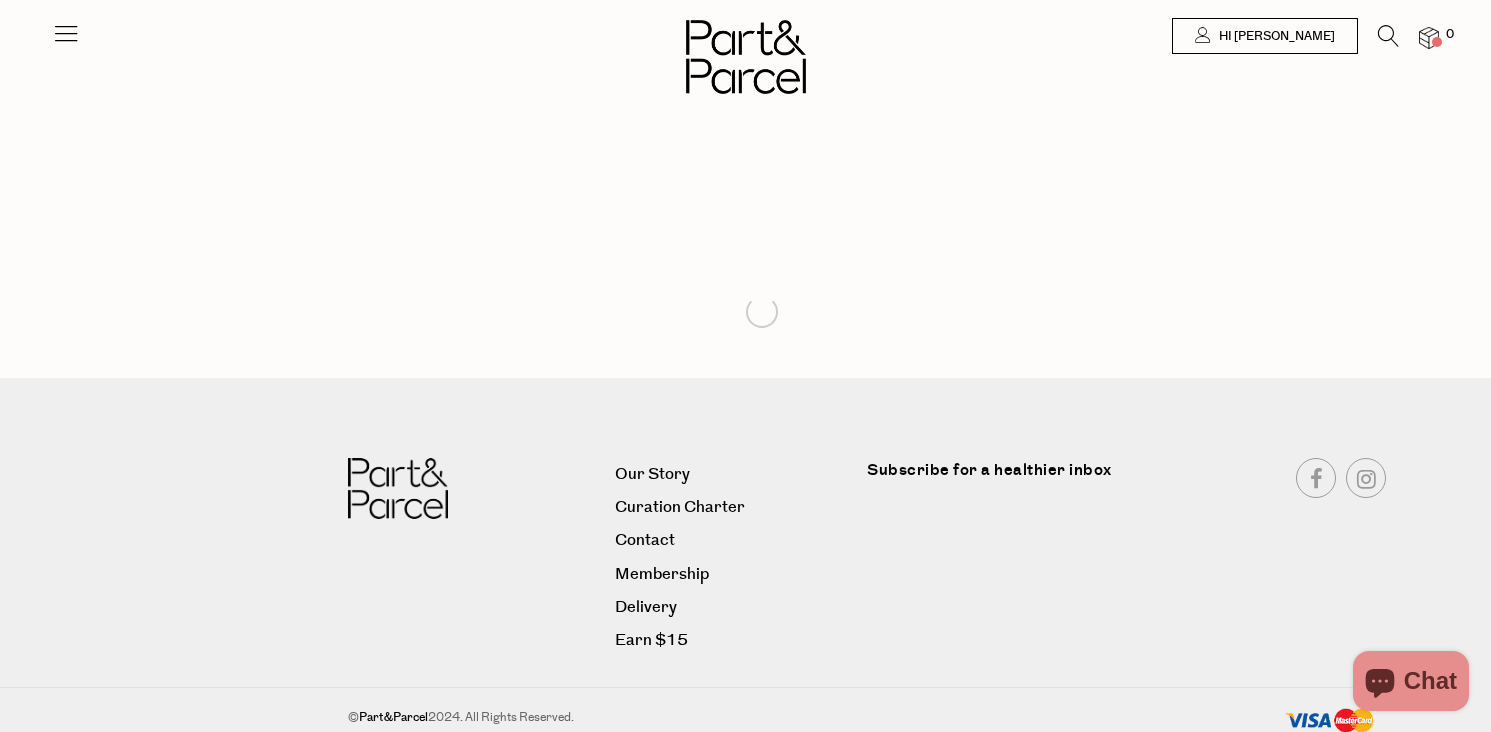 scroll, scrollTop: 0, scrollLeft: 0, axis: both 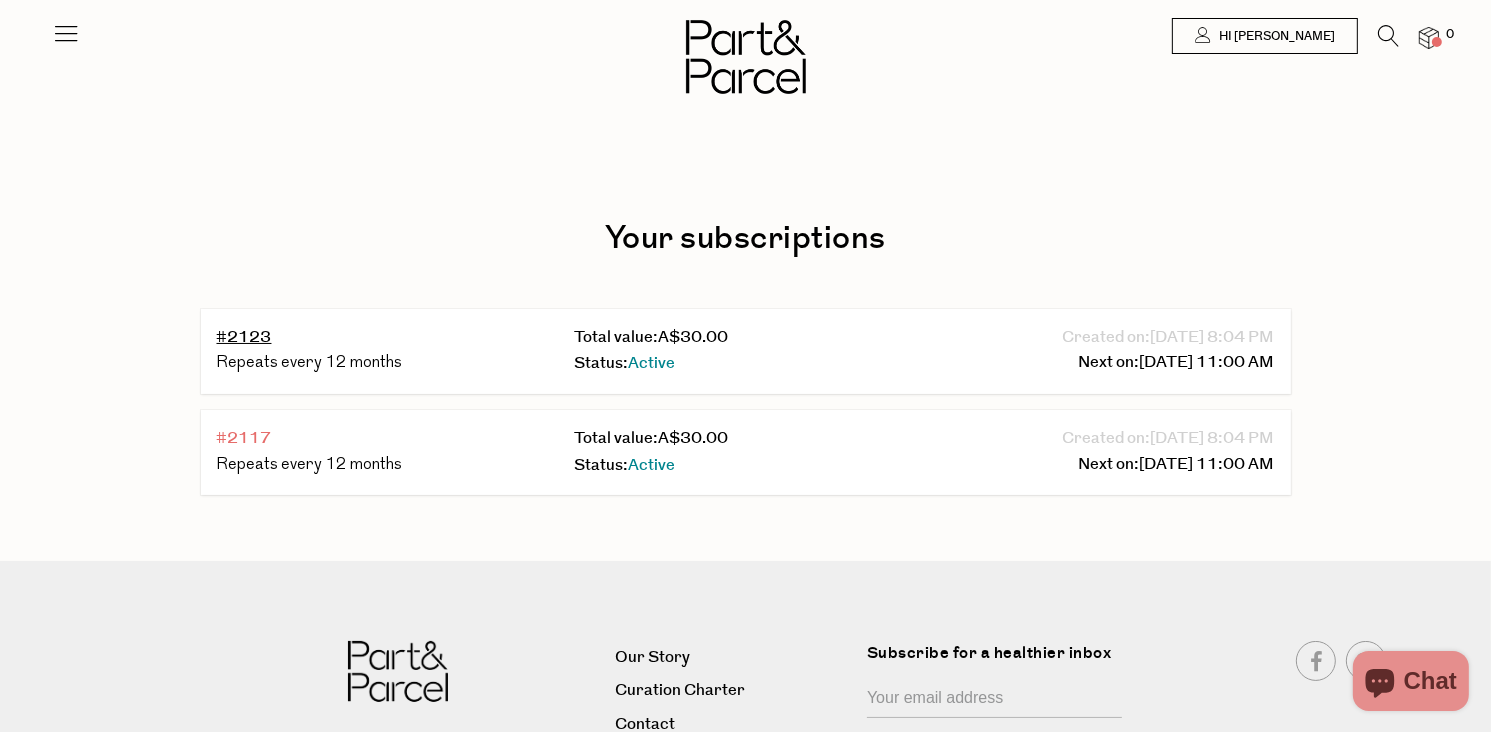 click on "#2117" at bounding box center [244, 438] 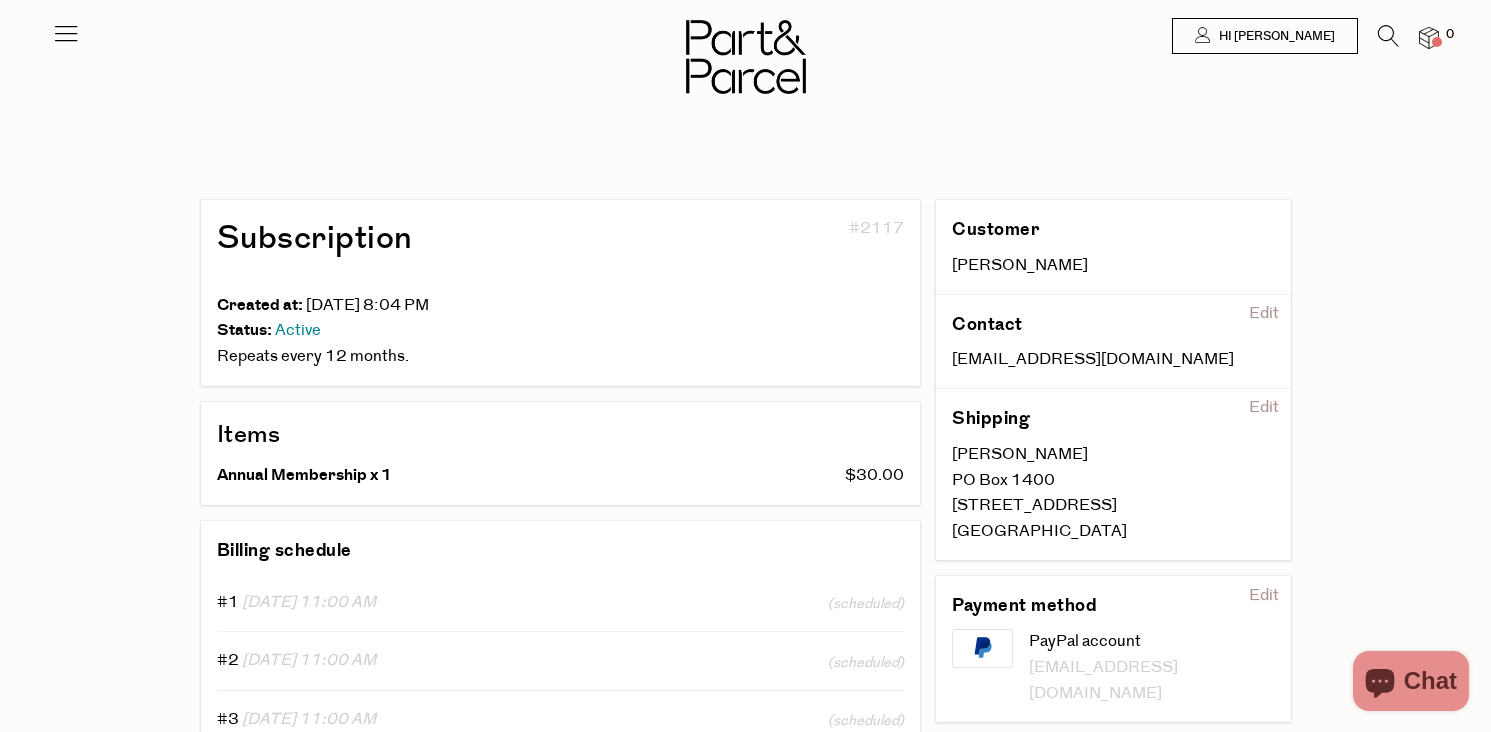 scroll, scrollTop: 0, scrollLeft: 0, axis: both 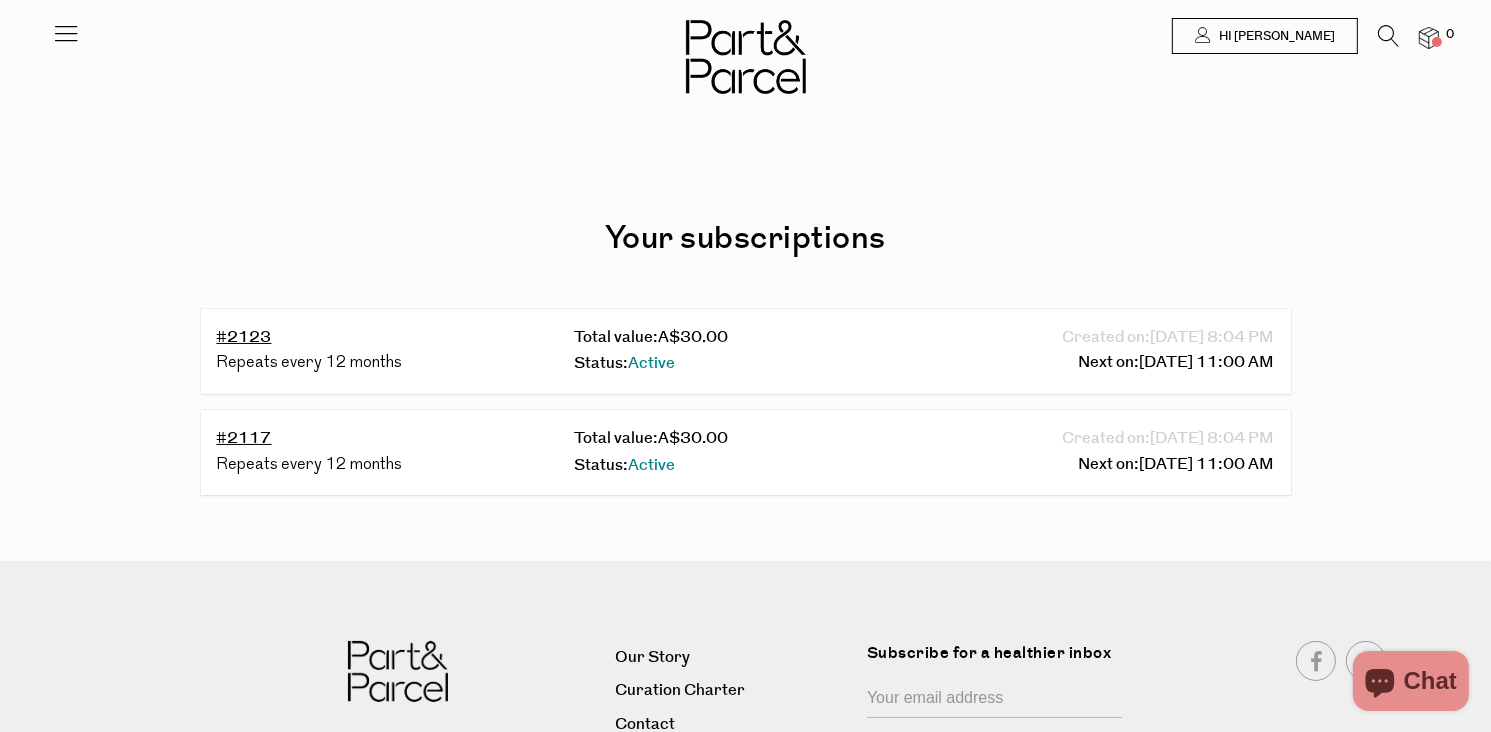 click on "Repeats every  12 months" at bounding box center (388, 364) 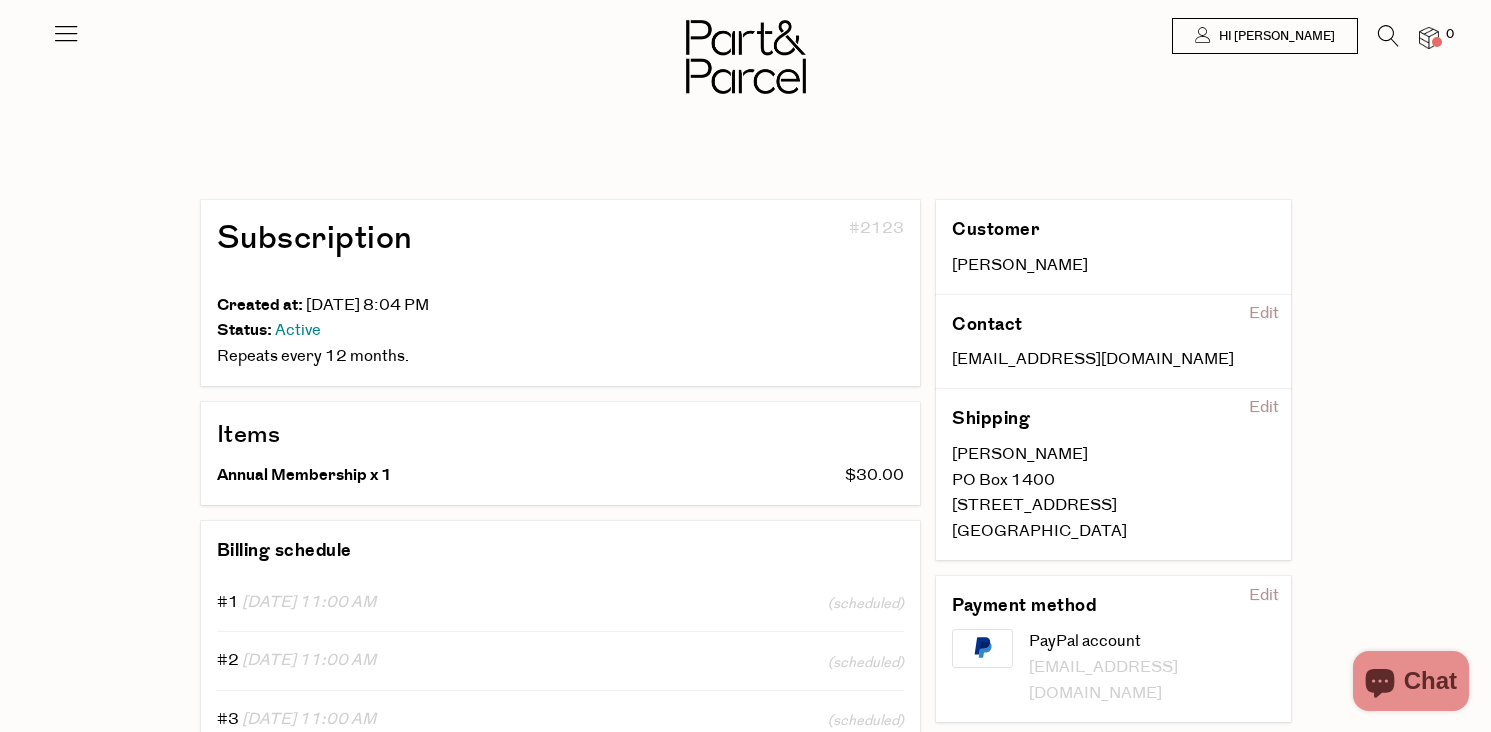 scroll, scrollTop: 0, scrollLeft: 0, axis: both 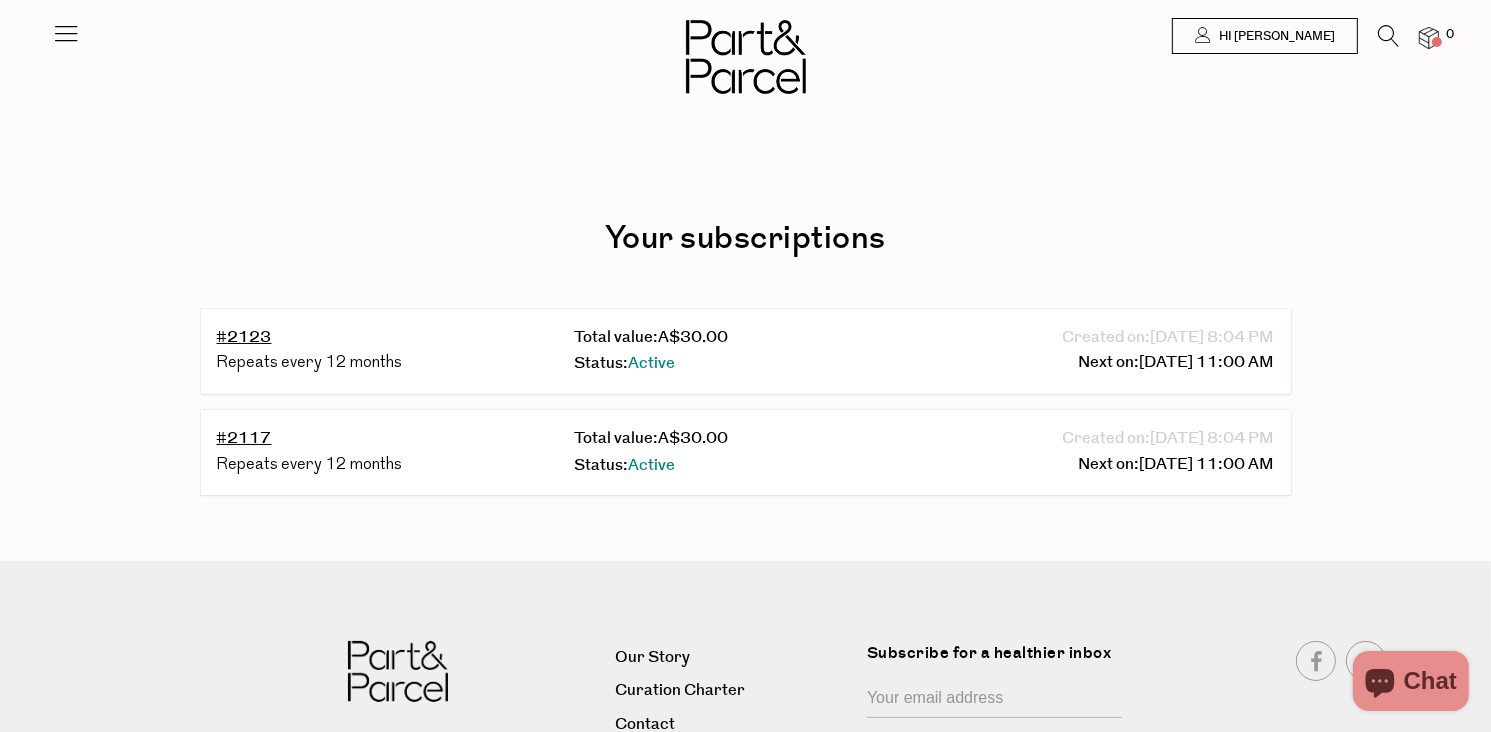 click on "Repeats every  12 months" at bounding box center [388, 466] 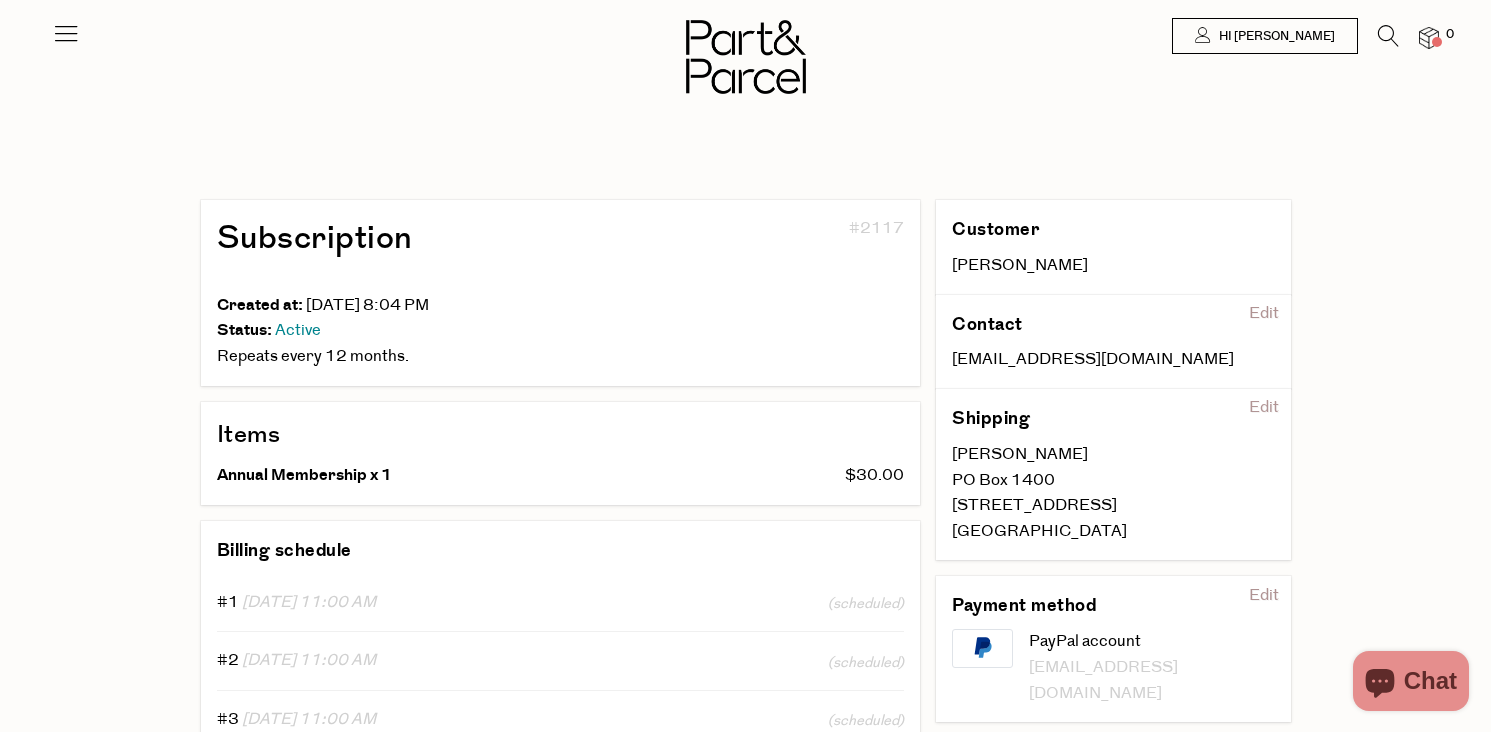 scroll, scrollTop: 0, scrollLeft: 0, axis: both 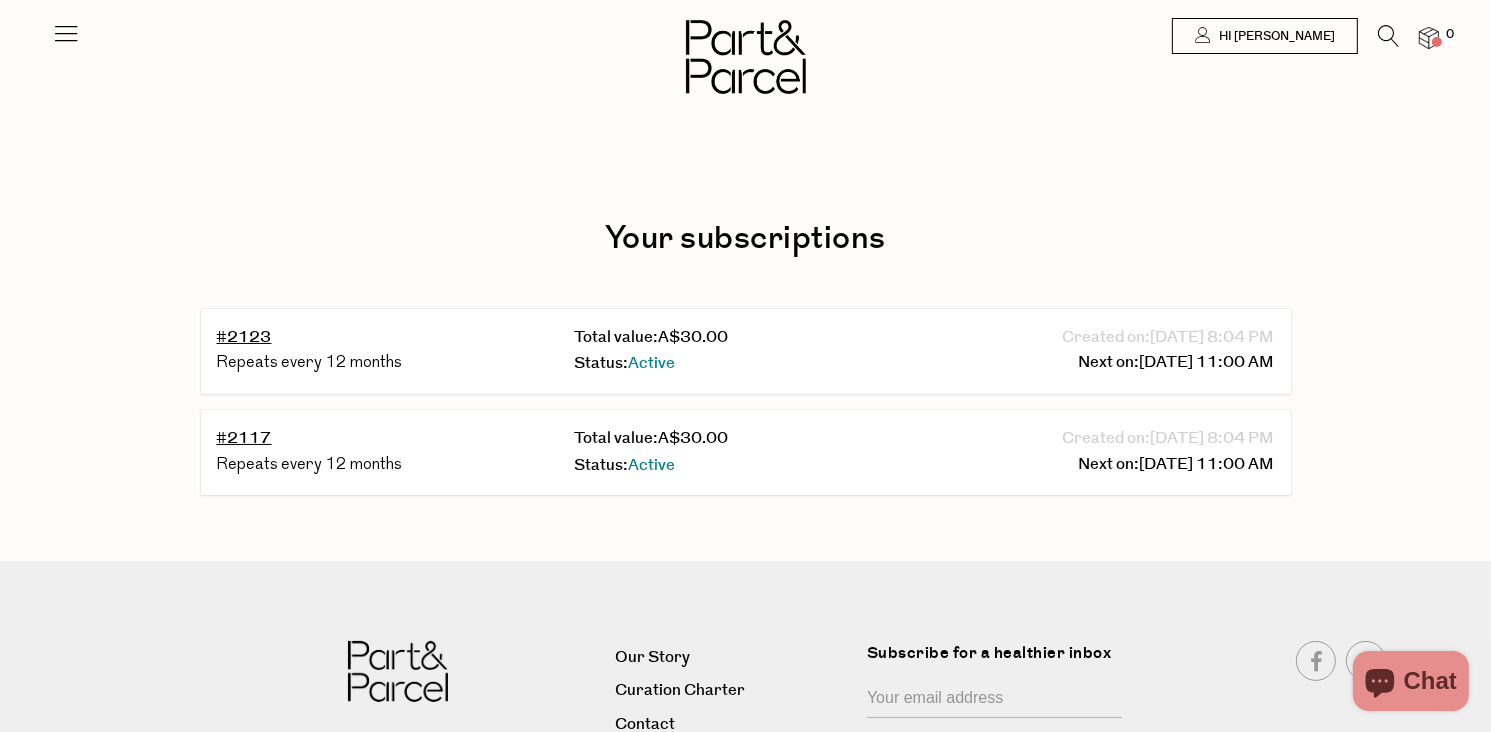 click on "#2123" at bounding box center (388, 338) 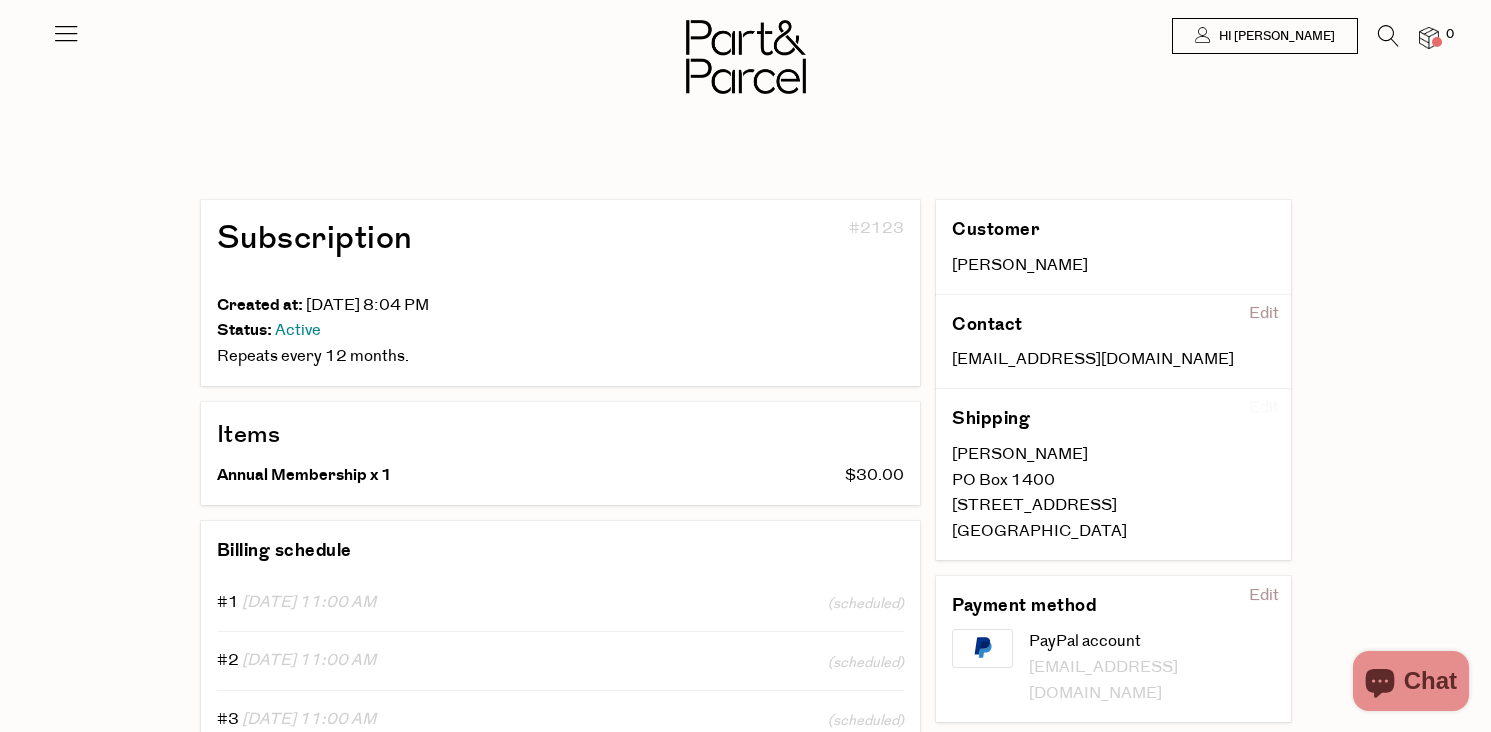 scroll, scrollTop: 0, scrollLeft: 0, axis: both 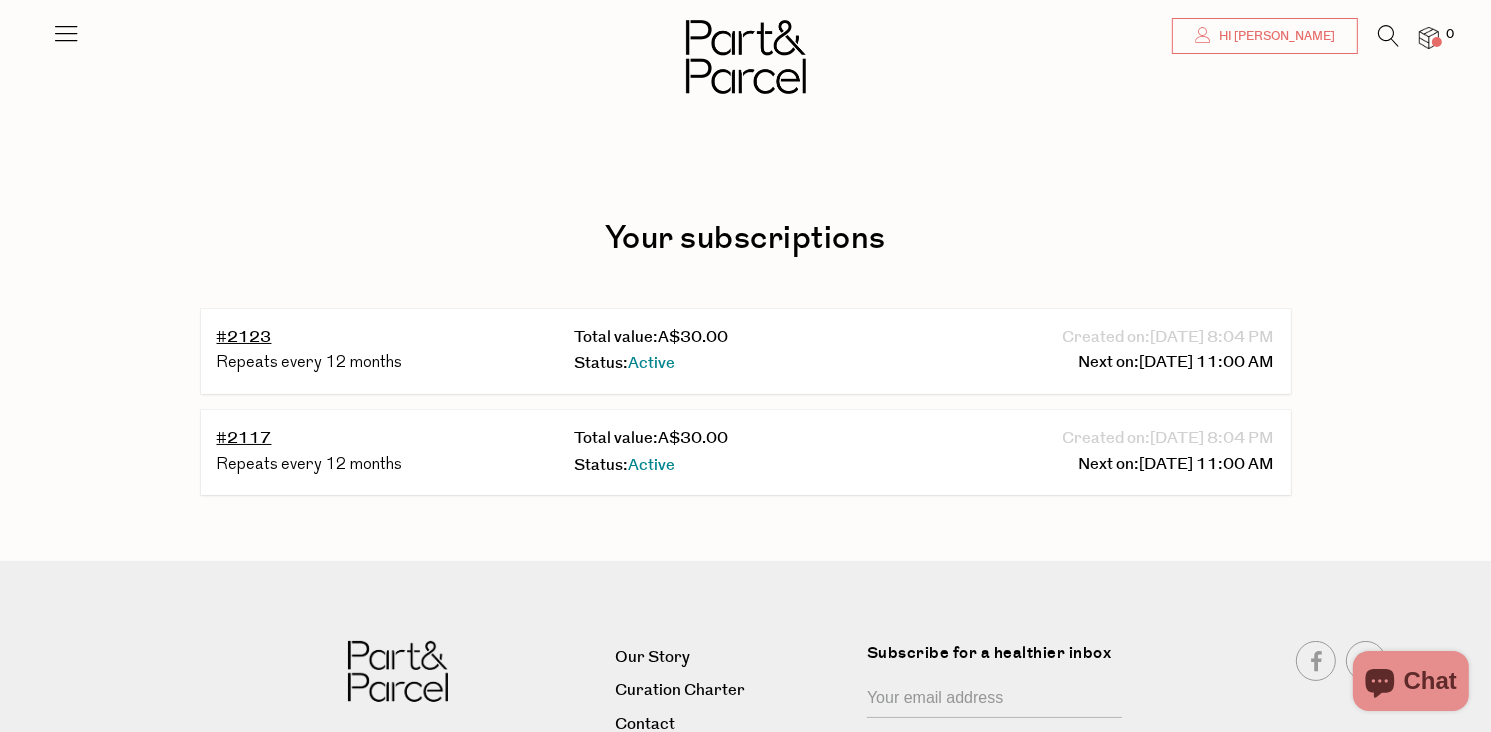 click on "Hi [PERSON_NAME]" at bounding box center [1274, 36] 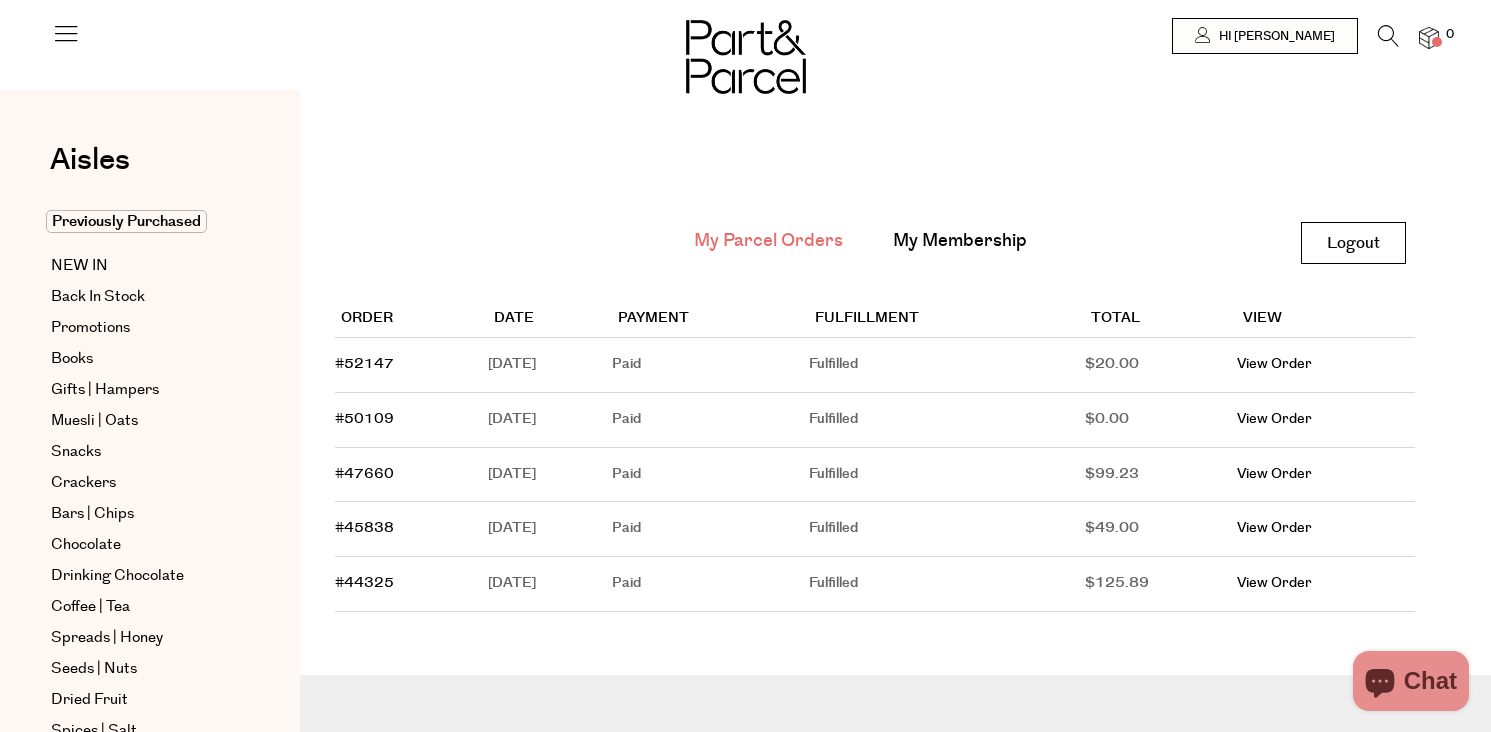 scroll, scrollTop: 0, scrollLeft: 0, axis: both 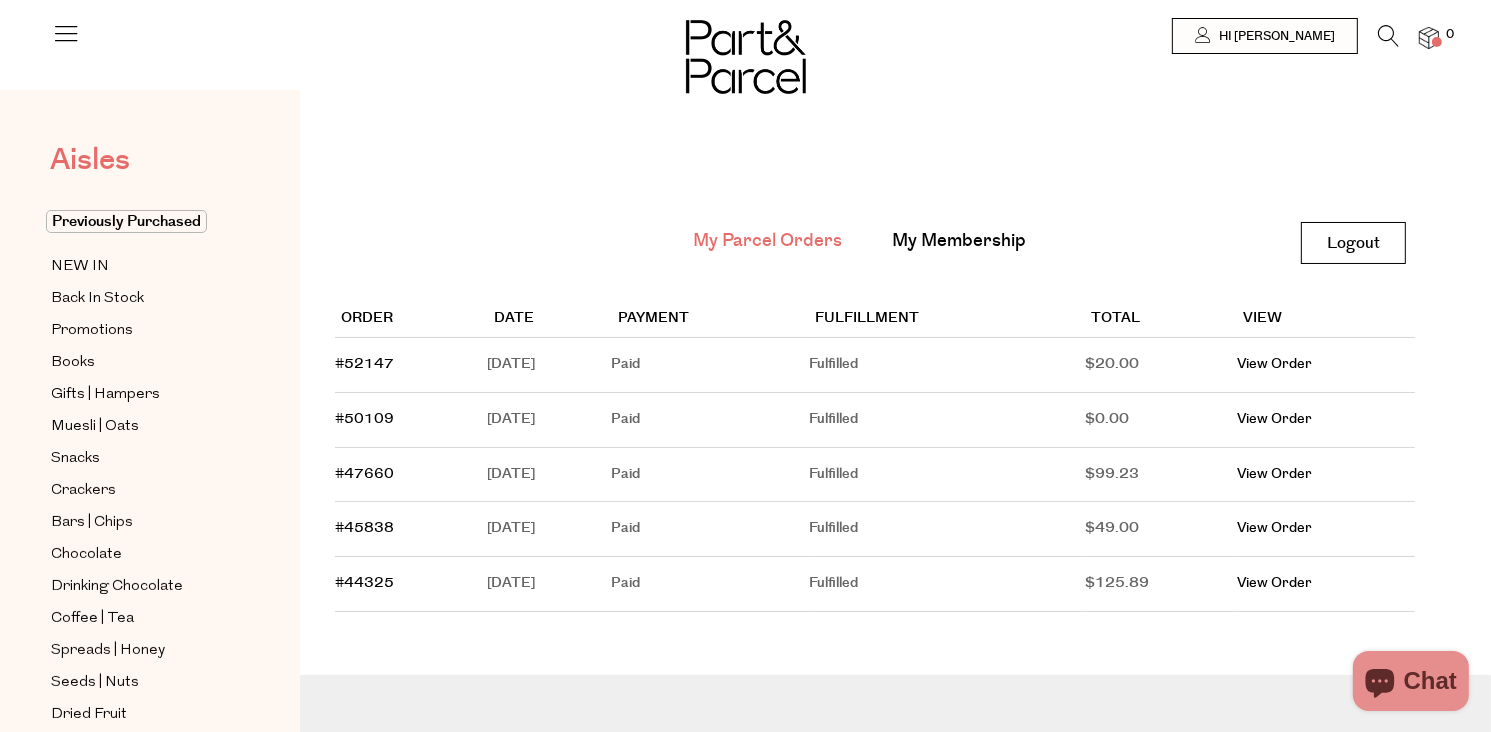 click on "Aisles" at bounding box center (90, 160) 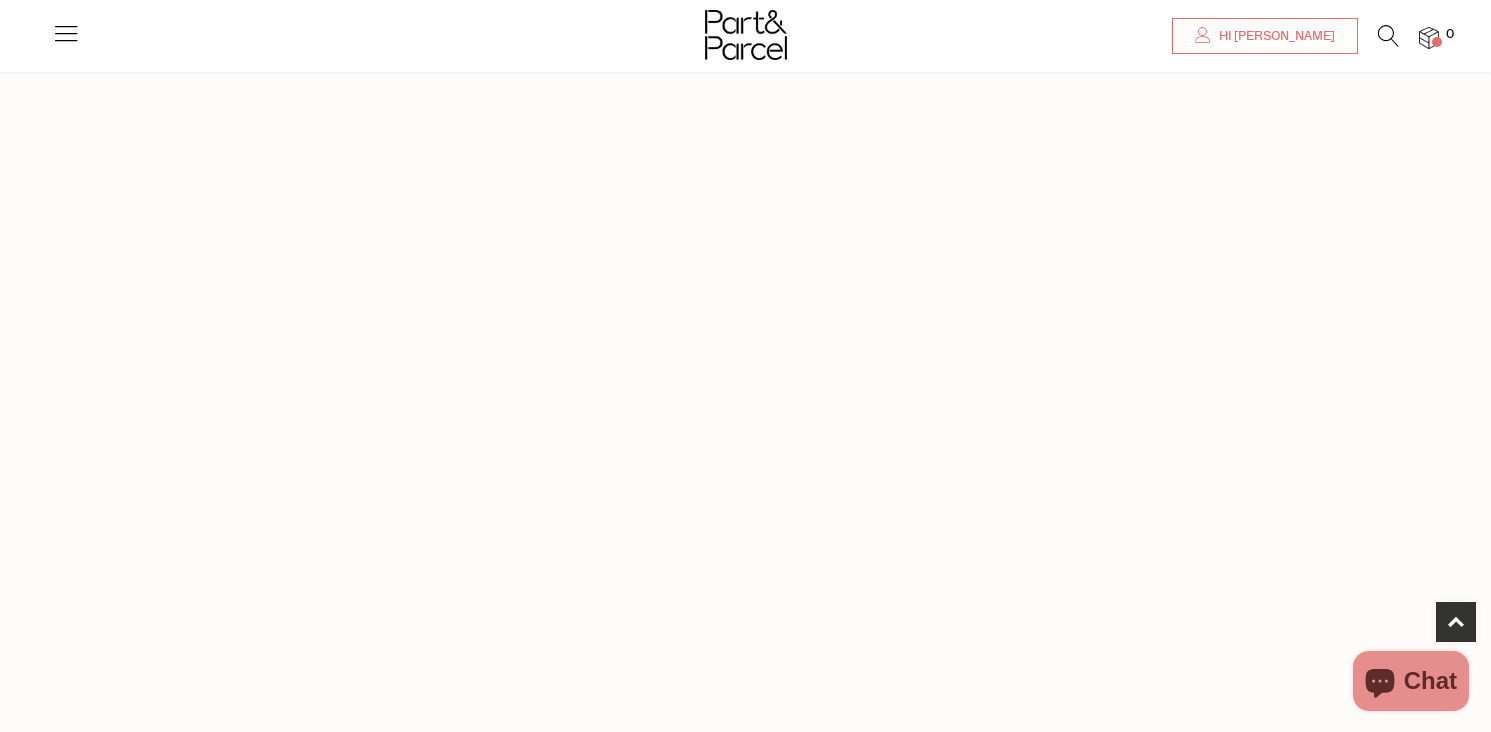 scroll, scrollTop: 1076, scrollLeft: 0, axis: vertical 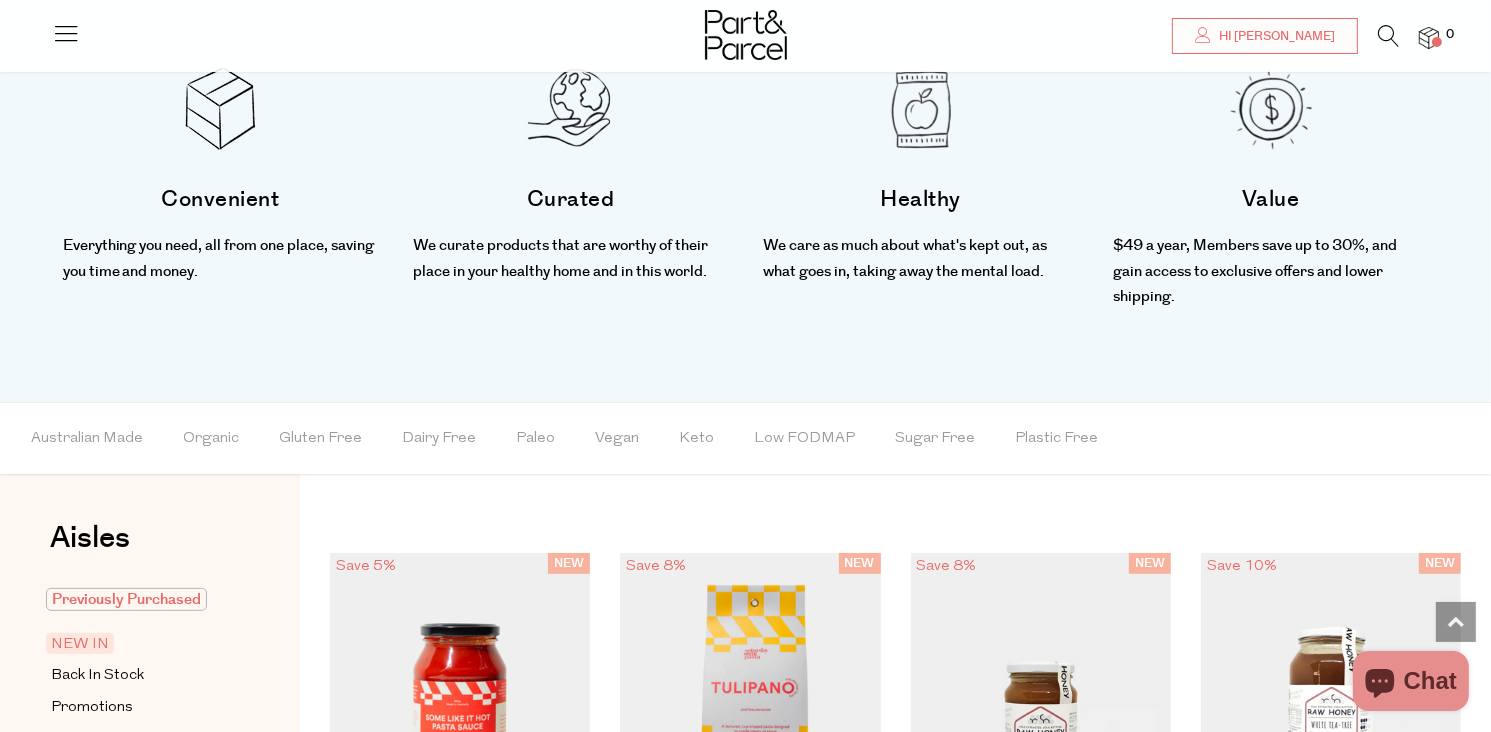 click on "Previously Purchased" at bounding box center [126, 599] 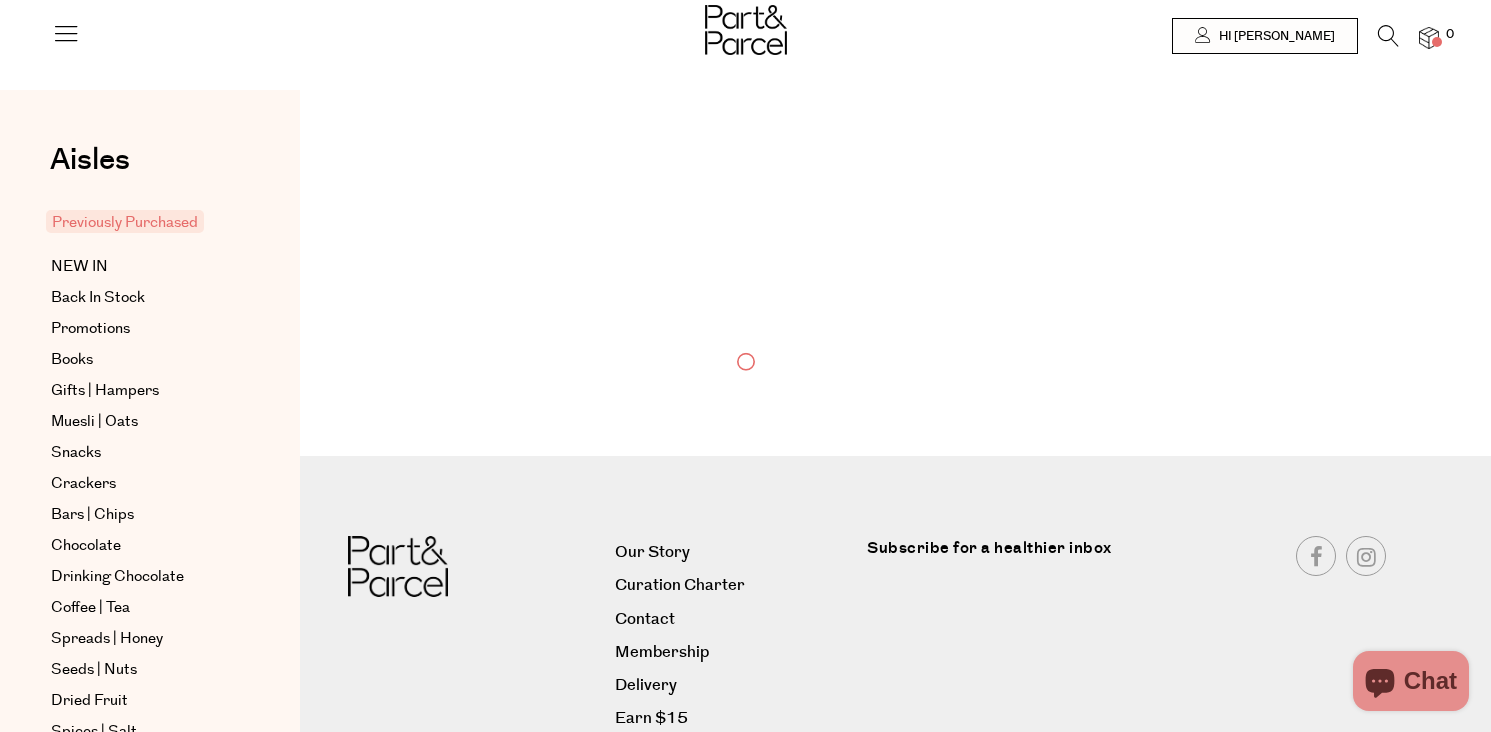 scroll, scrollTop: 0, scrollLeft: 0, axis: both 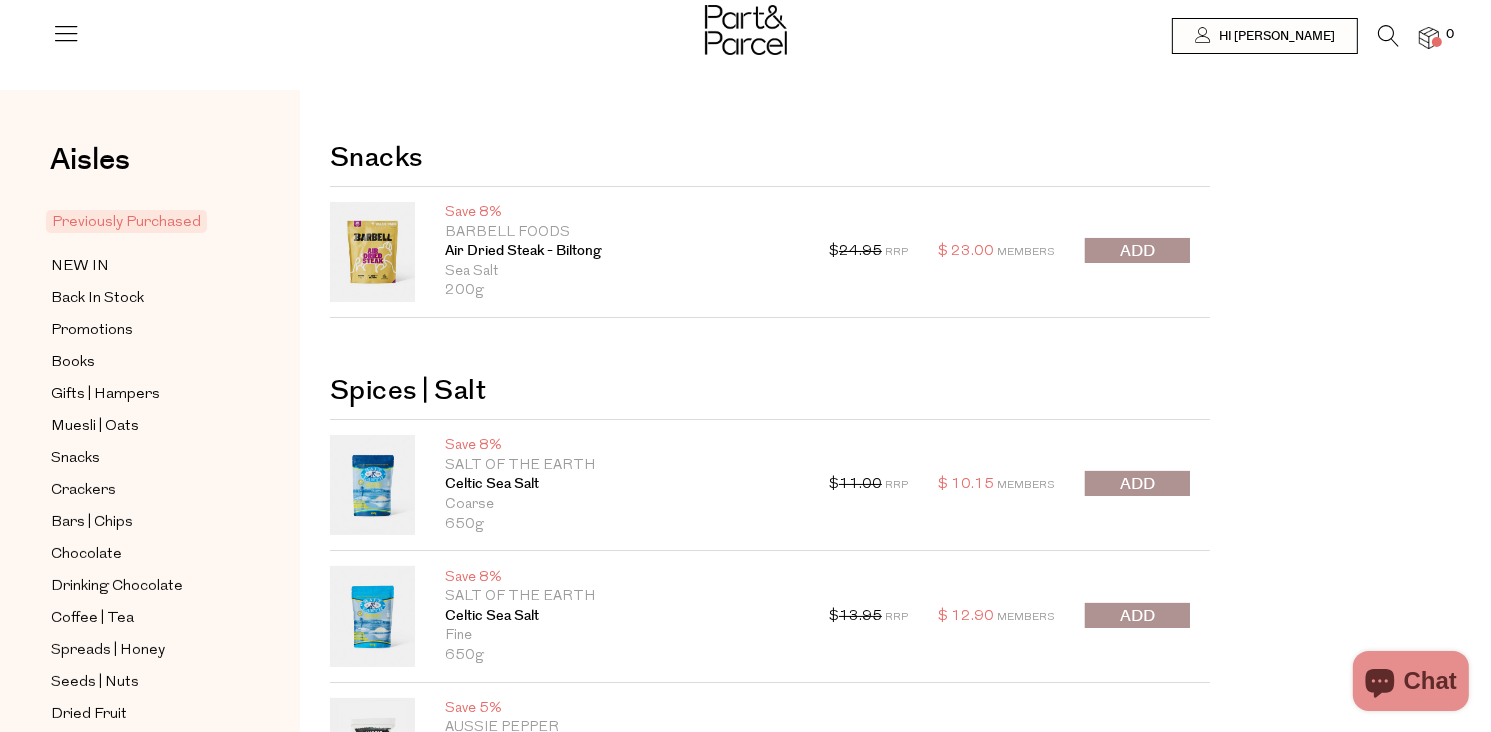 click at bounding box center [1137, 251] 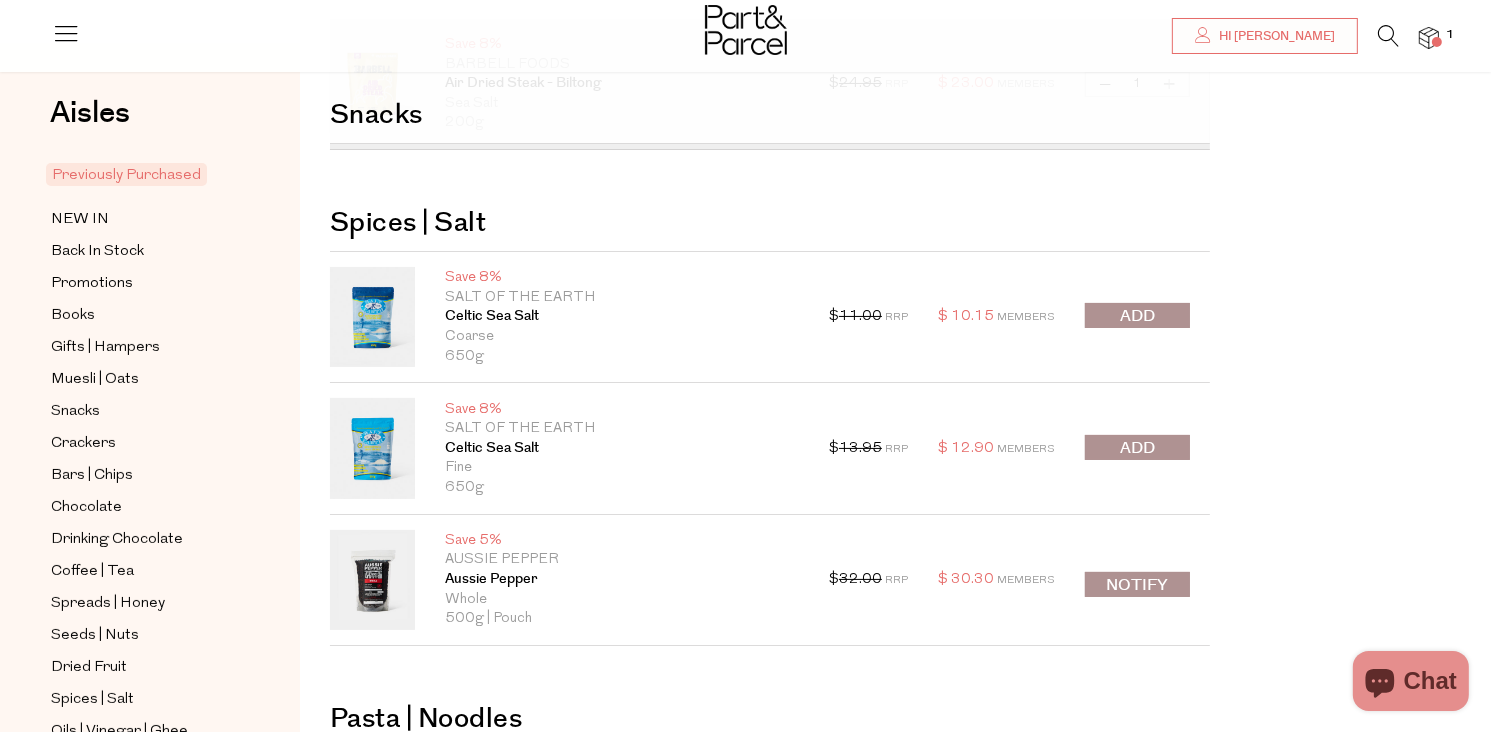 scroll, scrollTop: 200, scrollLeft: 0, axis: vertical 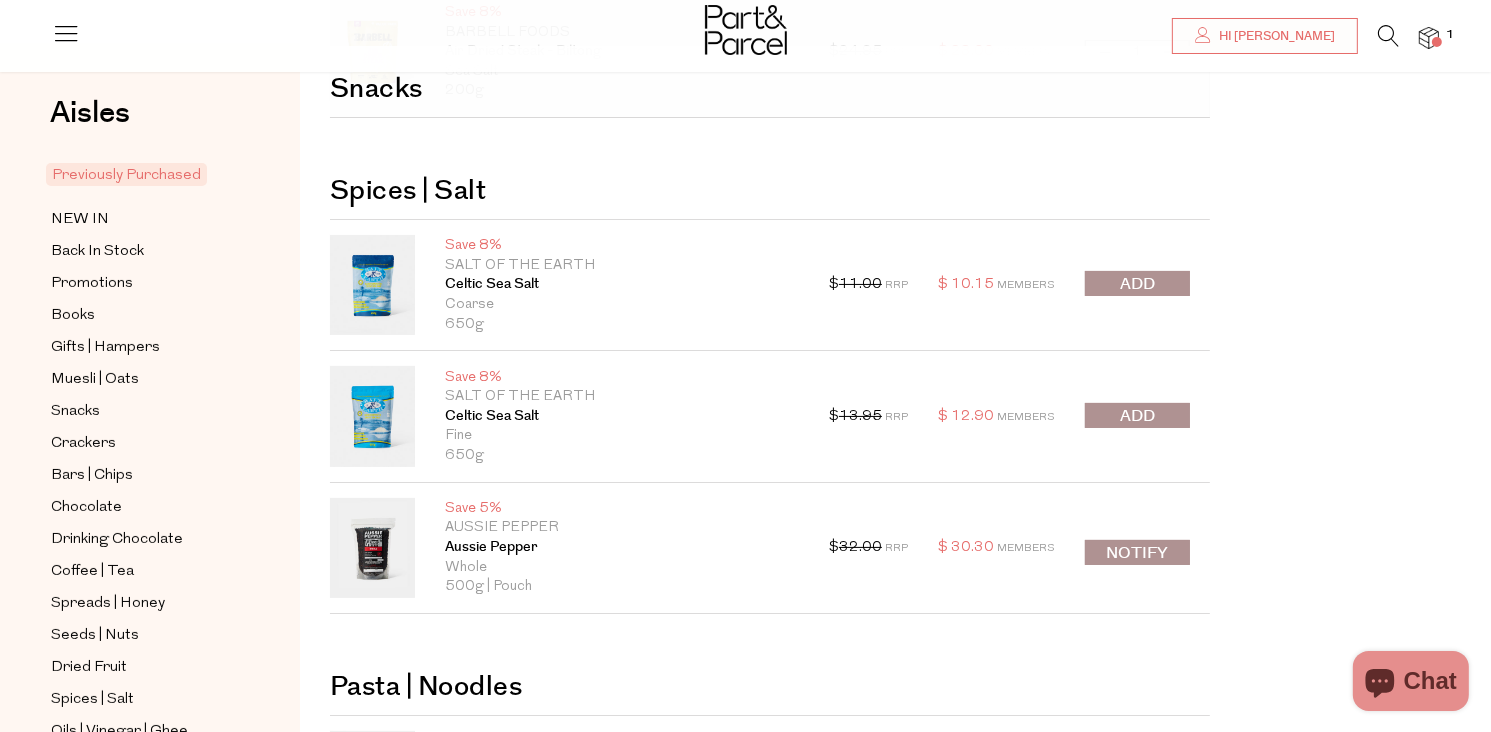 click at bounding box center (1137, 416) 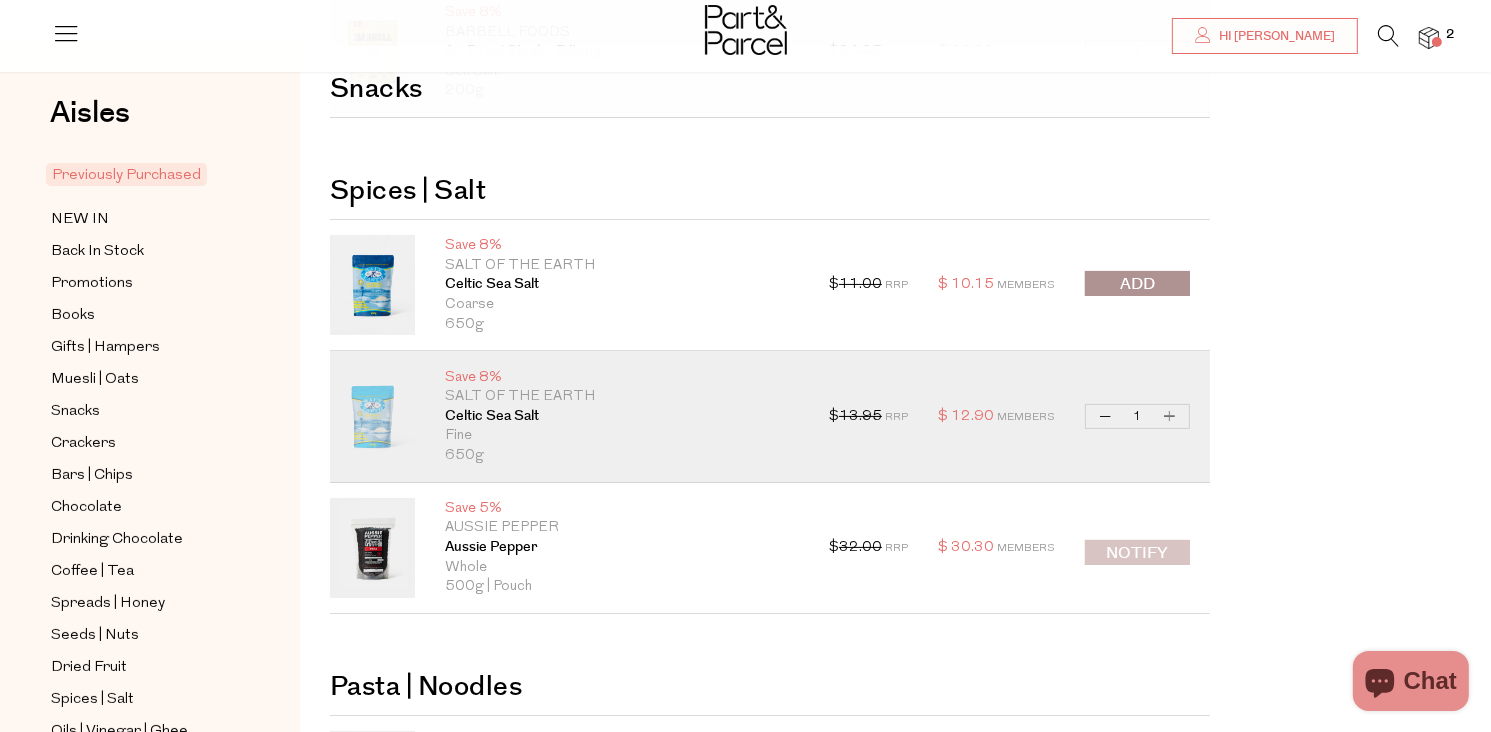 click on "Notify" at bounding box center (1137, 552) 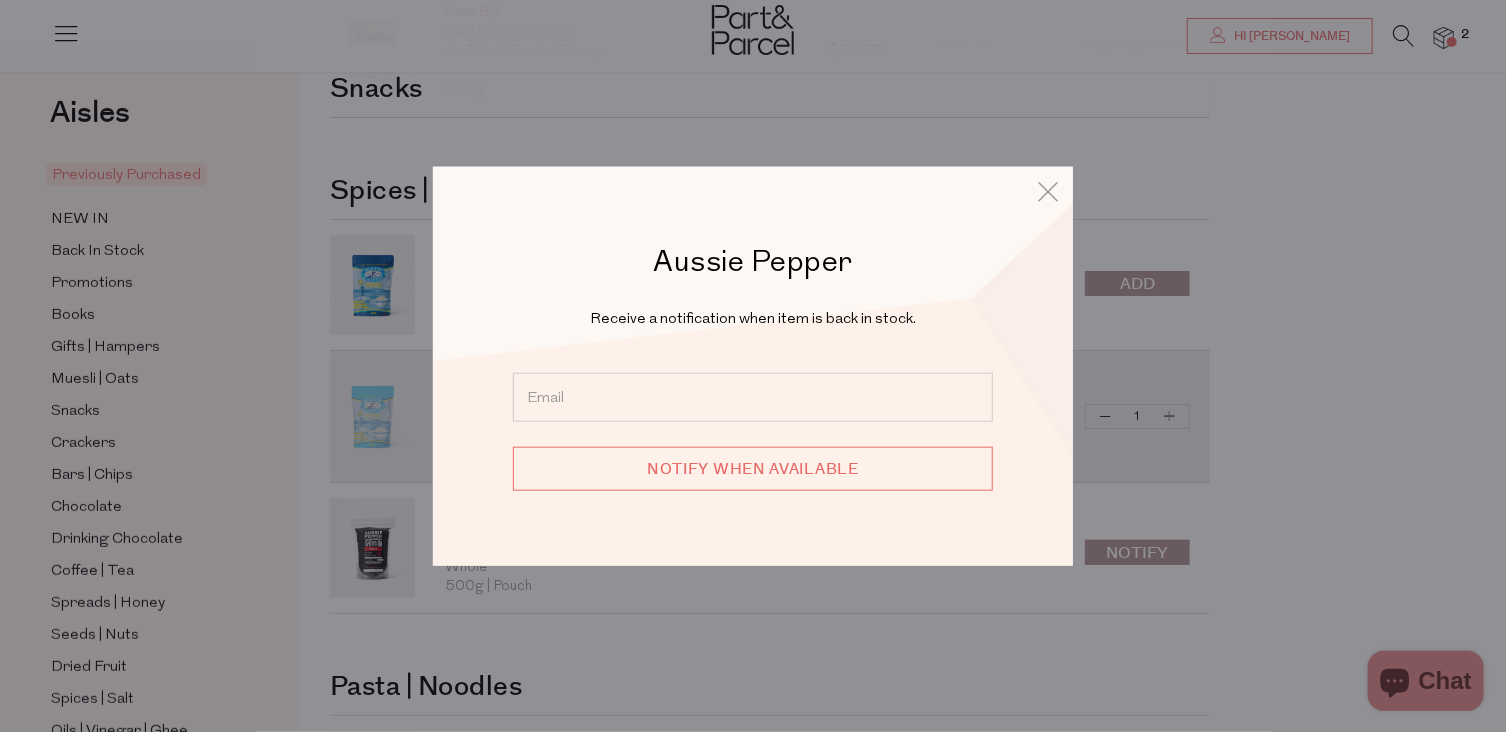click at bounding box center (753, 396) 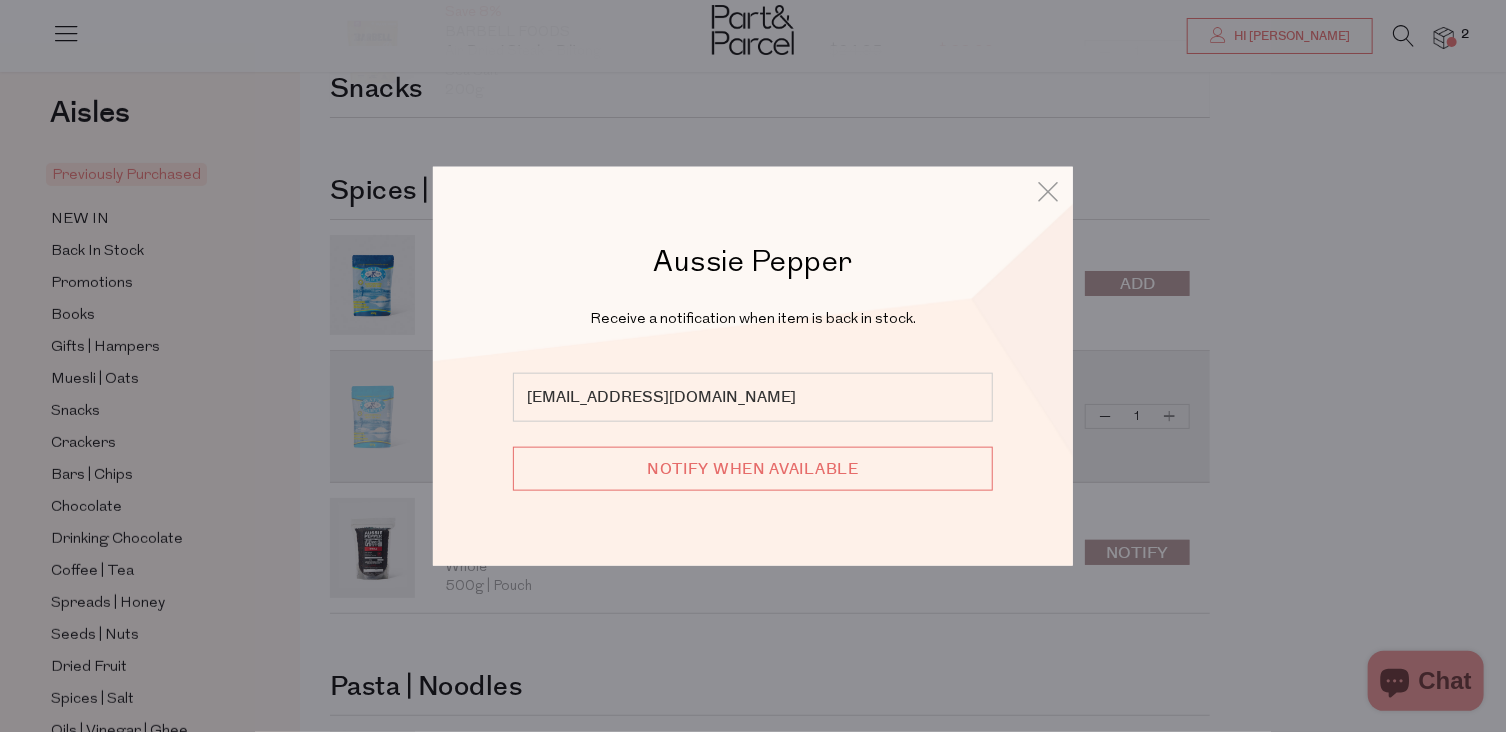 click on "Notify when available" at bounding box center (753, 468) 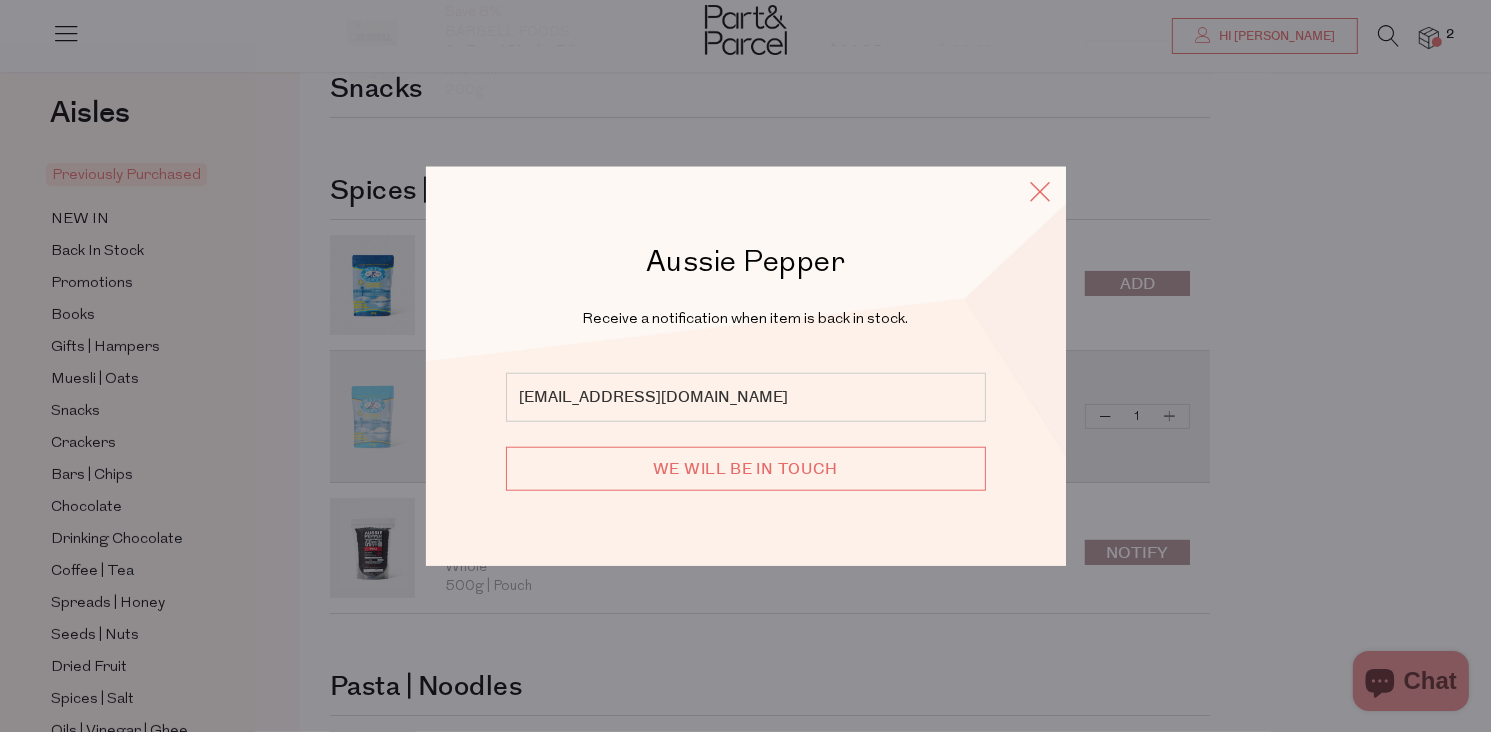 click at bounding box center [1041, 191] 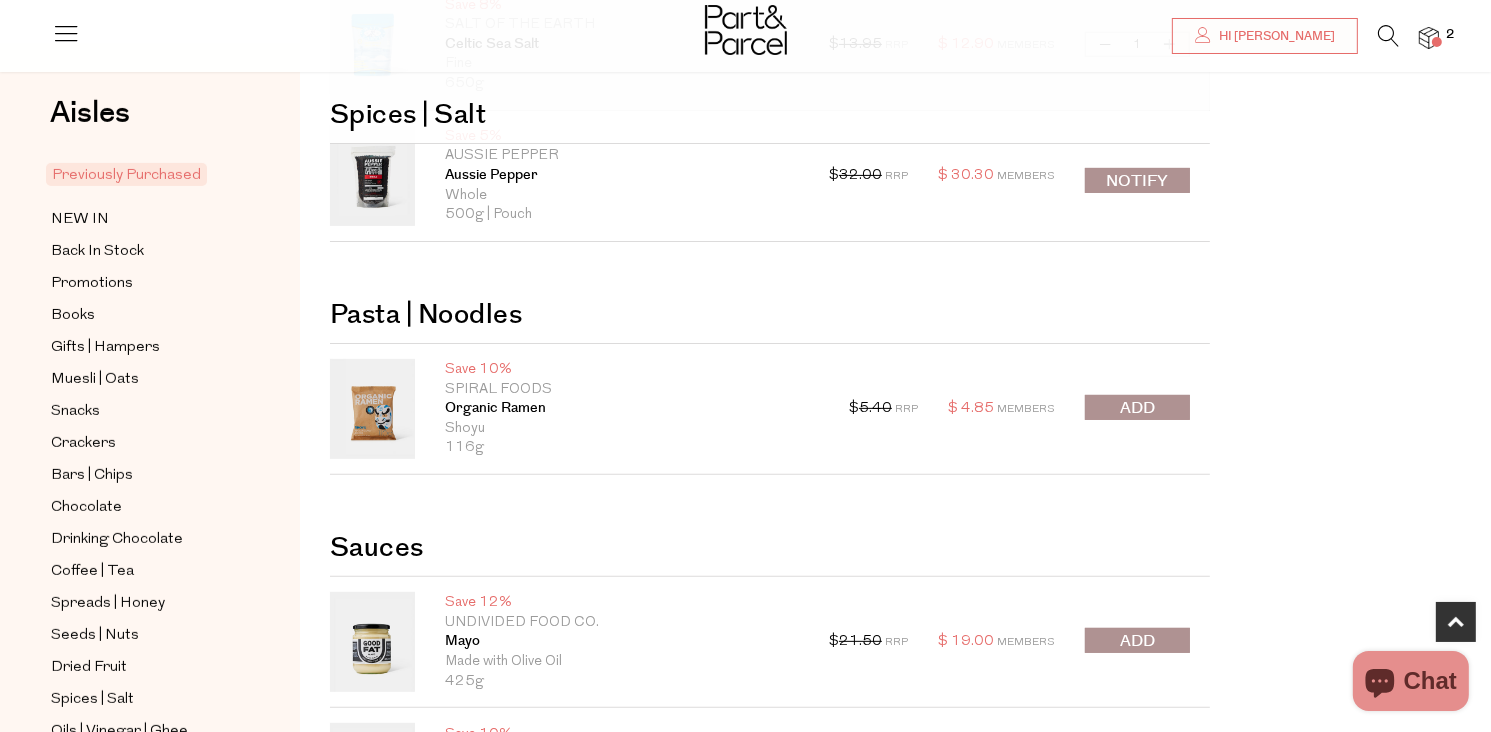 scroll, scrollTop: 600, scrollLeft: 0, axis: vertical 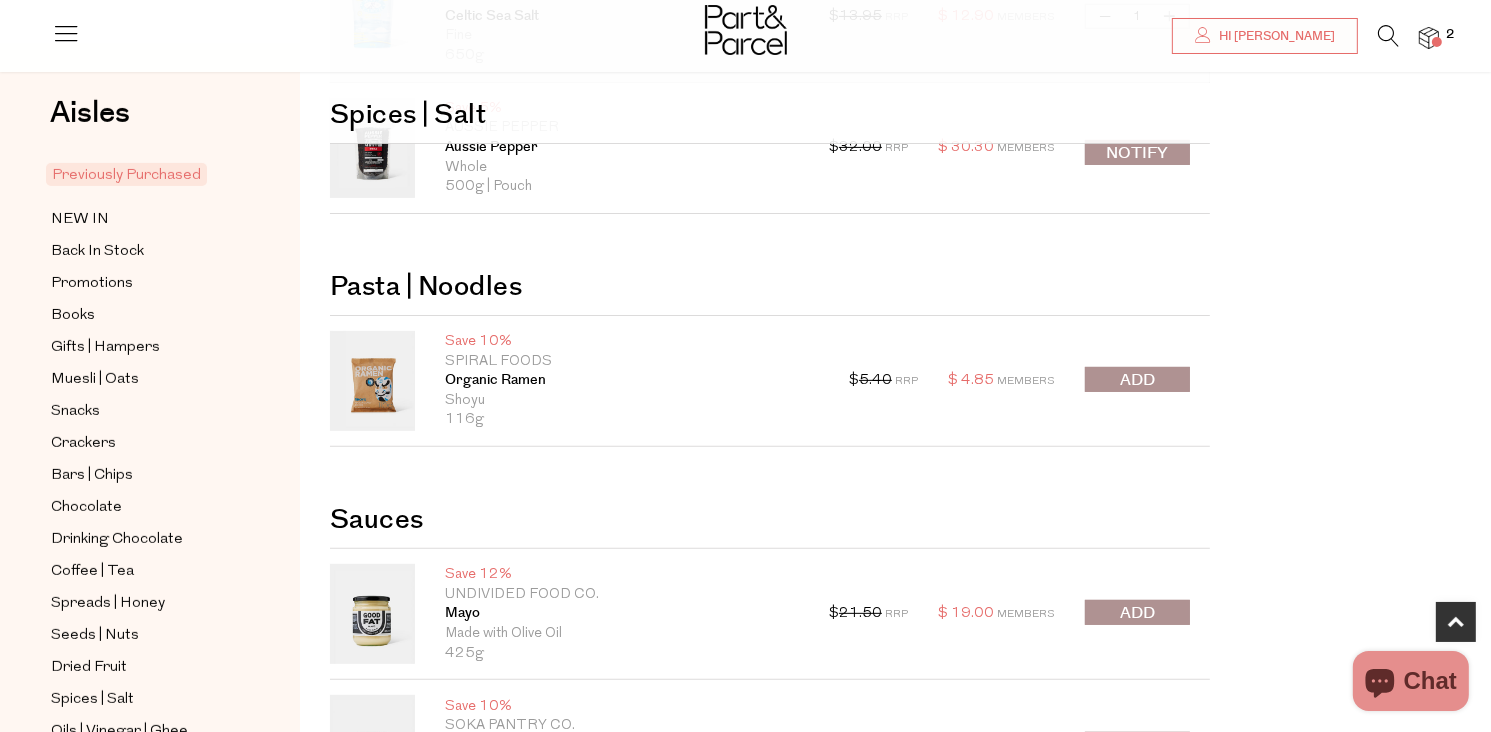 click at bounding box center (1137, 380) 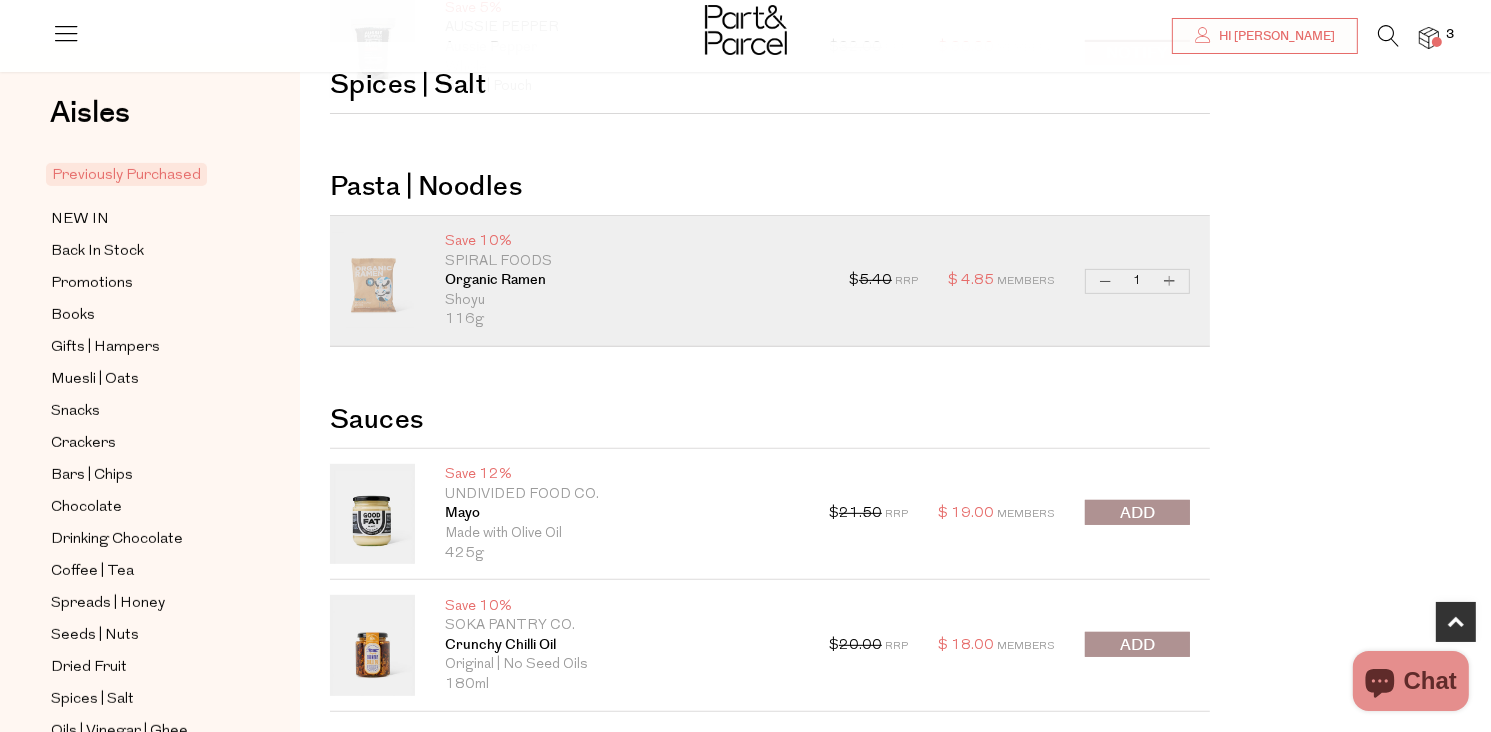 scroll, scrollTop: 800, scrollLeft: 0, axis: vertical 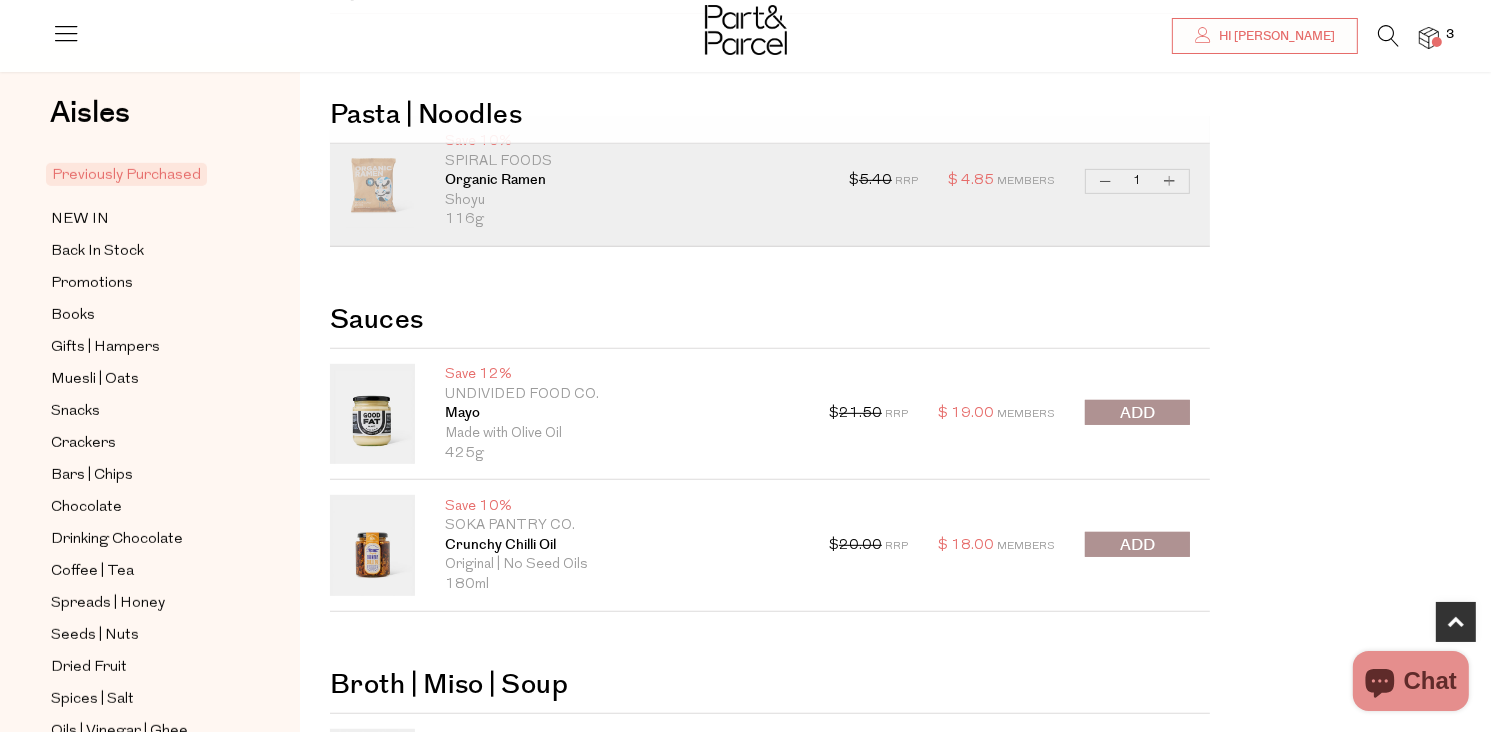 click at bounding box center [1137, 545] 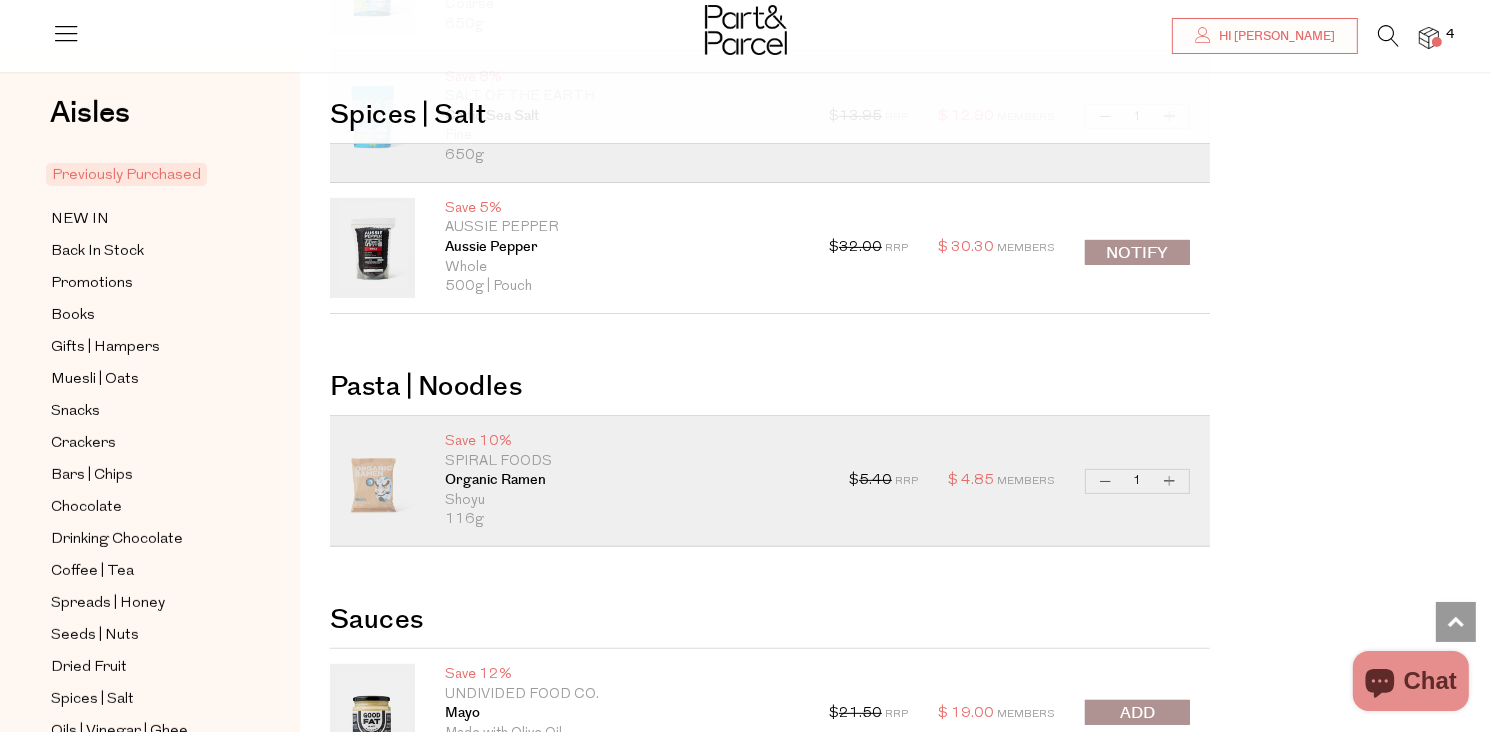 scroll, scrollTop: 0, scrollLeft: 0, axis: both 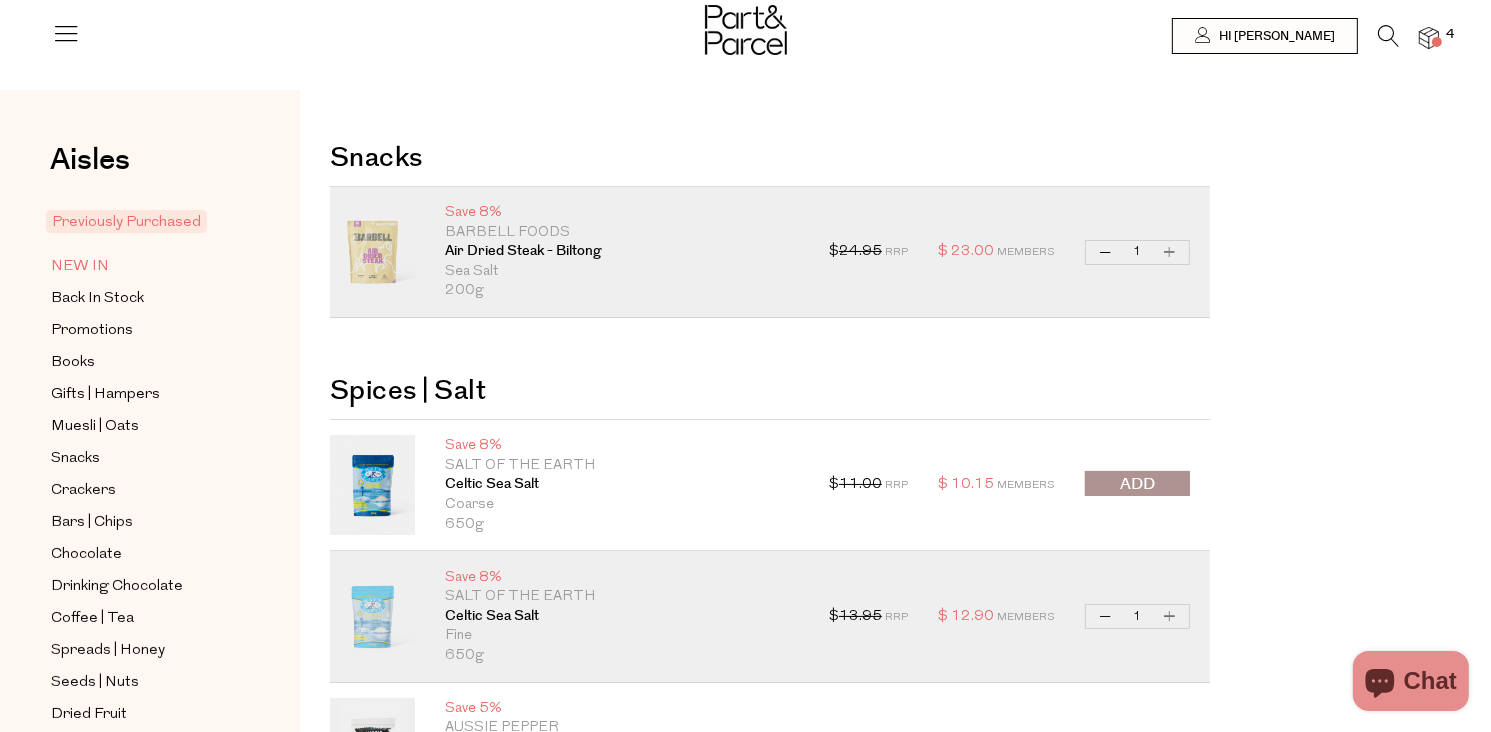 click on "NEW IN" at bounding box center [80, 267] 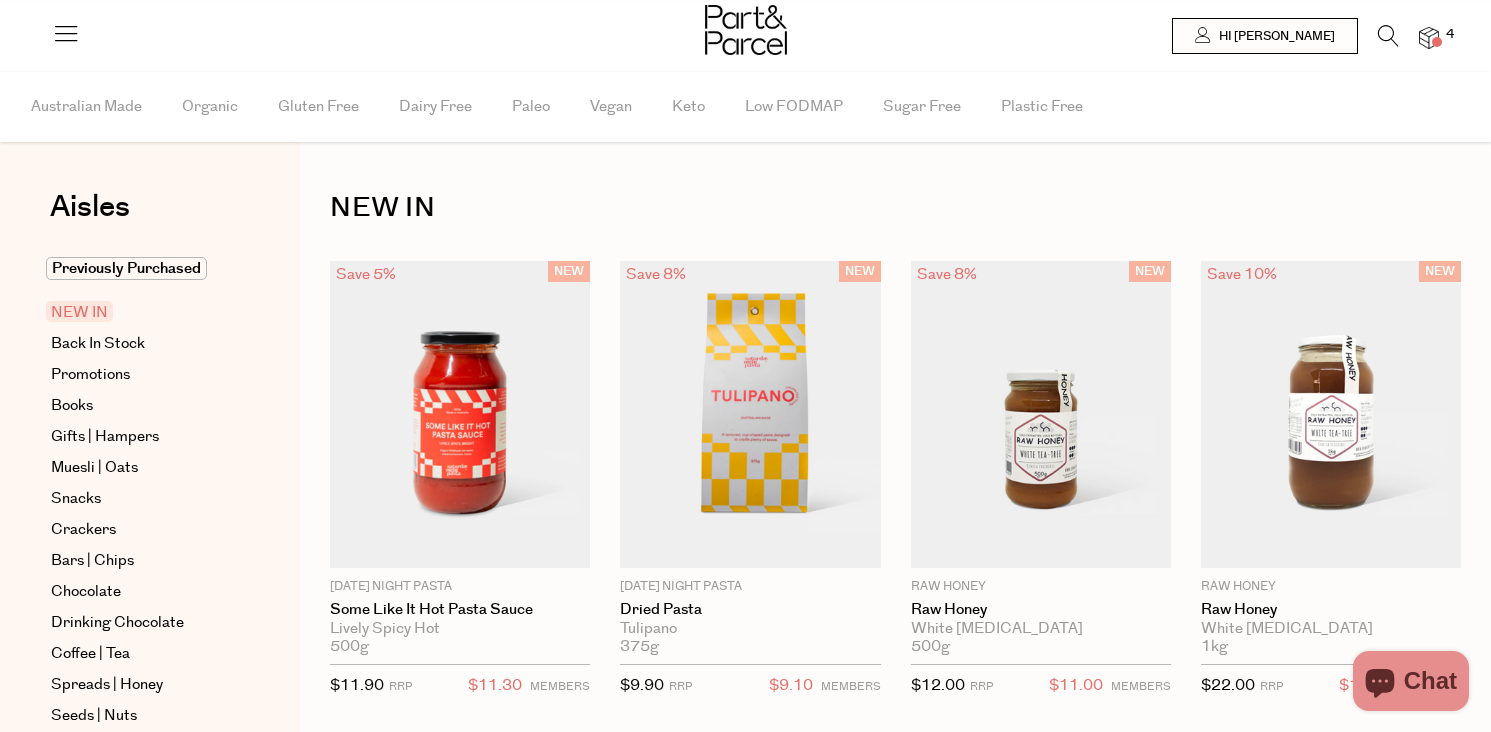 scroll, scrollTop: 0, scrollLeft: 0, axis: both 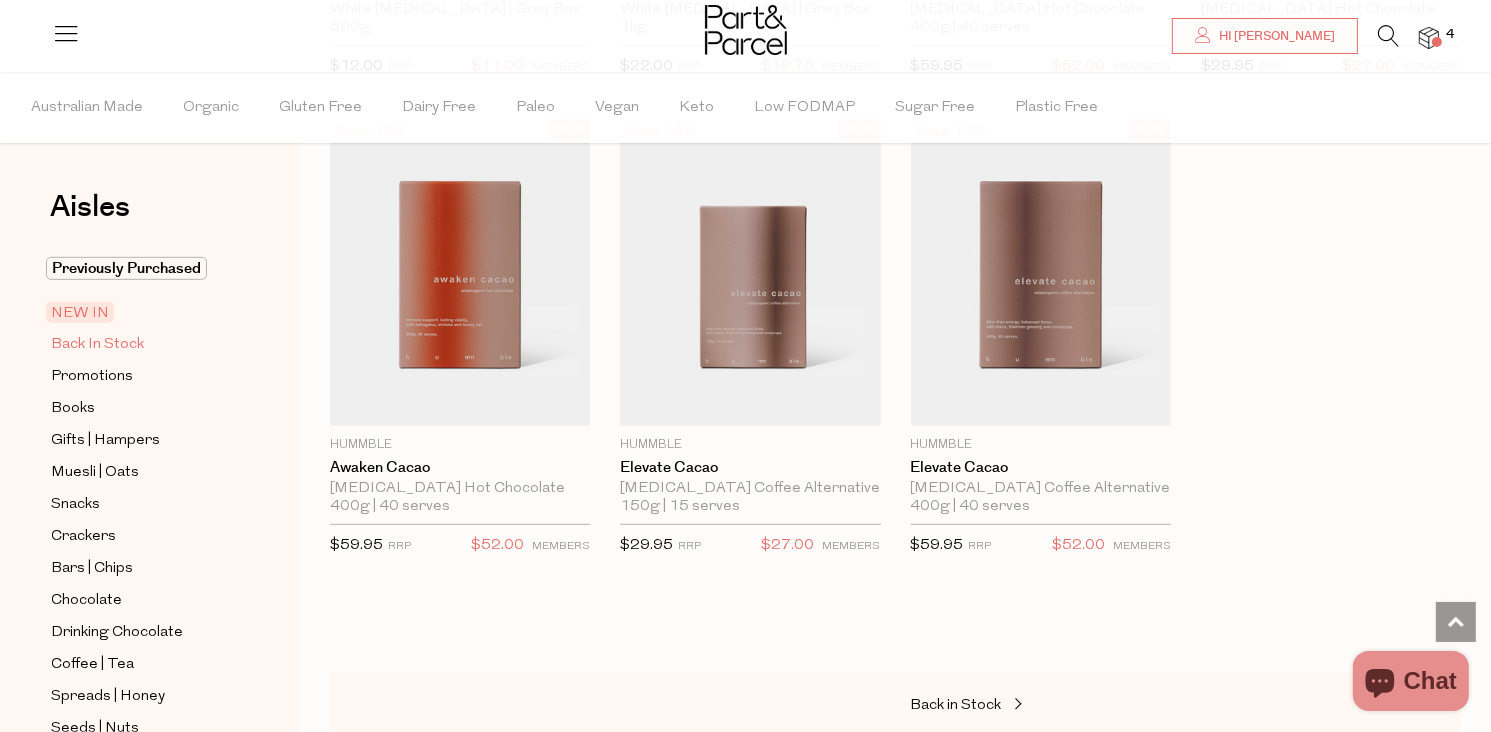 click on "Back In Stock" at bounding box center (97, 345) 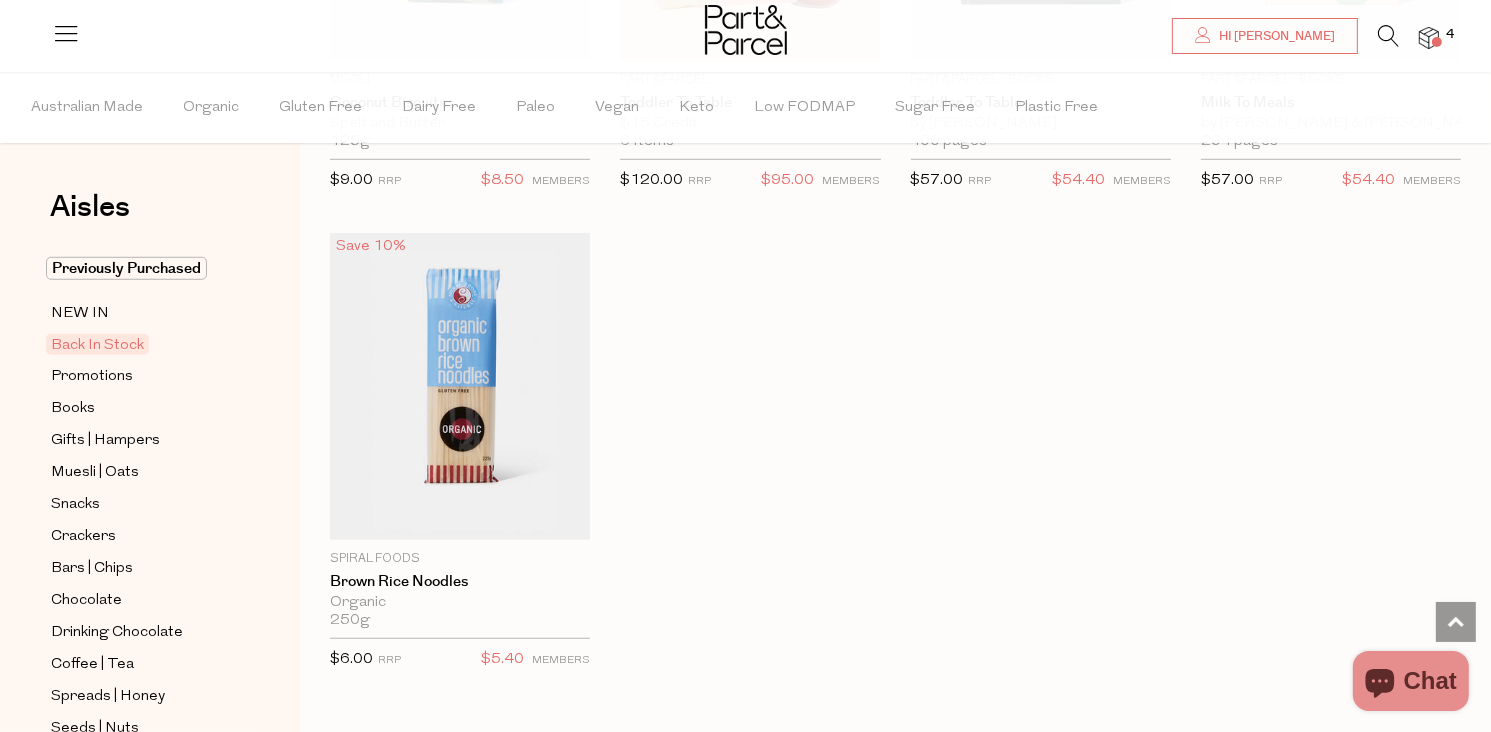scroll, scrollTop: 1500, scrollLeft: 0, axis: vertical 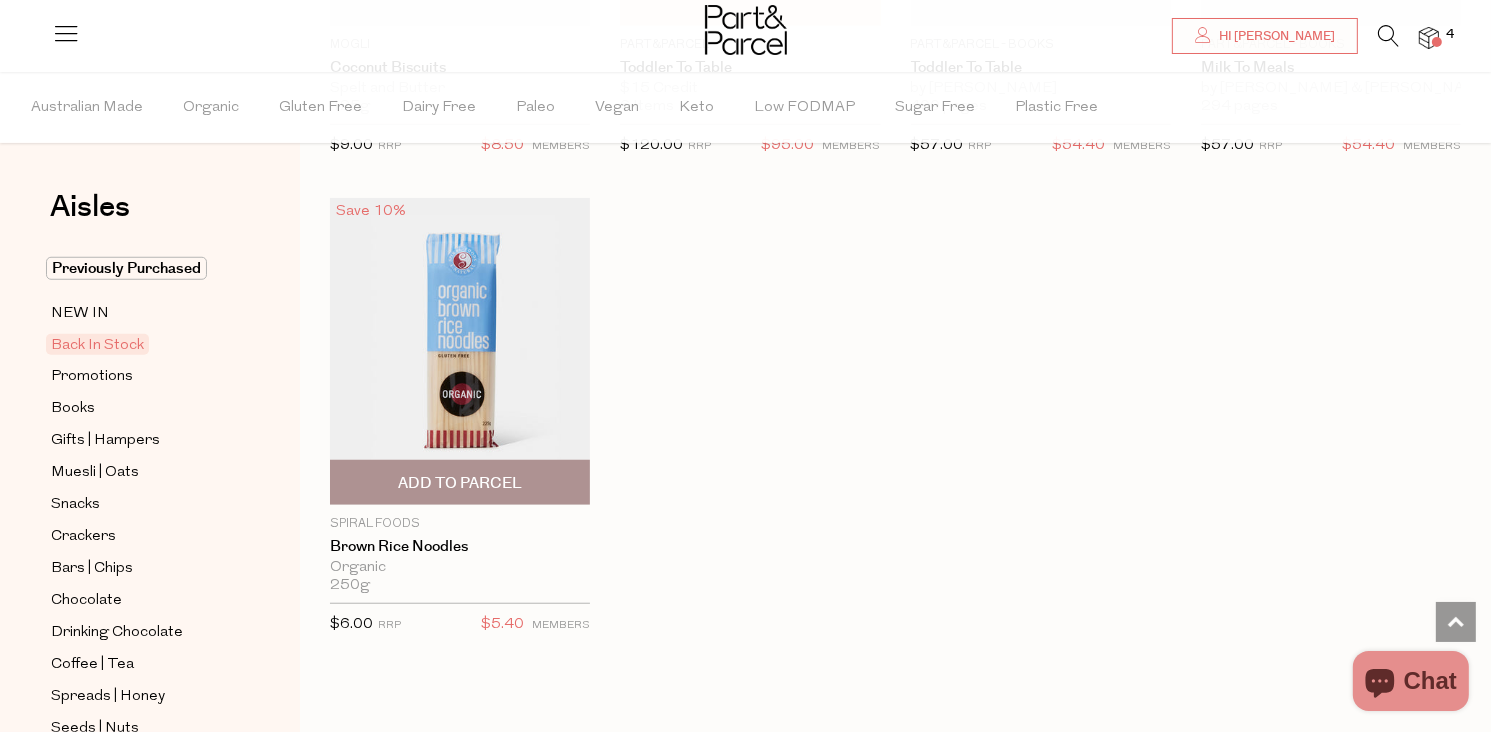 click at bounding box center [460, 351] 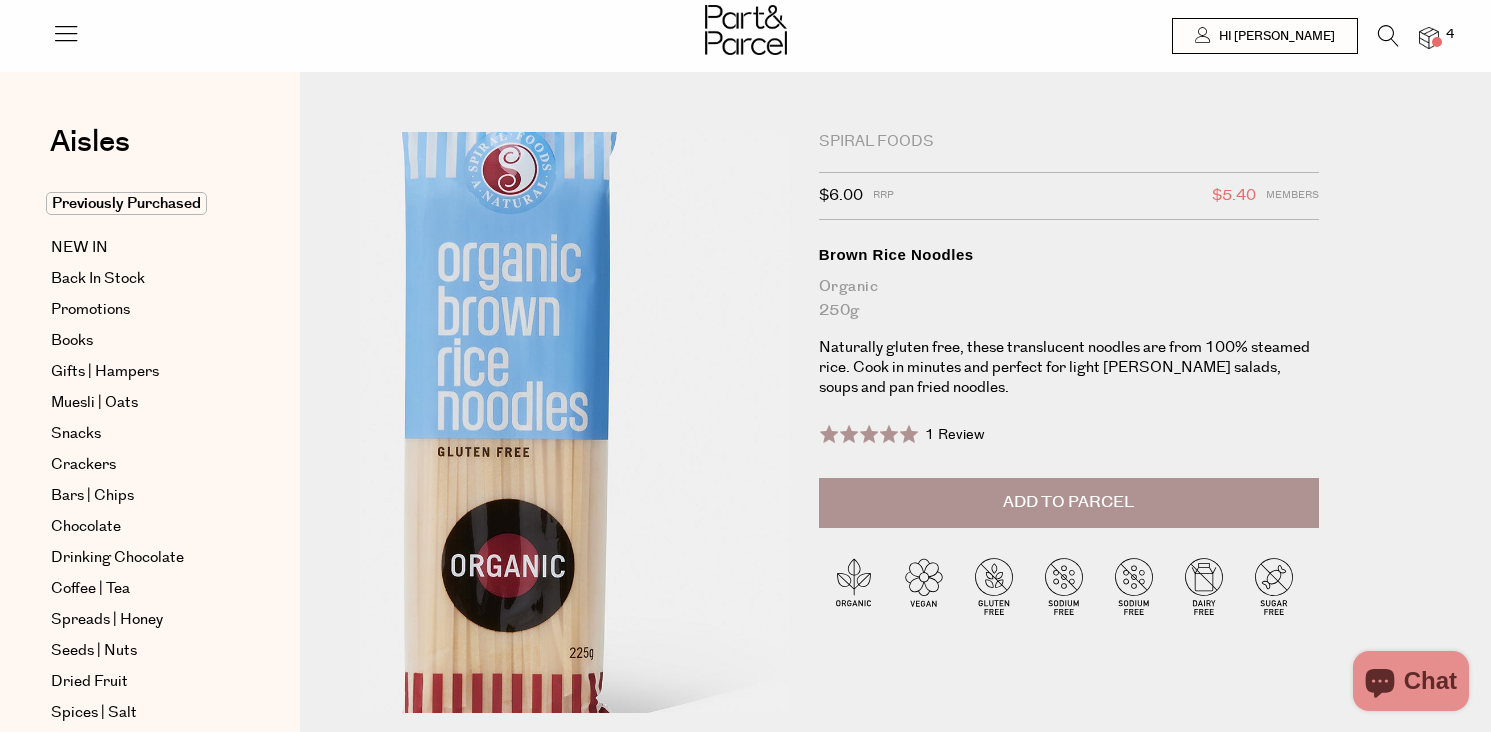 scroll, scrollTop: 0, scrollLeft: 0, axis: both 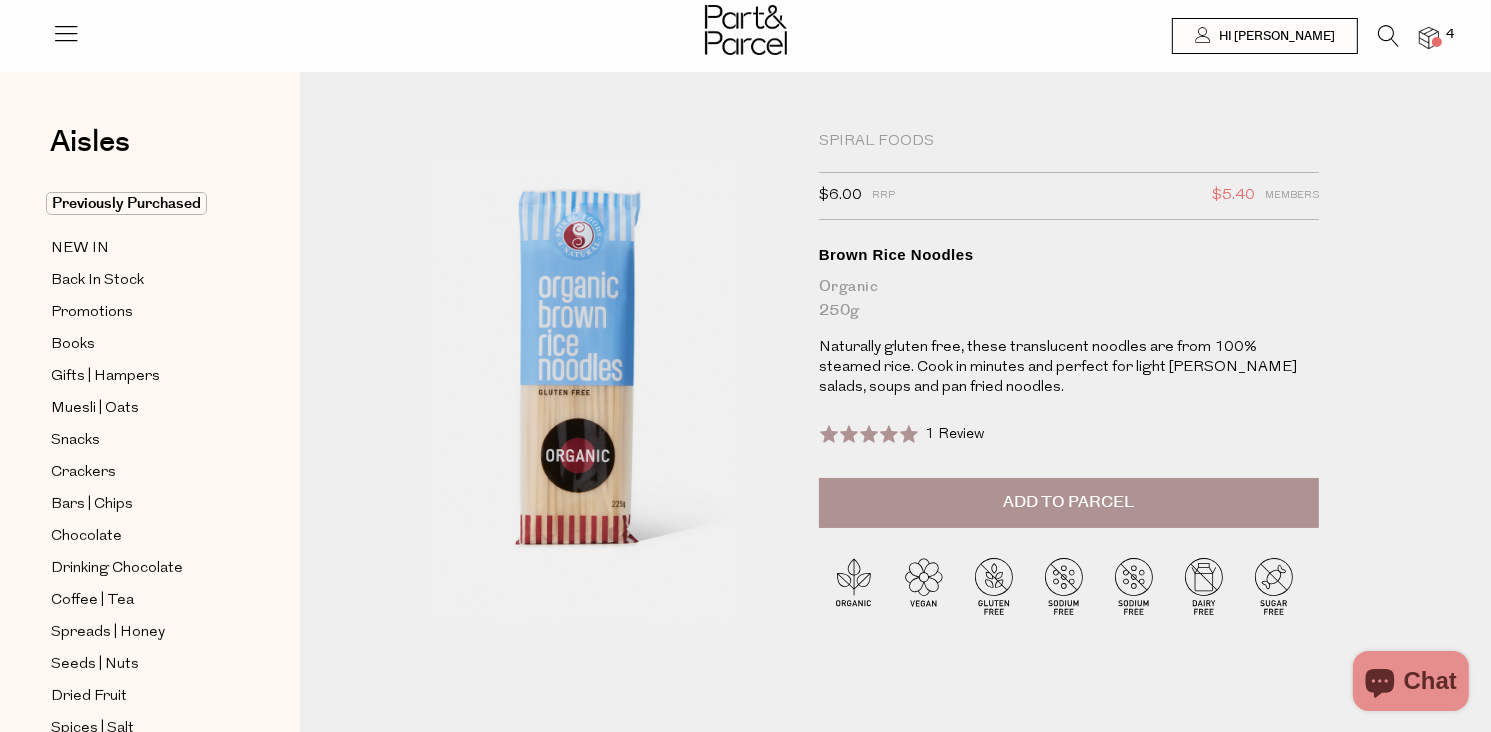 click on "Add to Parcel" at bounding box center (1068, 502) 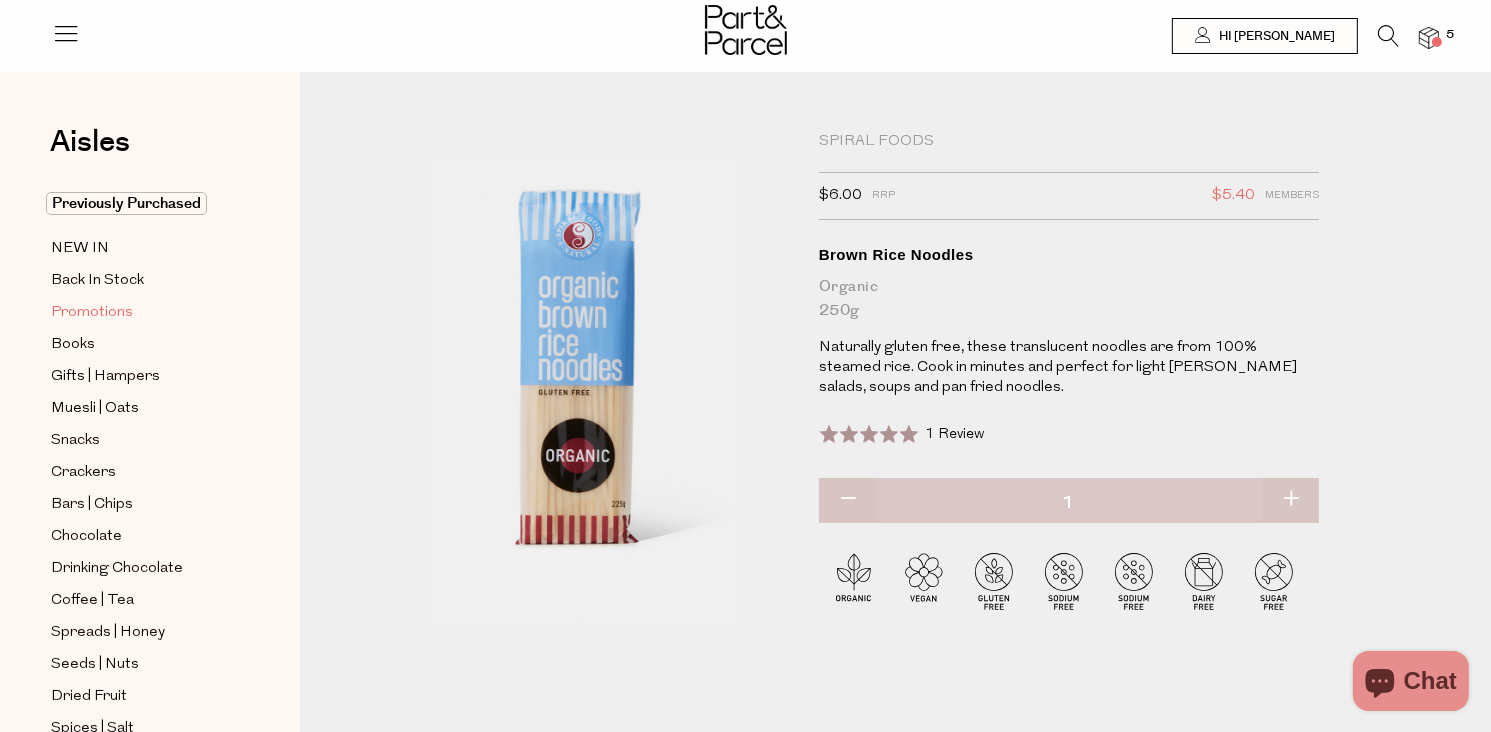 click on "Promotions" at bounding box center [92, 313] 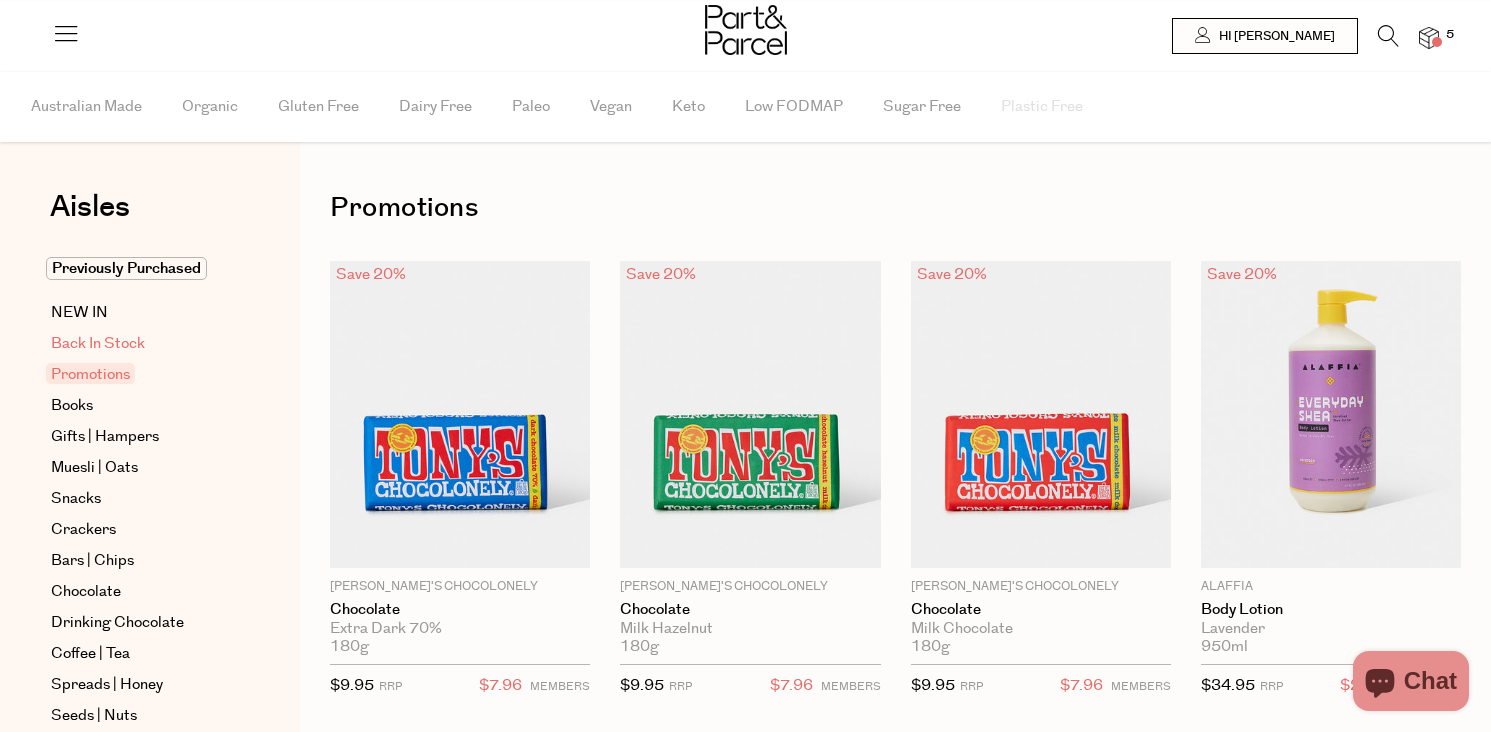 scroll, scrollTop: 0, scrollLeft: 0, axis: both 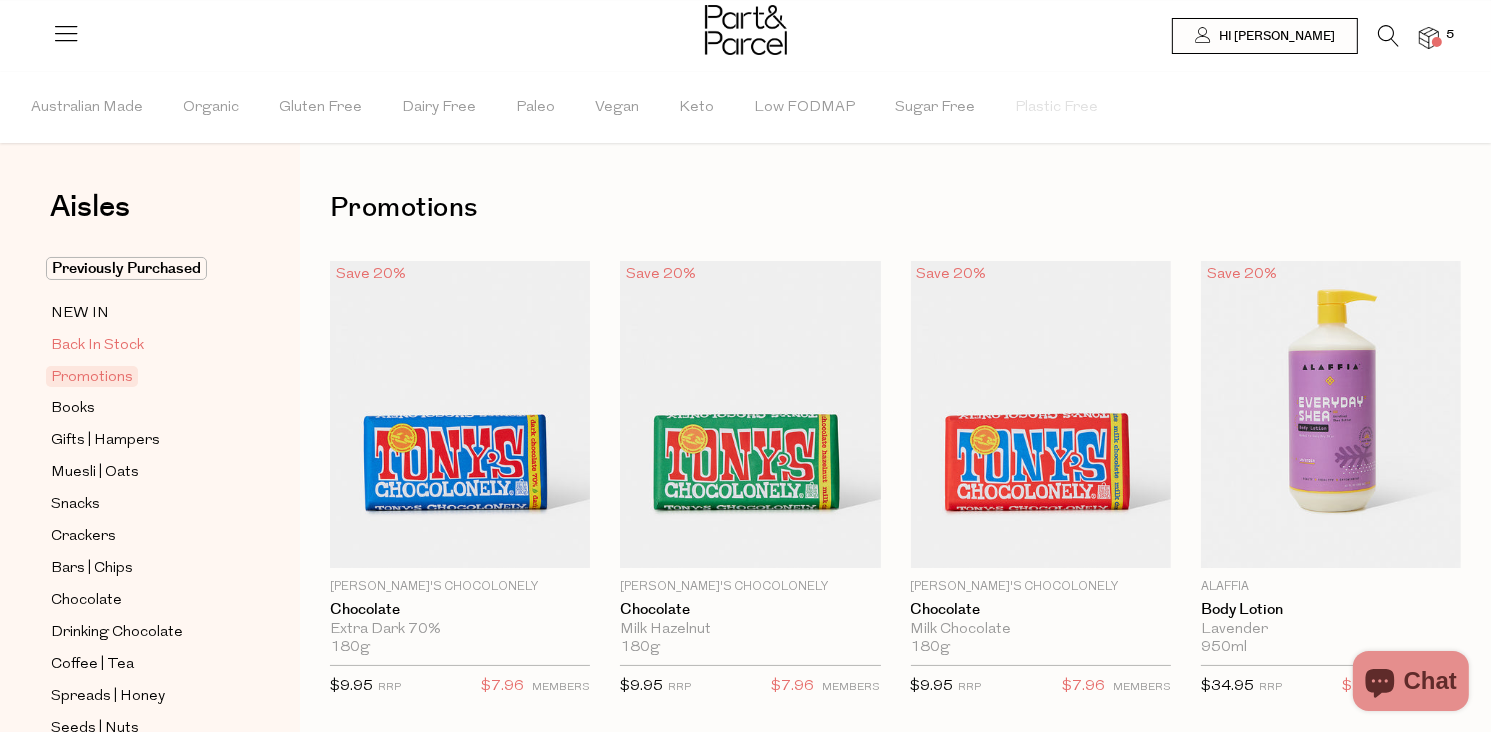 click on "Back In Stock" at bounding box center [97, 346] 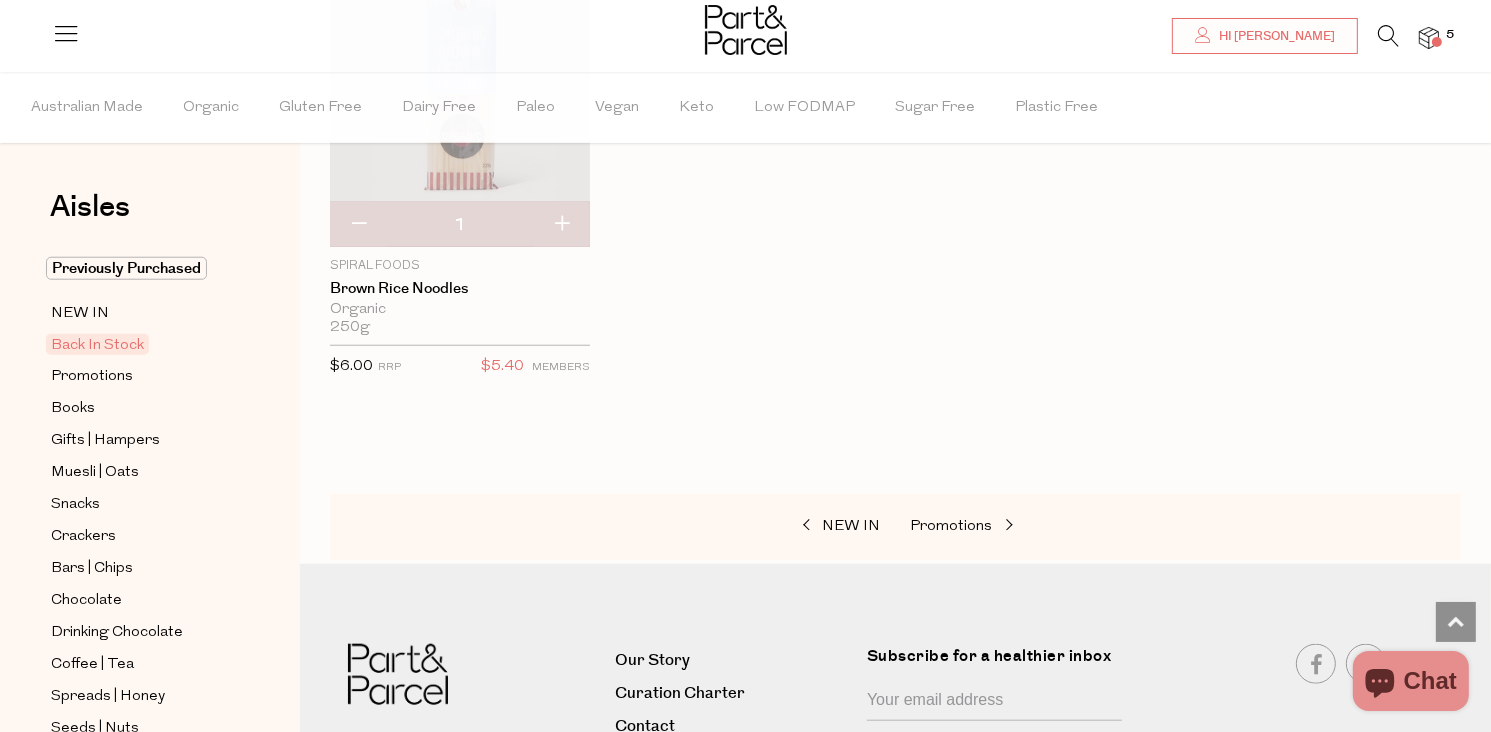 scroll, scrollTop: 1800, scrollLeft: 0, axis: vertical 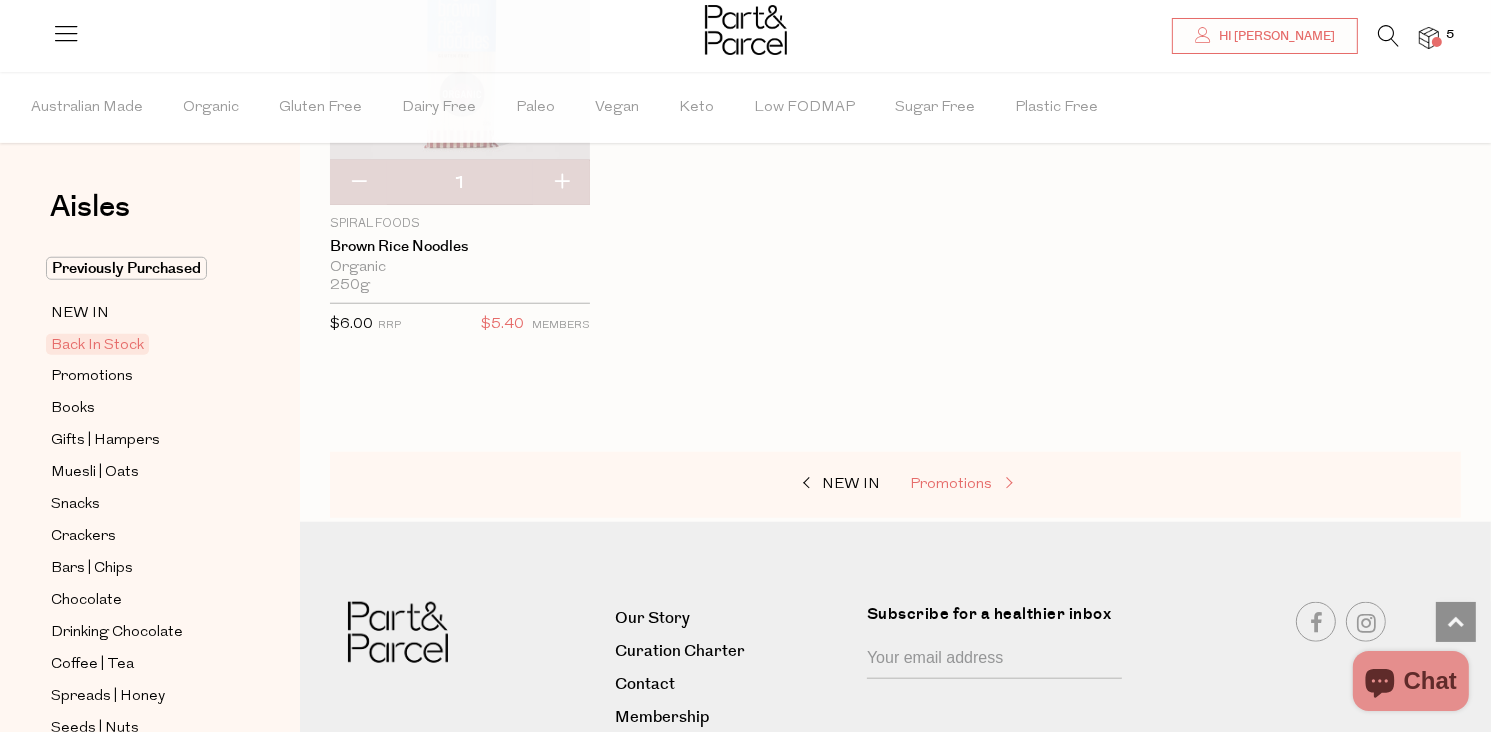 click on "Promotions" at bounding box center (952, 484) 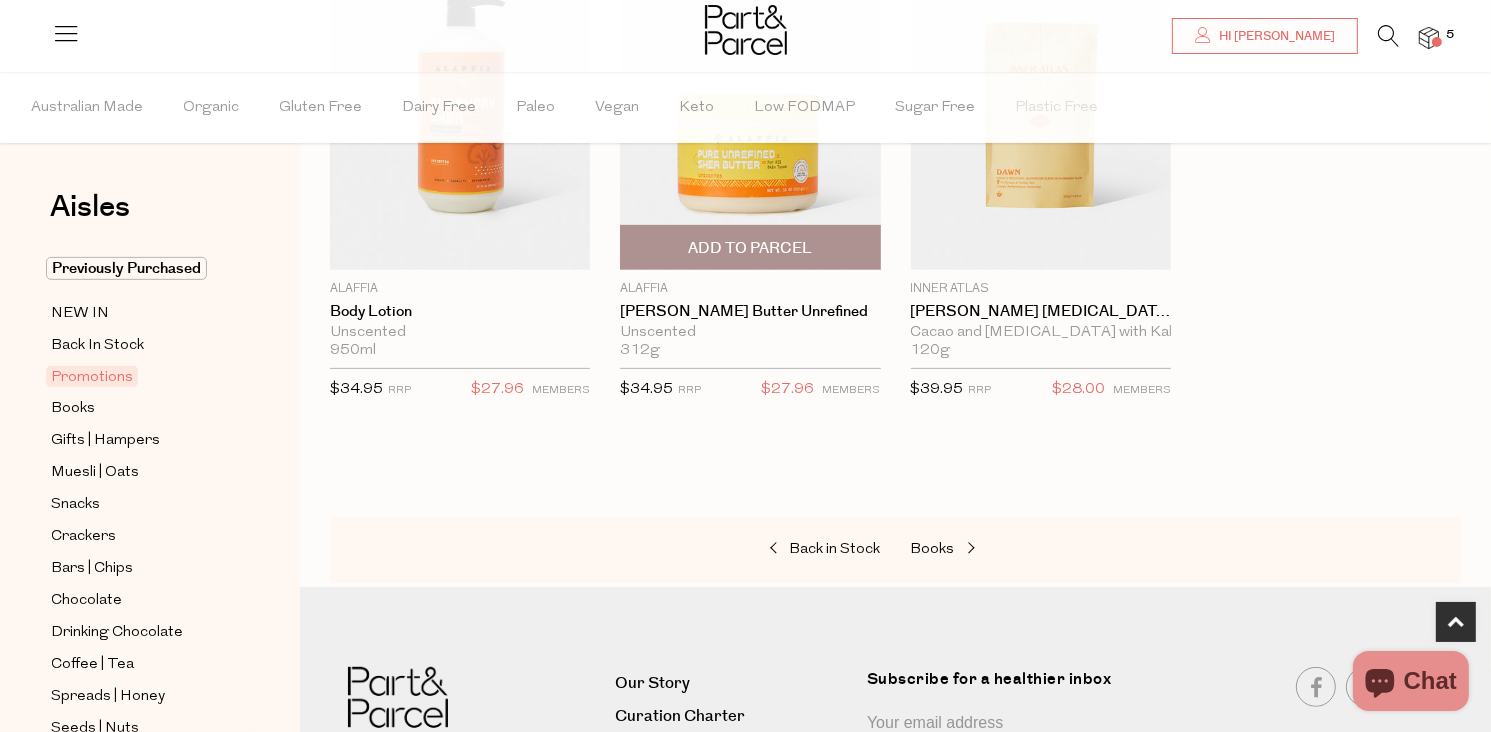 scroll, scrollTop: 800, scrollLeft: 0, axis: vertical 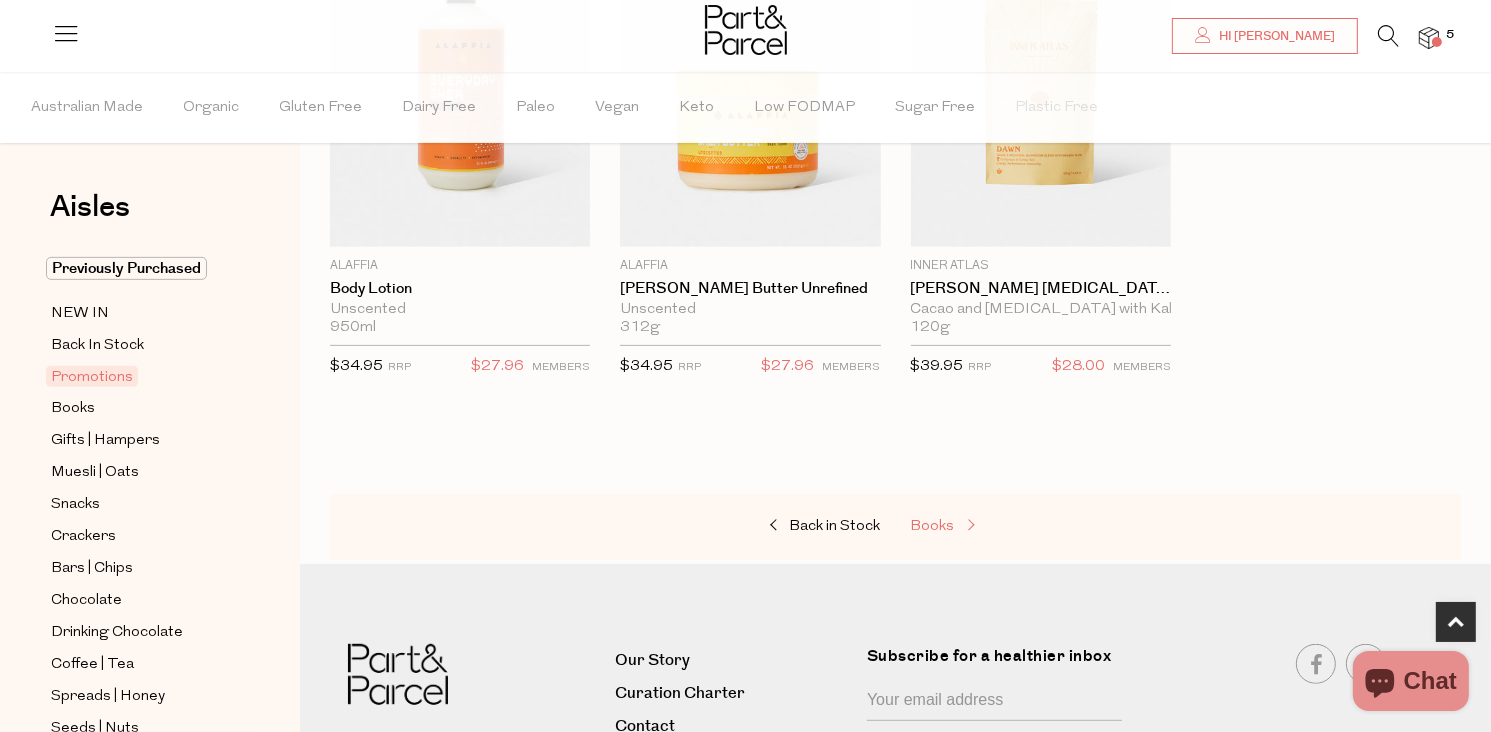 click on "Books" at bounding box center (933, 526) 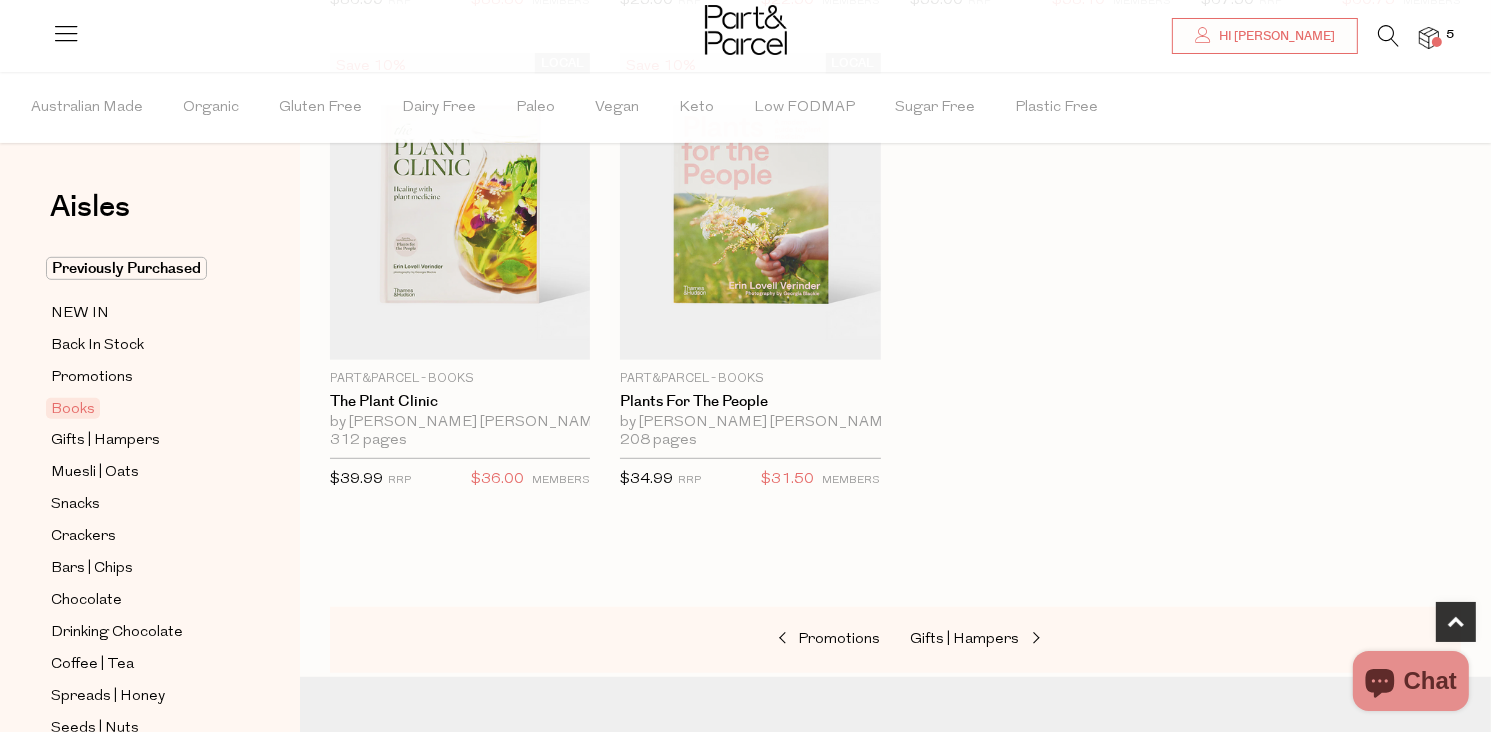 scroll, scrollTop: 1200, scrollLeft: 0, axis: vertical 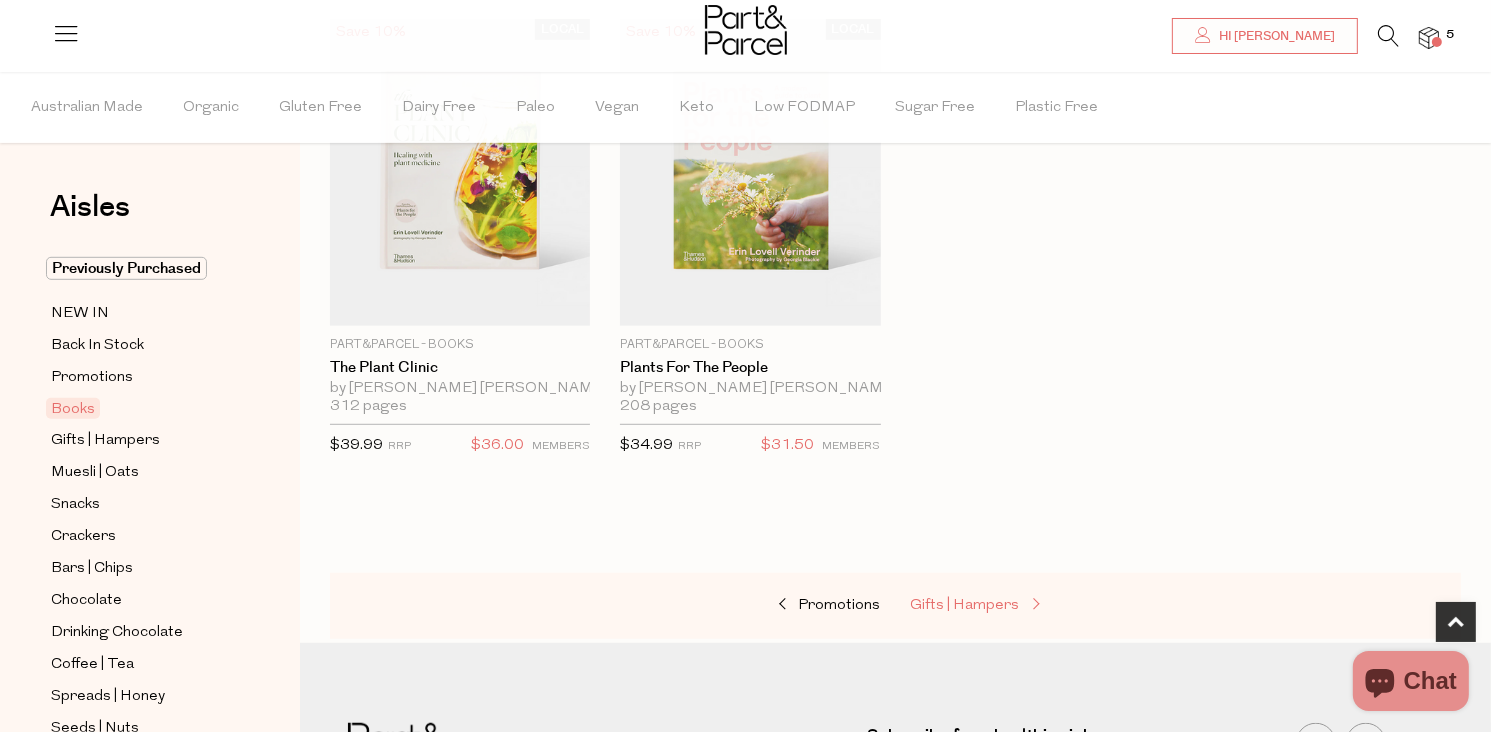 click on "Gifts | Hampers" at bounding box center [965, 605] 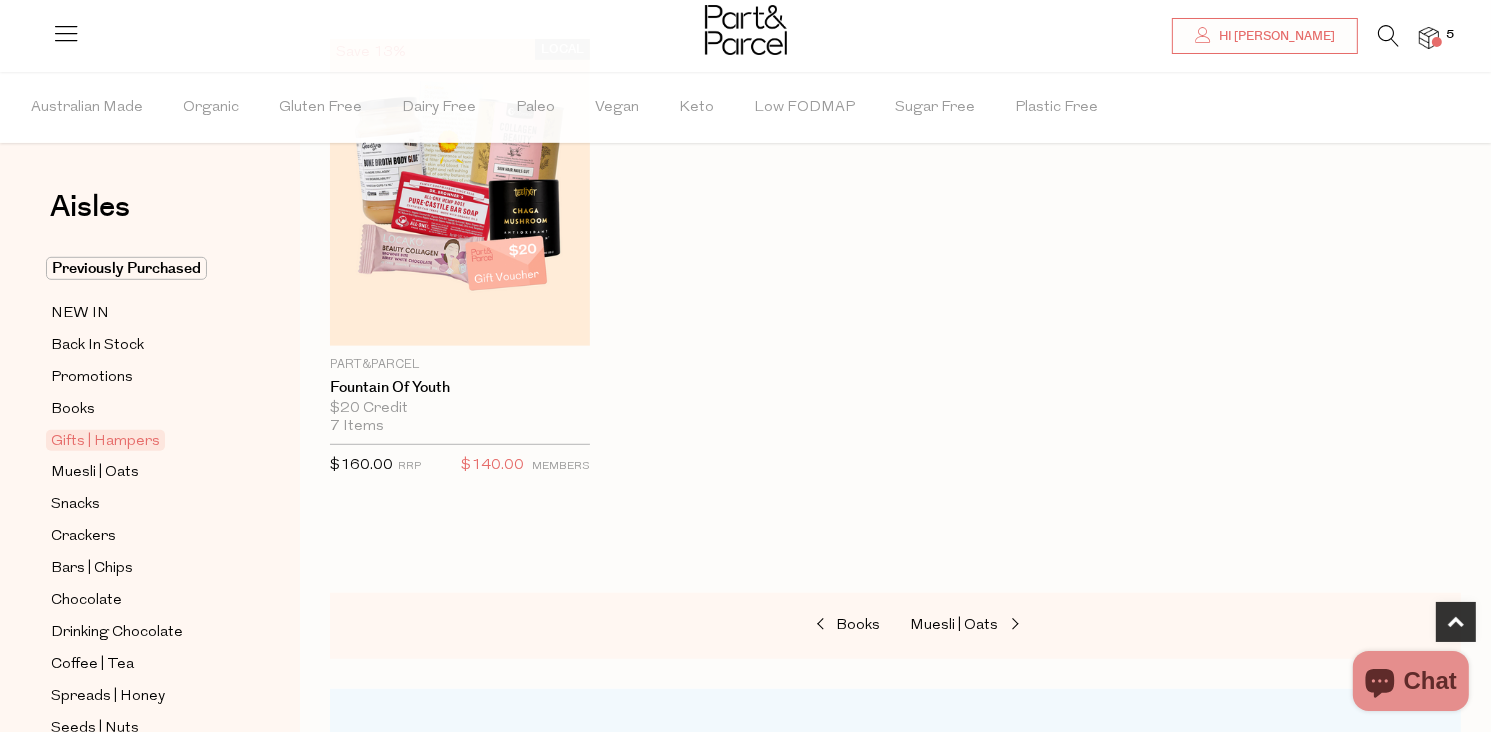 scroll, scrollTop: 1200, scrollLeft: 0, axis: vertical 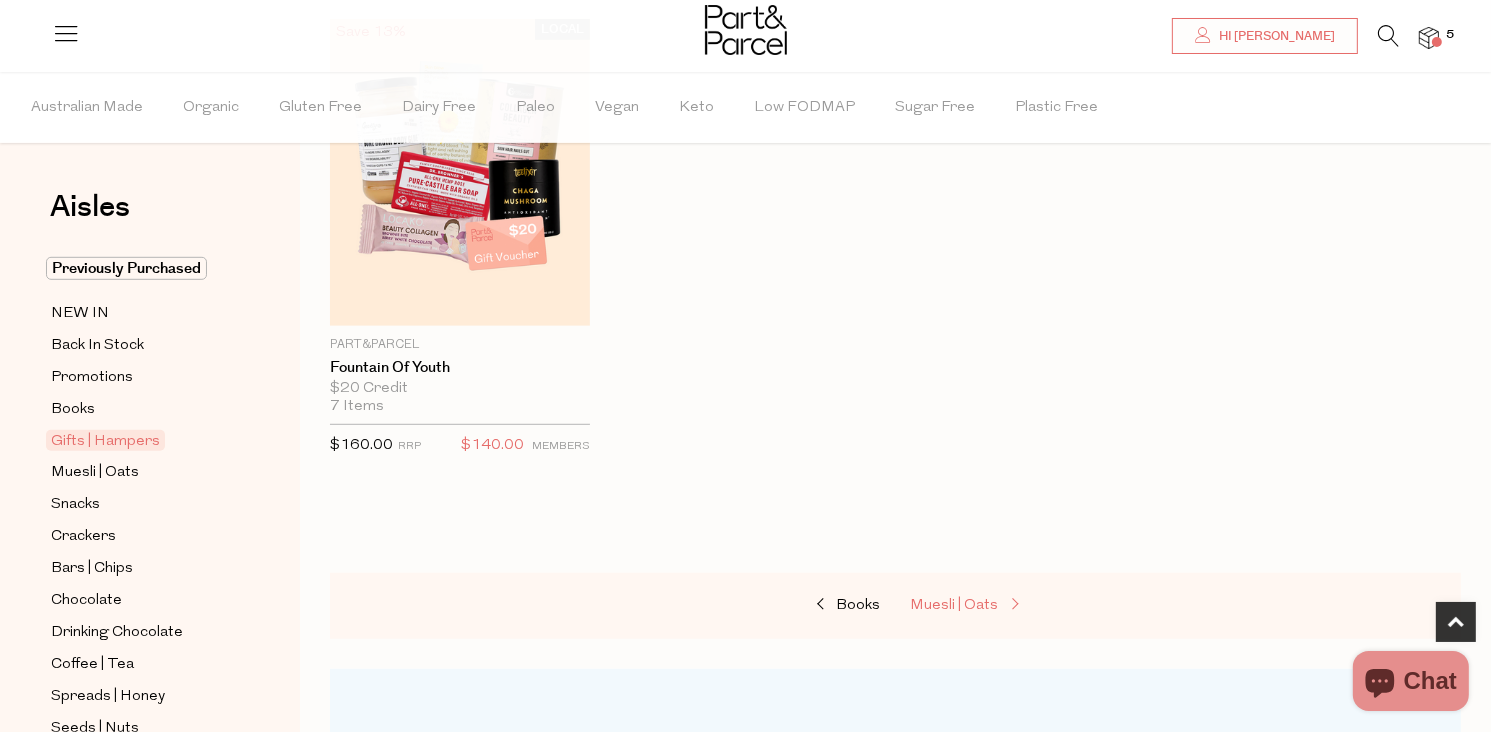 click on "Muesli | Oats" at bounding box center [955, 605] 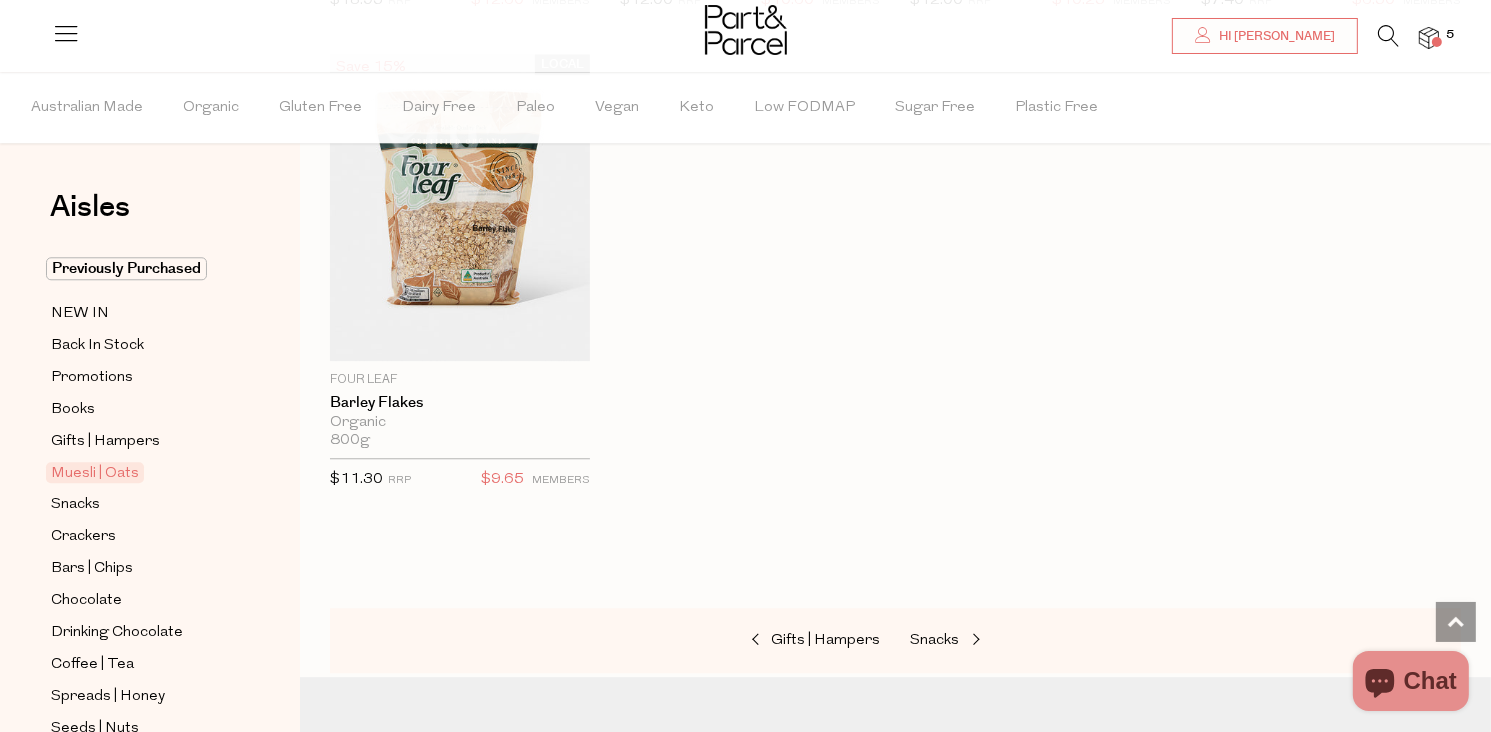 scroll, scrollTop: 5000, scrollLeft: 0, axis: vertical 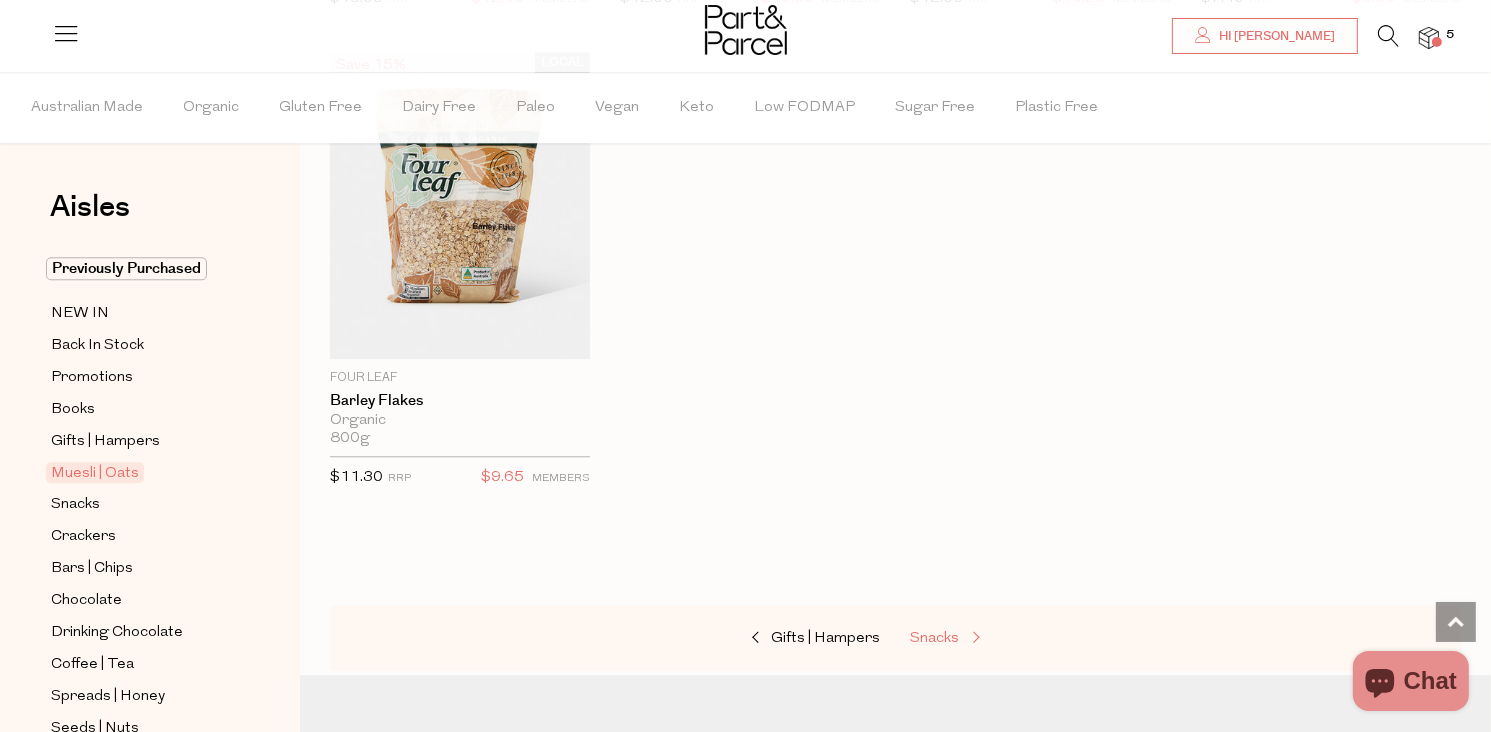 click on "Snacks" at bounding box center [935, 638] 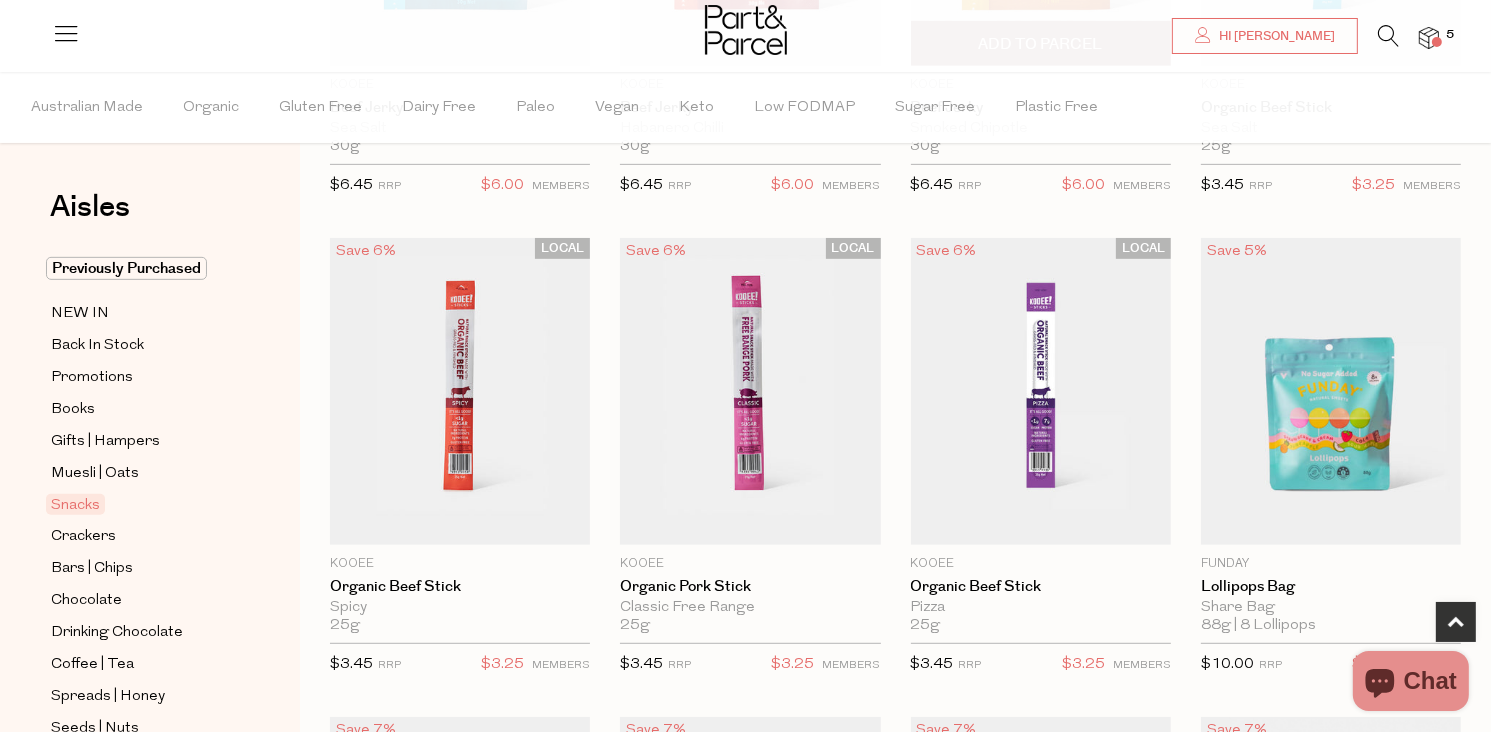 scroll, scrollTop: 1000, scrollLeft: 0, axis: vertical 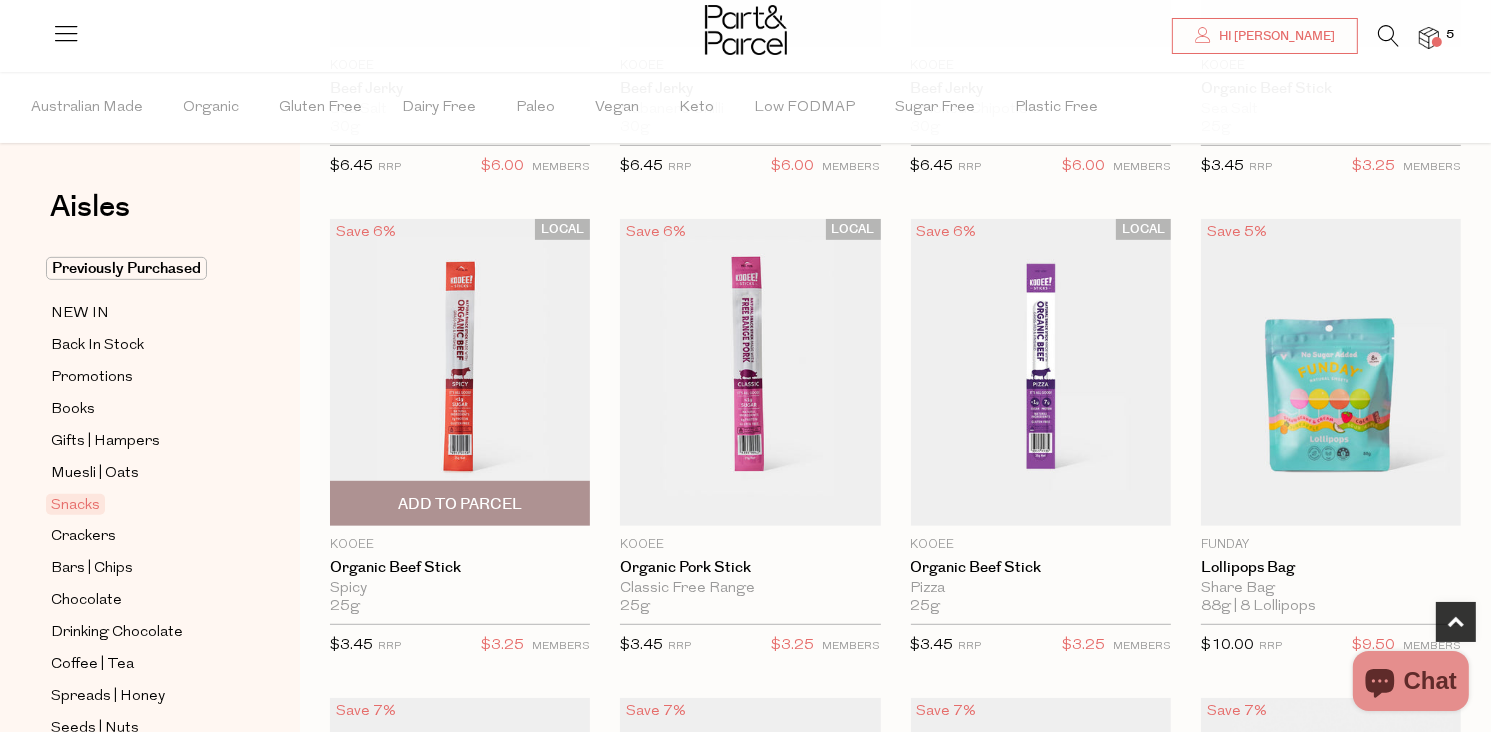 click at bounding box center (460, 372) 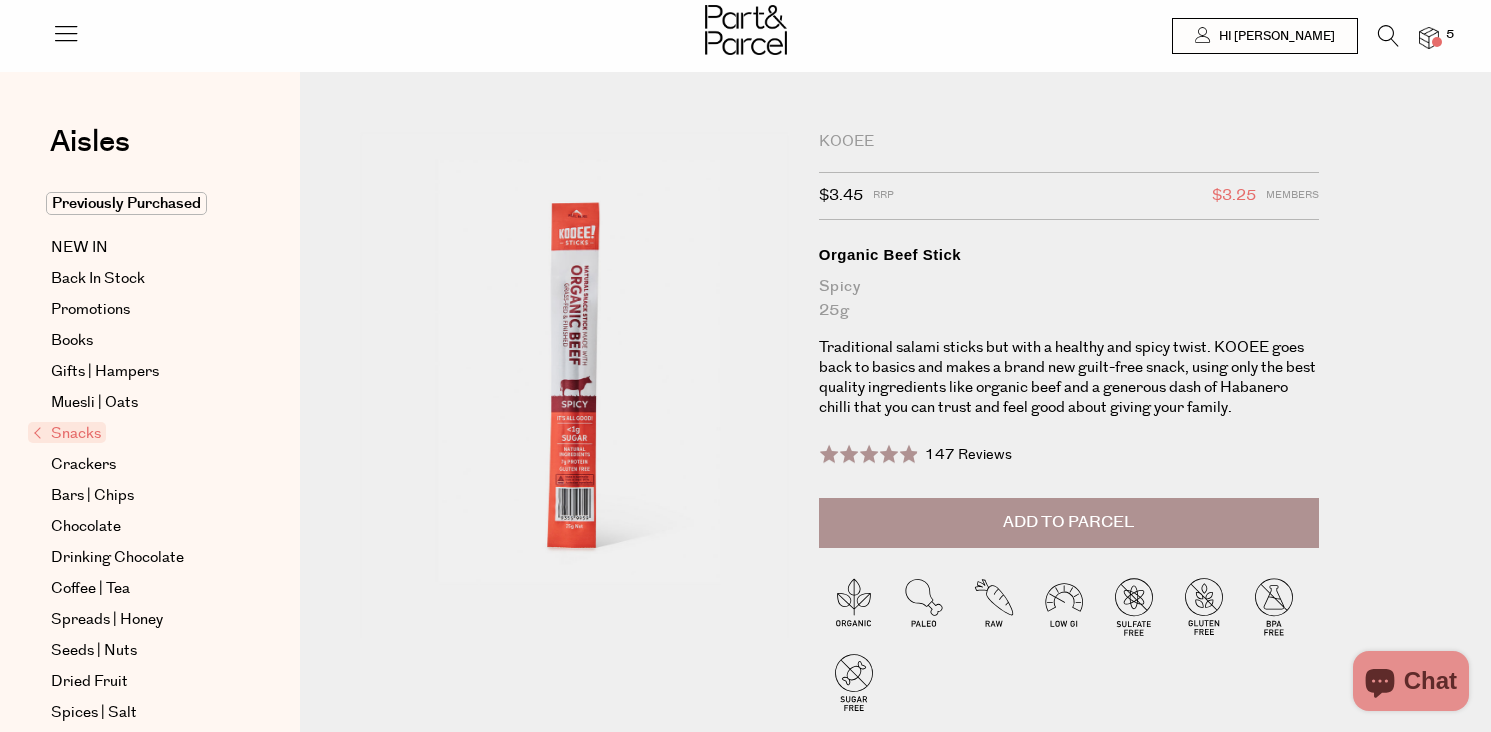 scroll, scrollTop: 0, scrollLeft: 0, axis: both 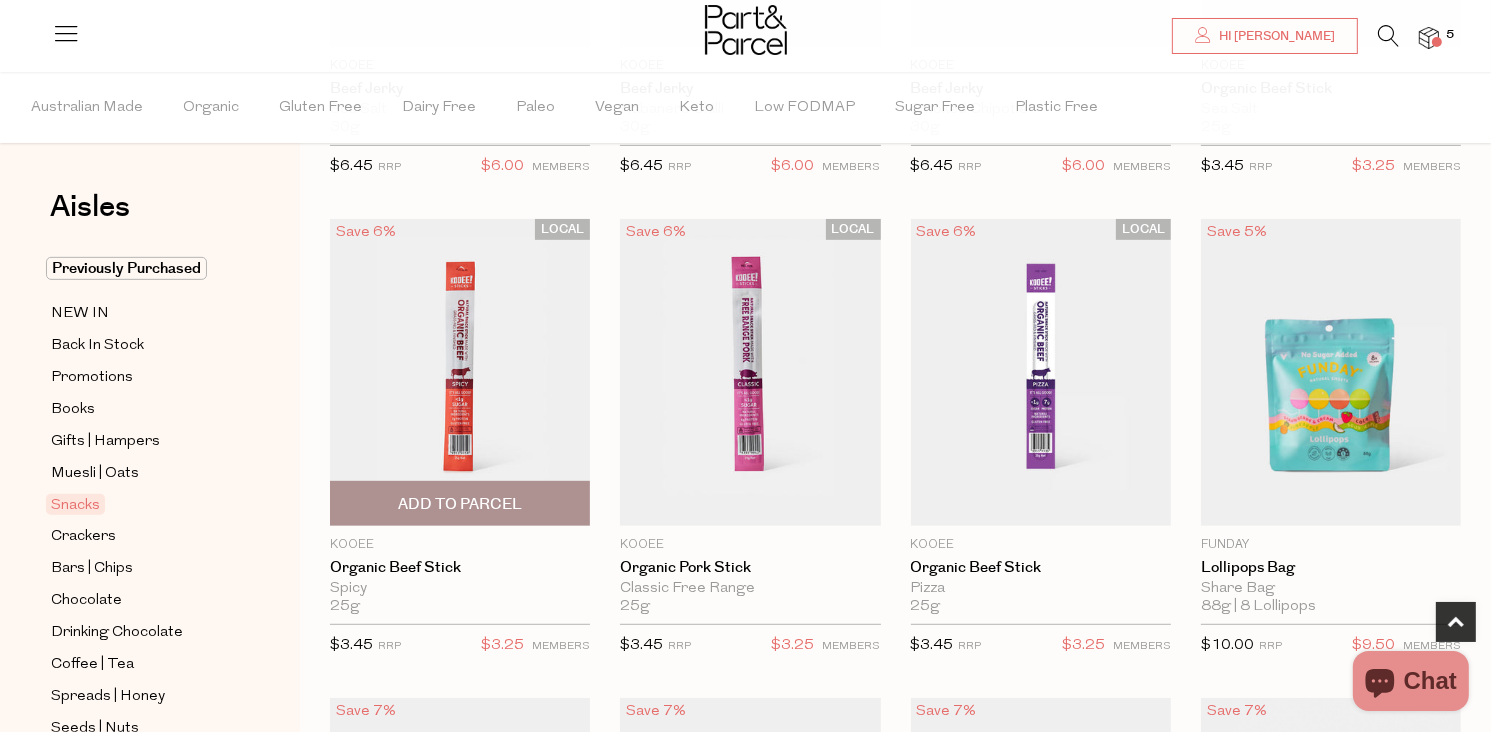 click on "Add To Parcel" at bounding box center (460, 504) 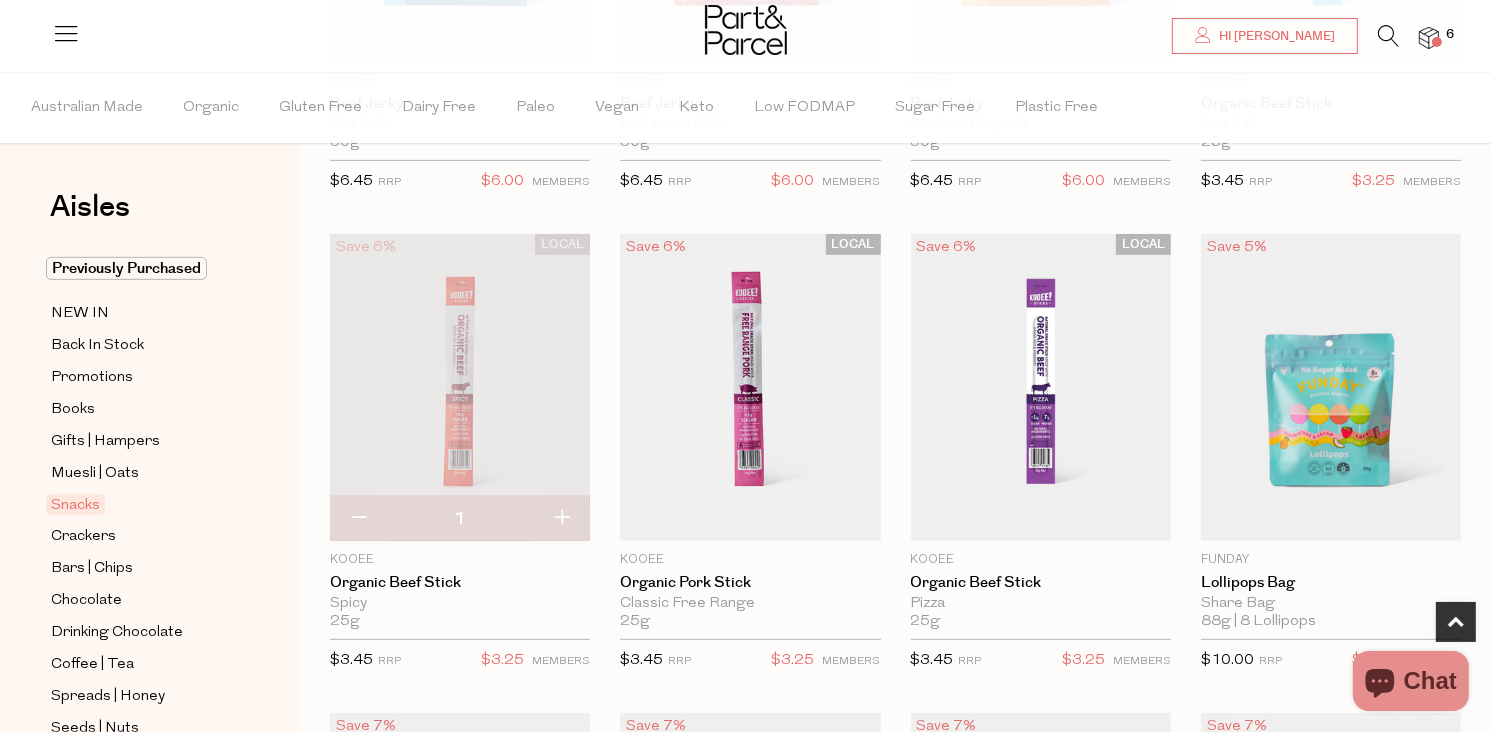 scroll, scrollTop: 1100, scrollLeft: 0, axis: vertical 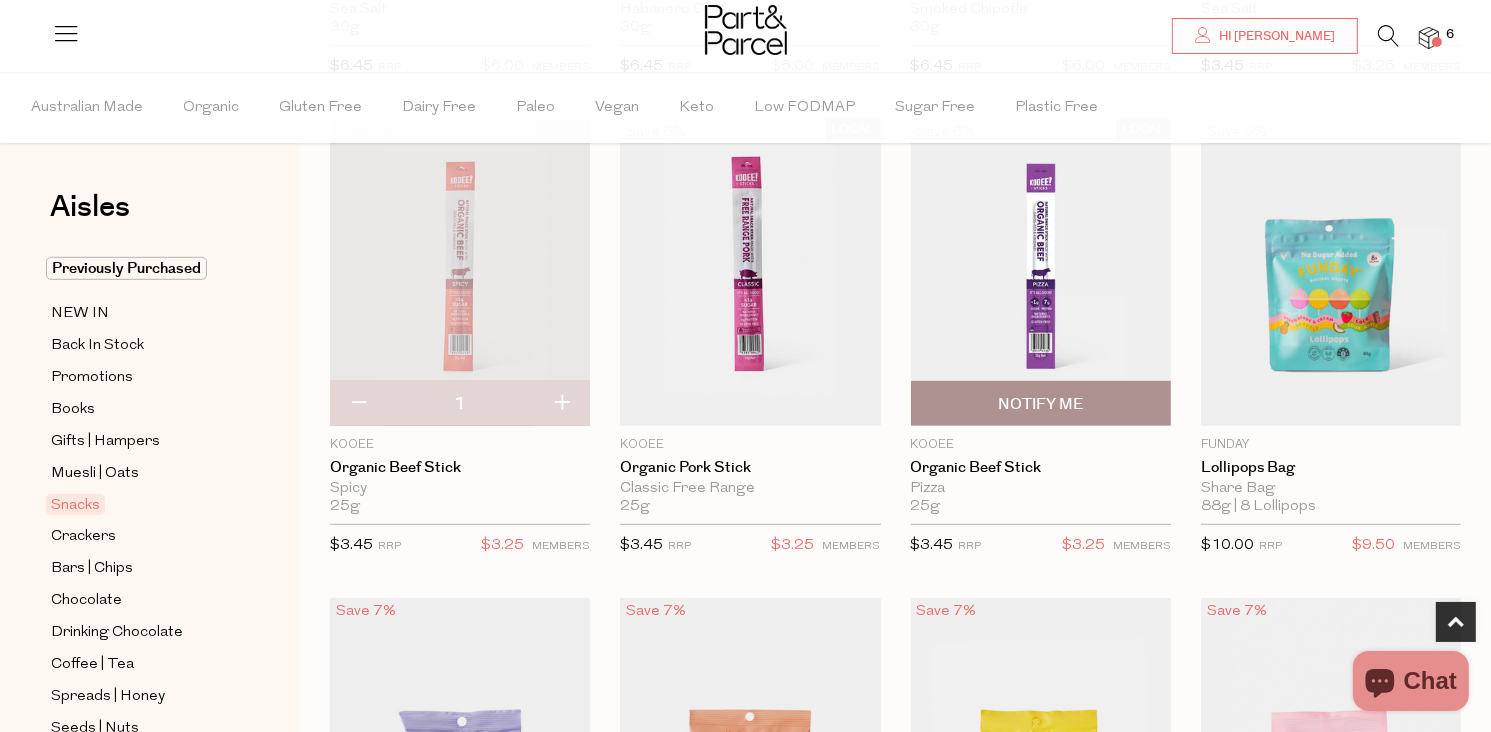 click at bounding box center (1041, 272) 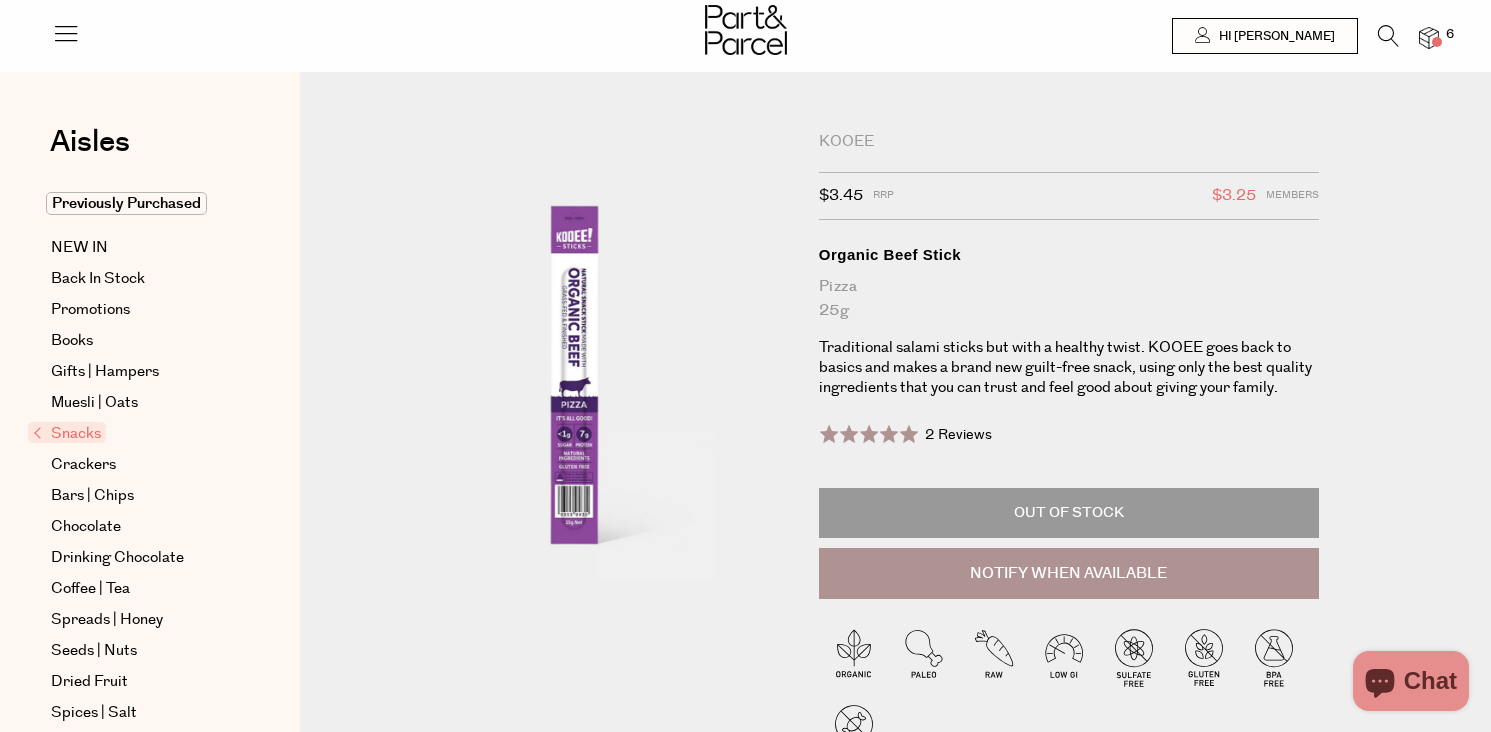 scroll, scrollTop: 0, scrollLeft: 0, axis: both 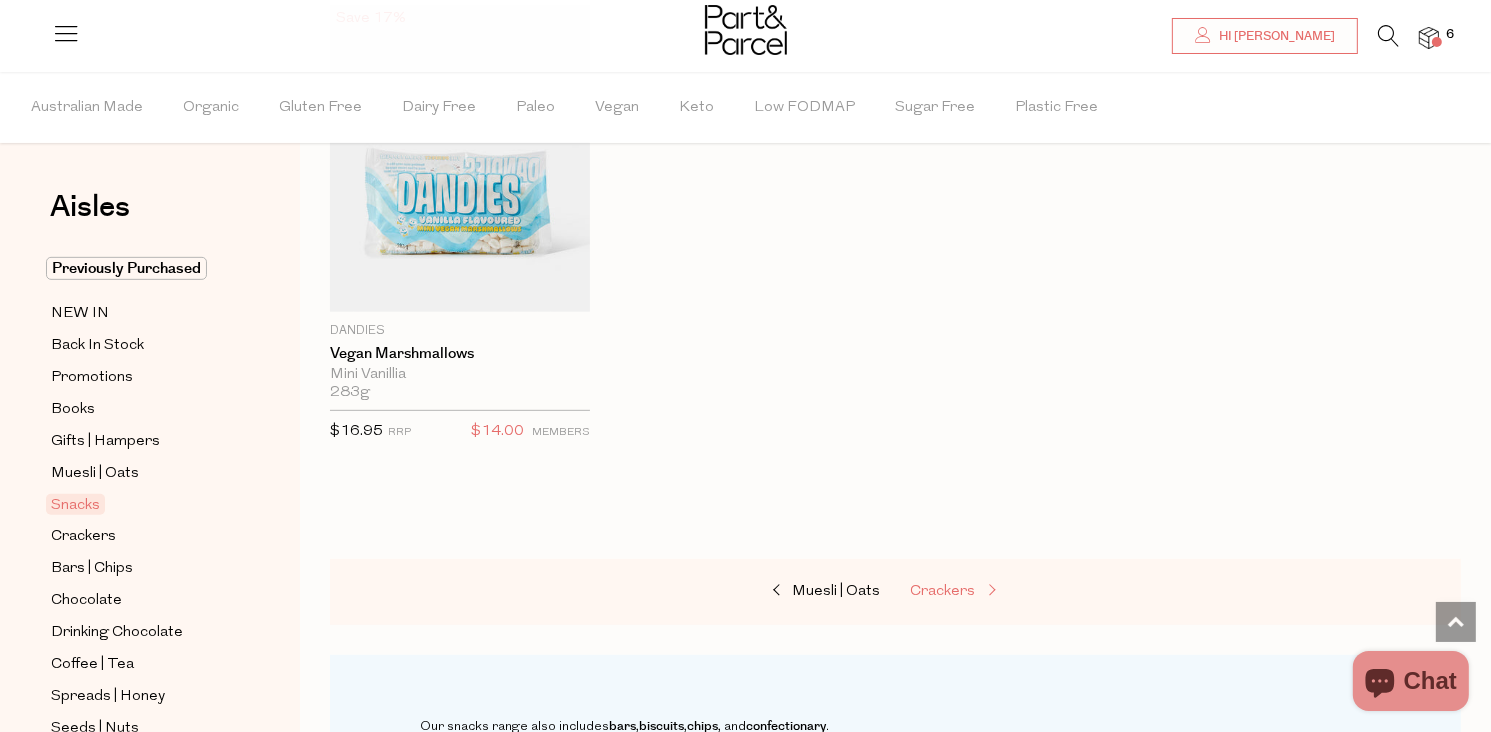 click on "Crackers" at bounding box center (943, 591) 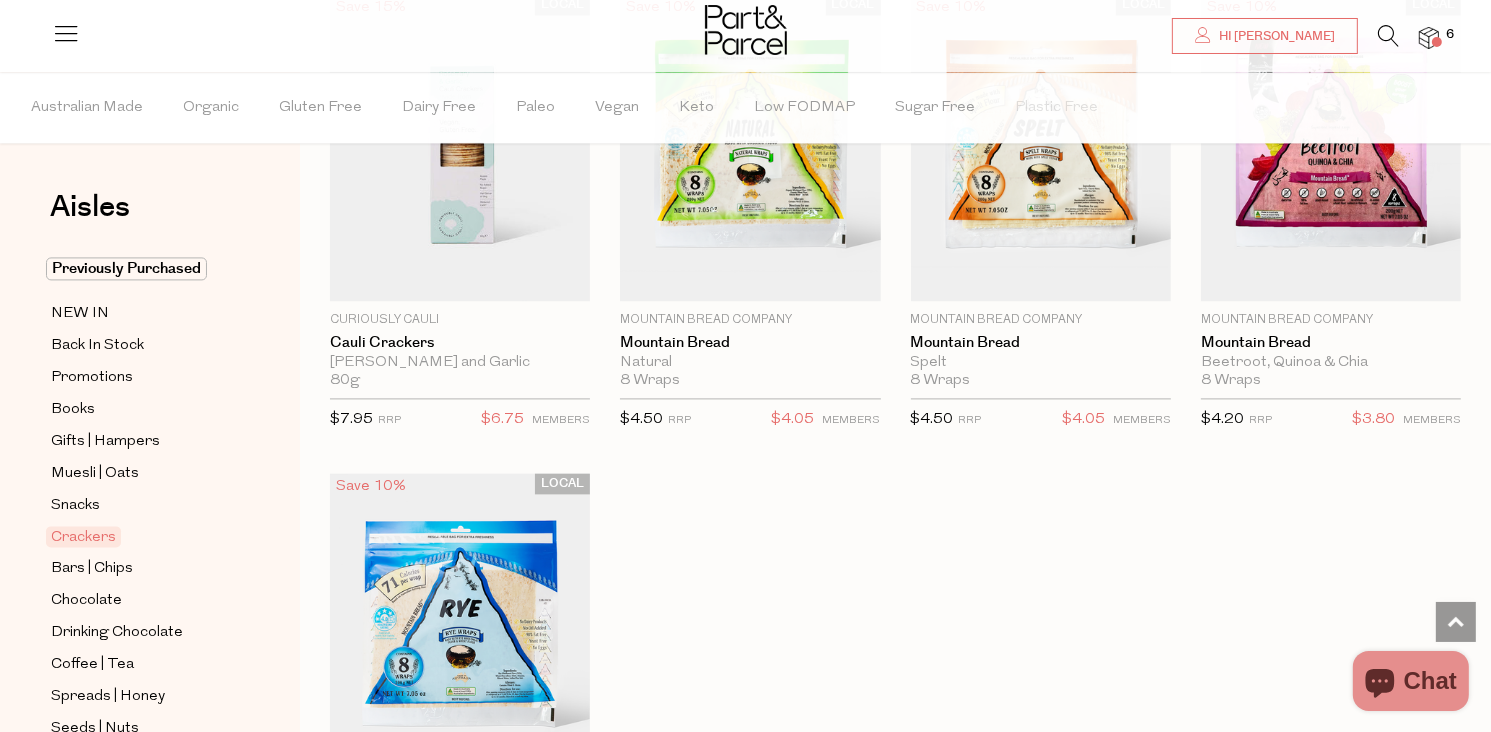 scroll, scrollTop: 4000, scrollLeft: 0, axis: vertical 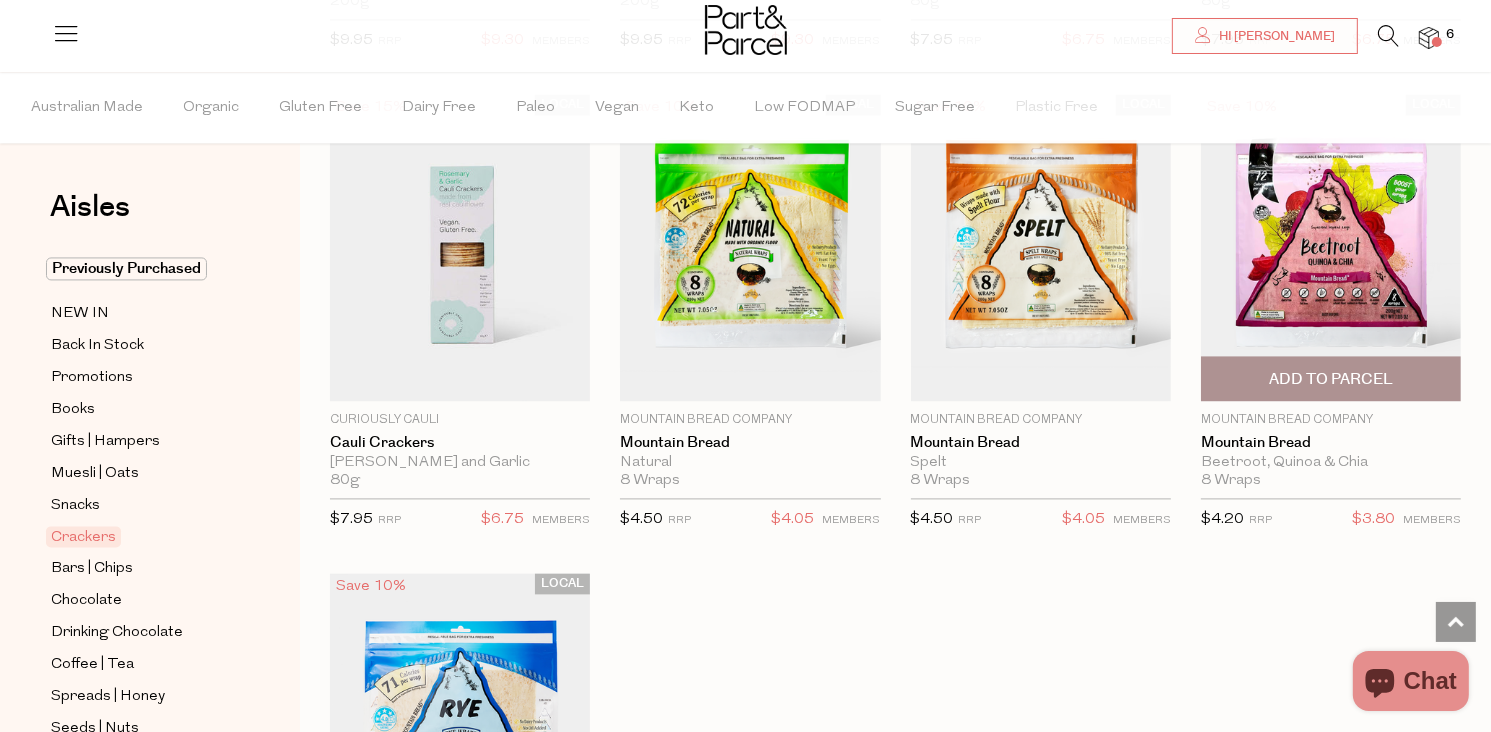 click on "Add To Parcel" at bounding box center (1331, 379) 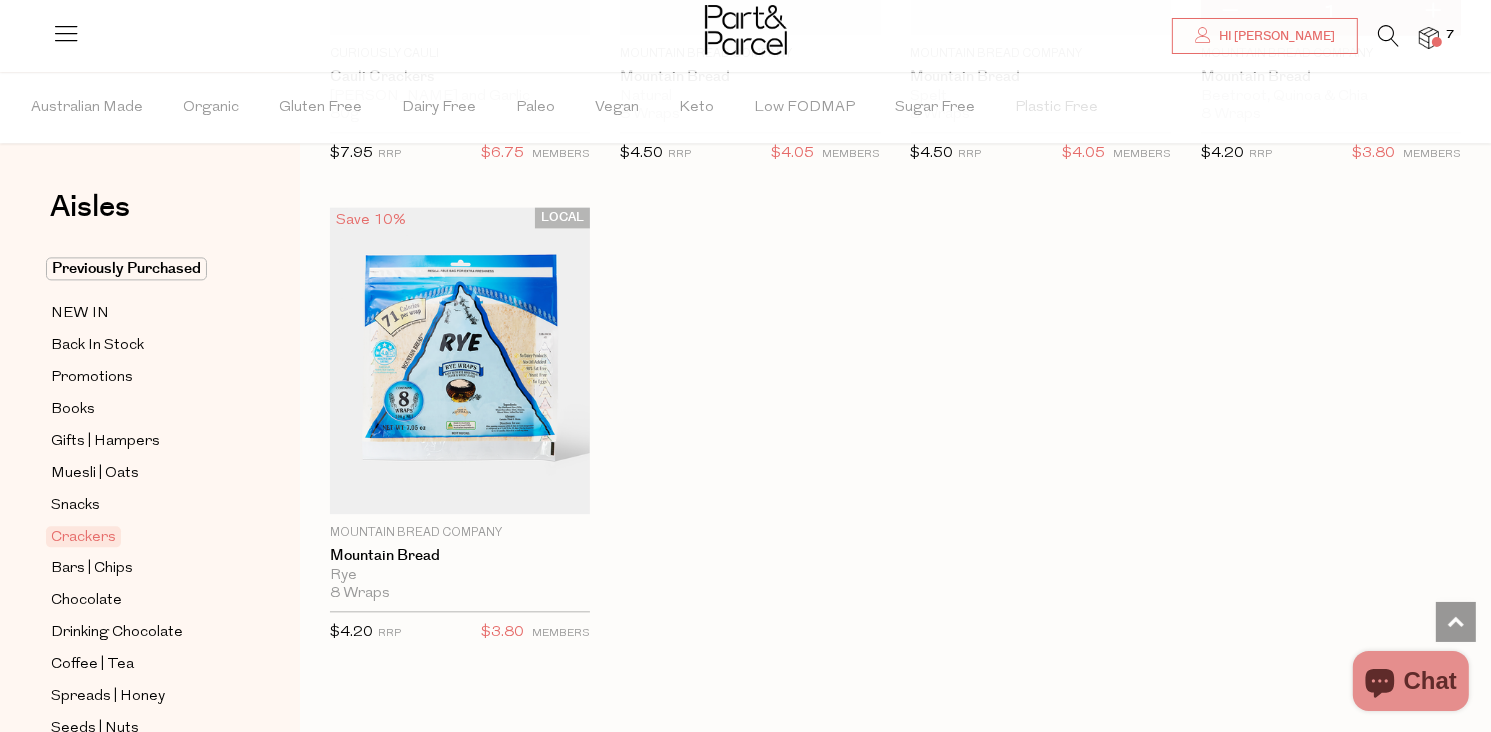 scroll, scrollTop: 4500, scrollLeft: 0, axis: vertical 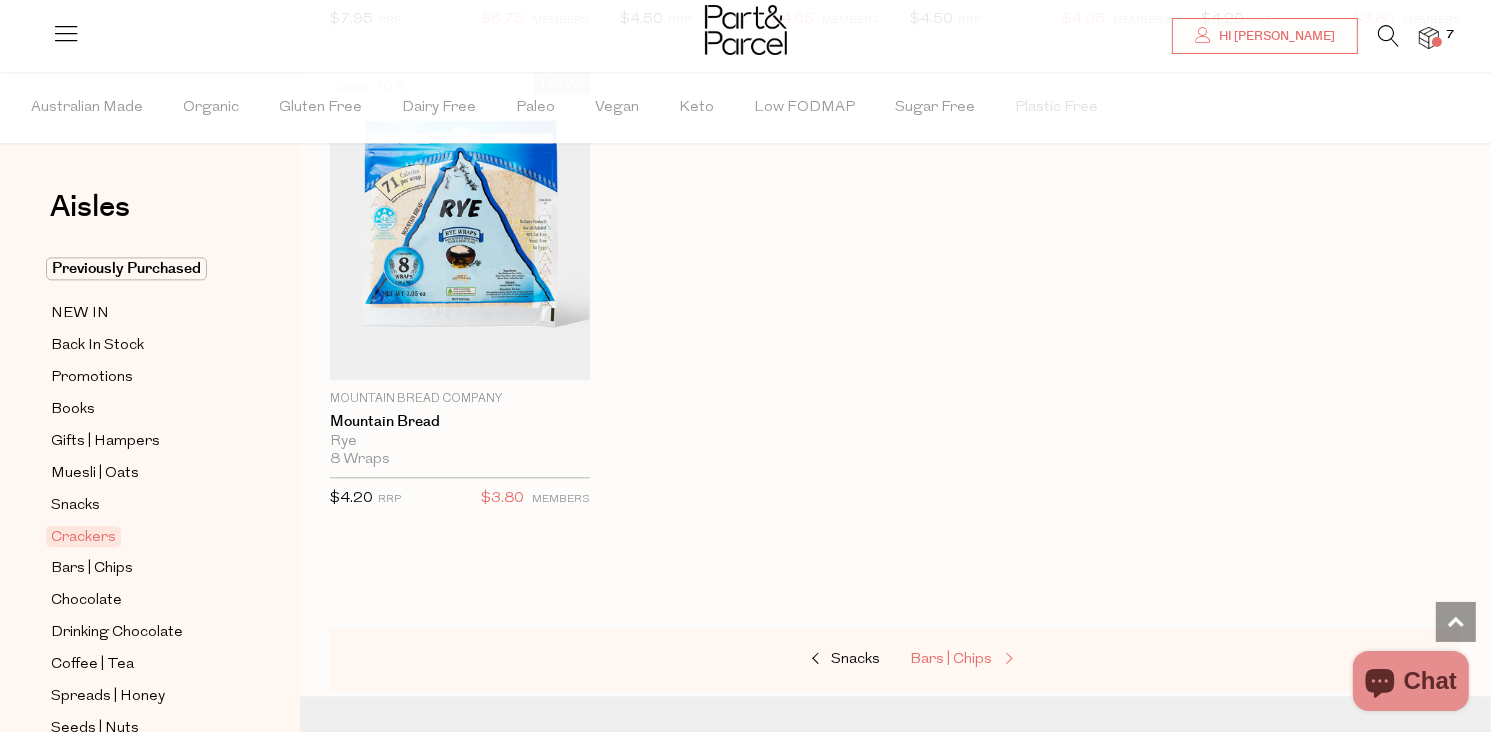 click on "Bars | Chips" at bounding box center (952, 659) 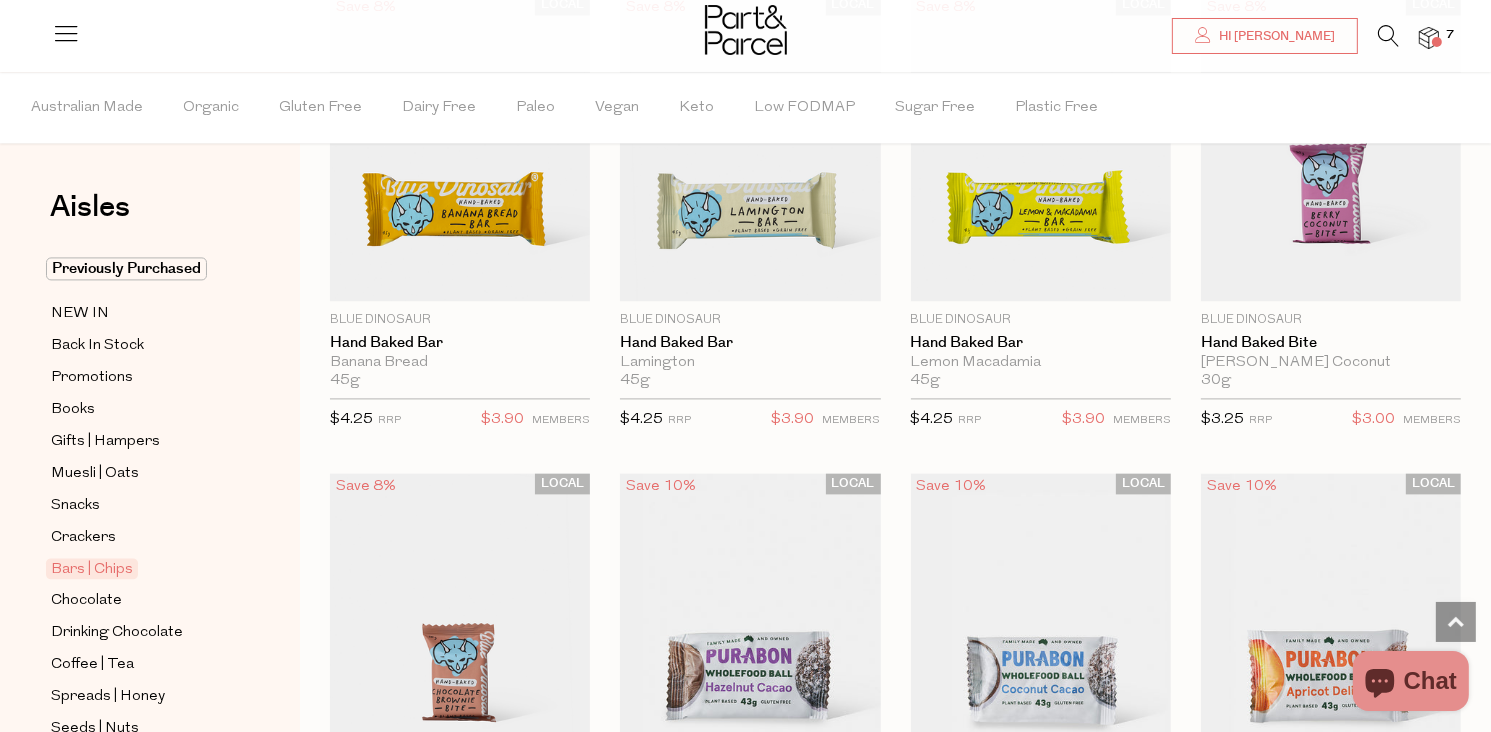 scroll, scrollTop: 4200, scrollLeft: 0, axis: vertical 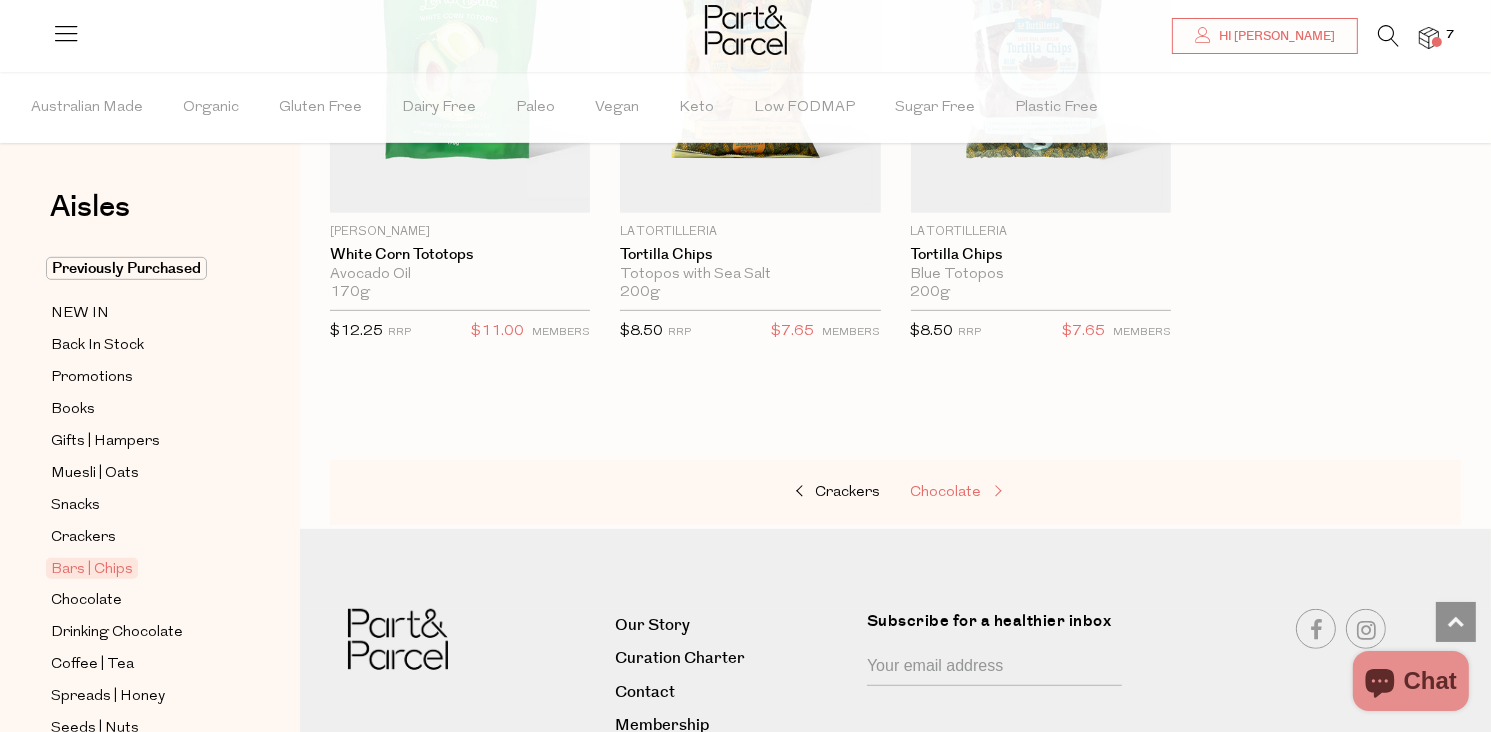 click on "Chocolate" at bounding box center [946, 492] 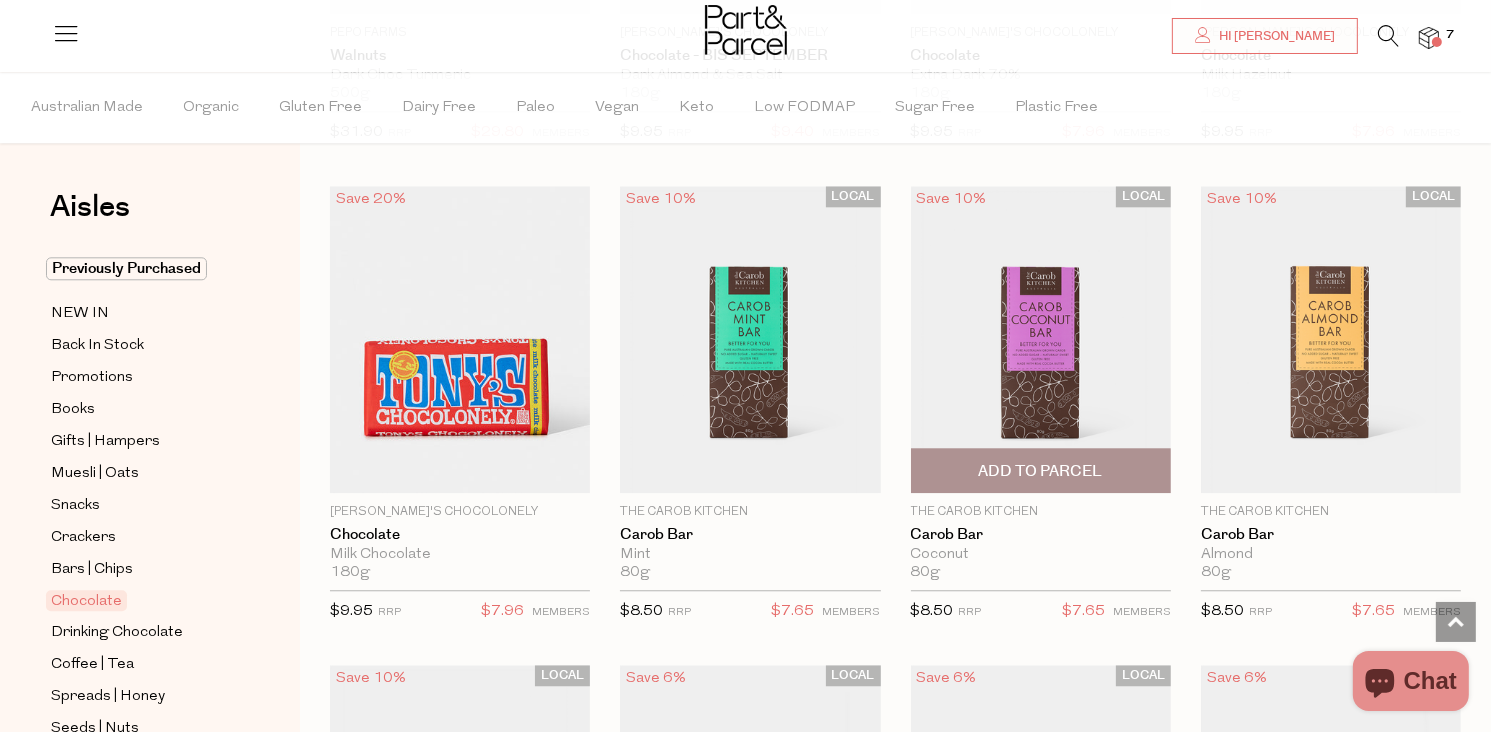 scroll, scrollTop: 4900, scrollLeft: 0, axis: vertical 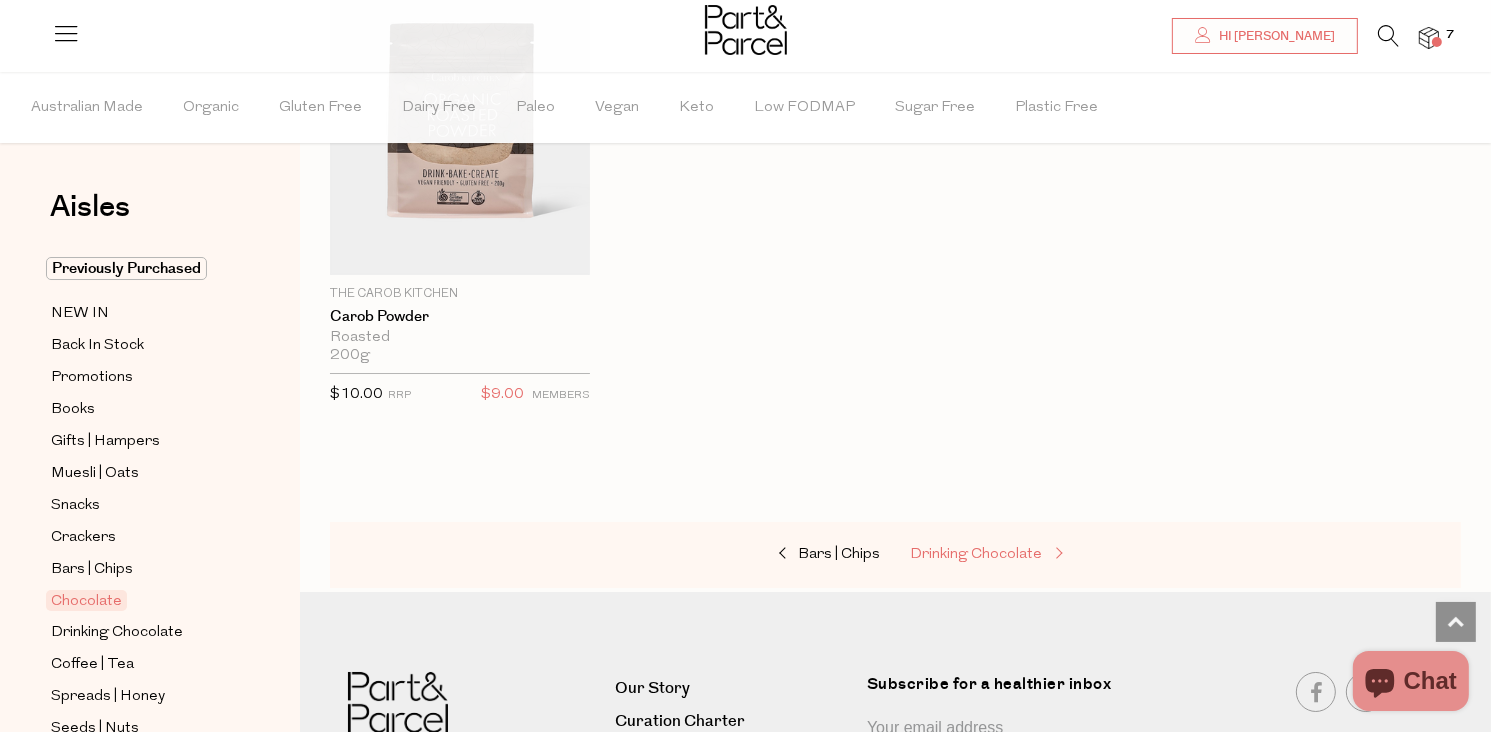 click on "Drinking Chocolate" at bounding box center (977, 554) 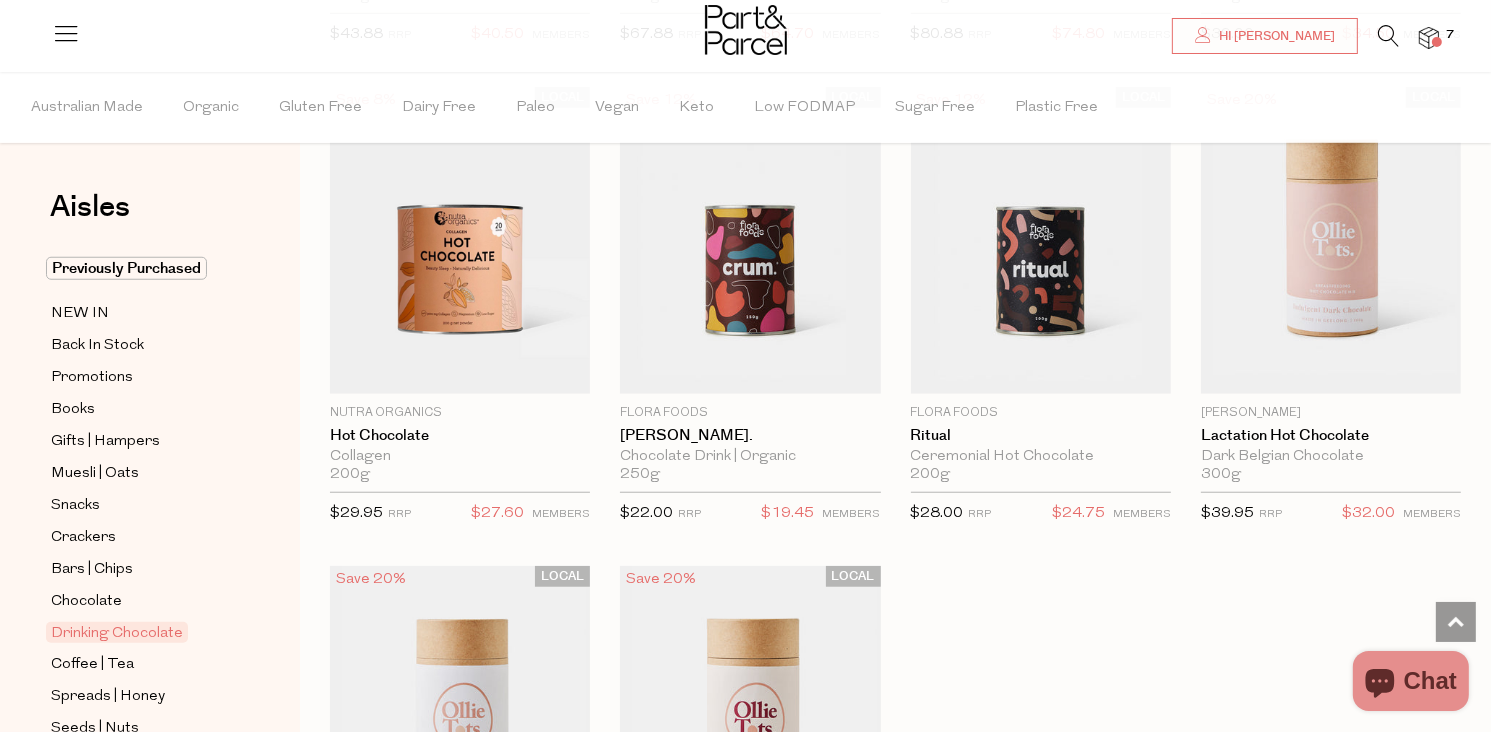 scroll, scrollTop: 1600, scrollLeft: 0, axis: vertical 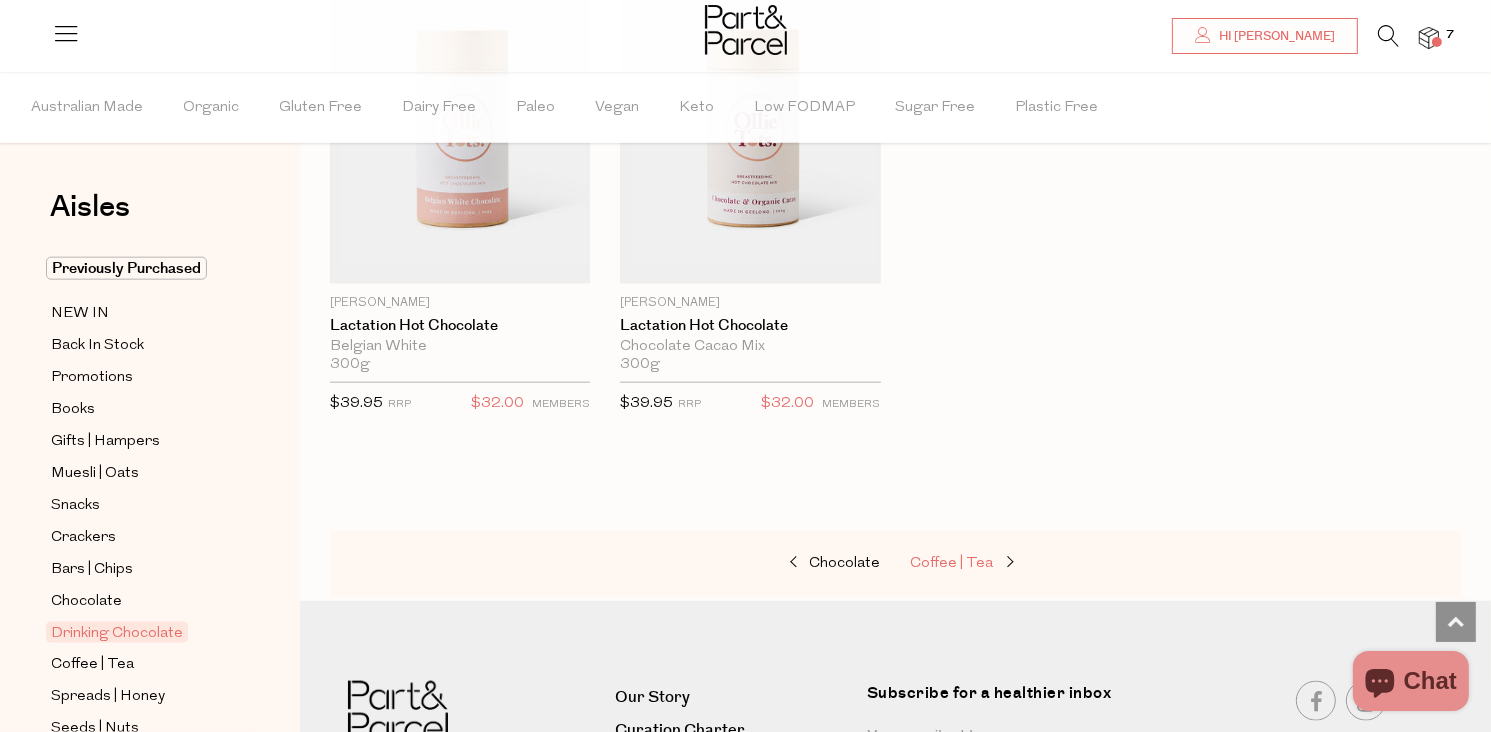 click on "Coffee | Tea" at bounding box center (952, 563) 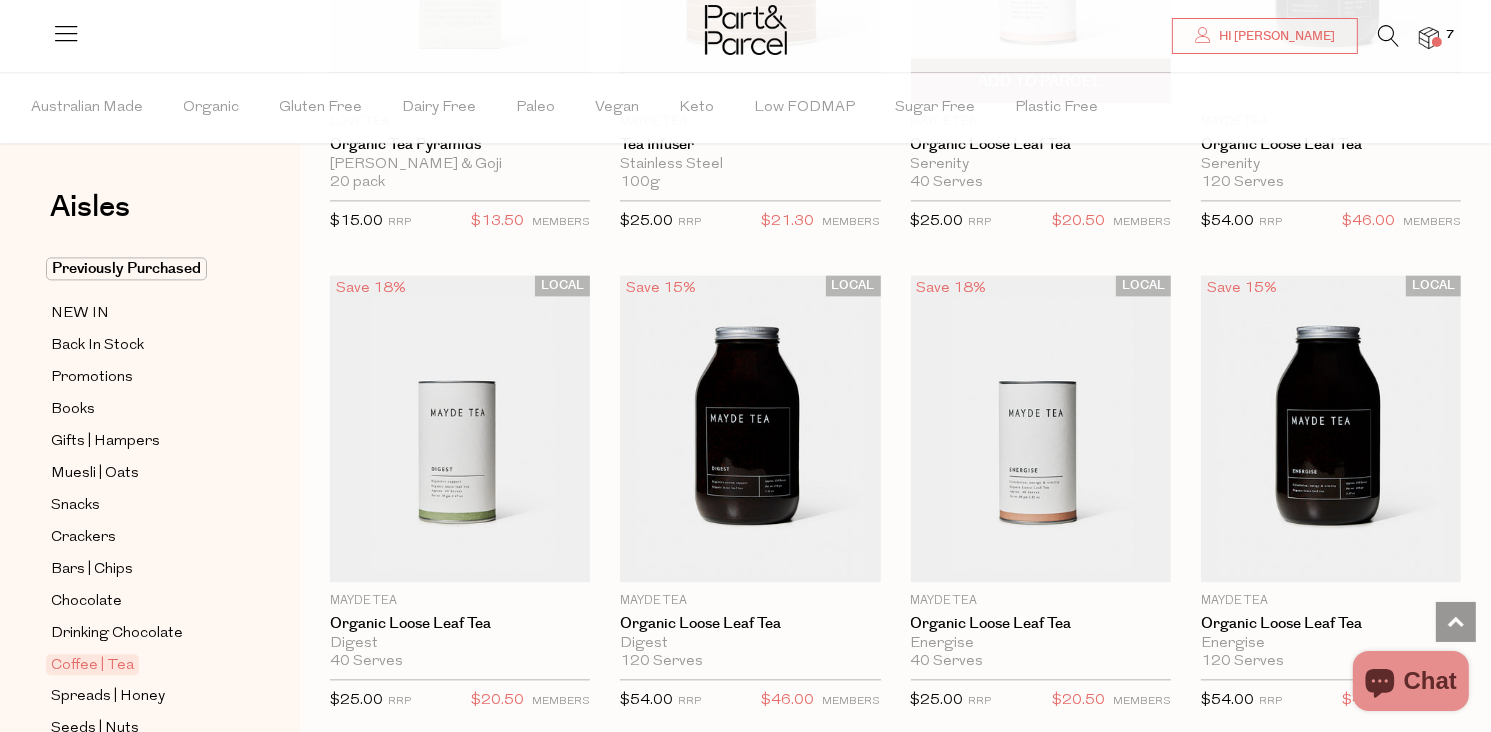 scroll, scrollTop: 4300, scrollLeft: 0, axis: vertical 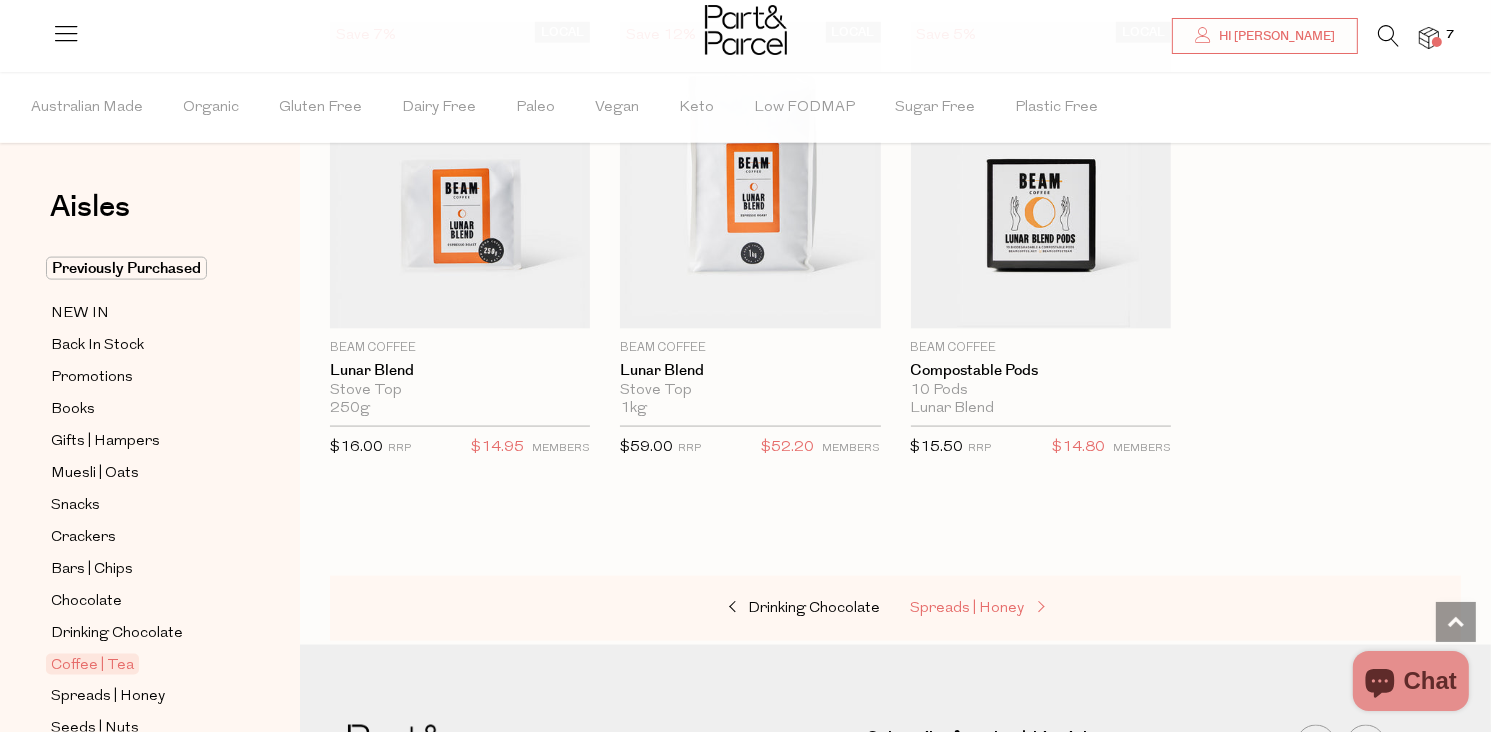 click on "Spreads | Honey" at bounding box center [968, 608] 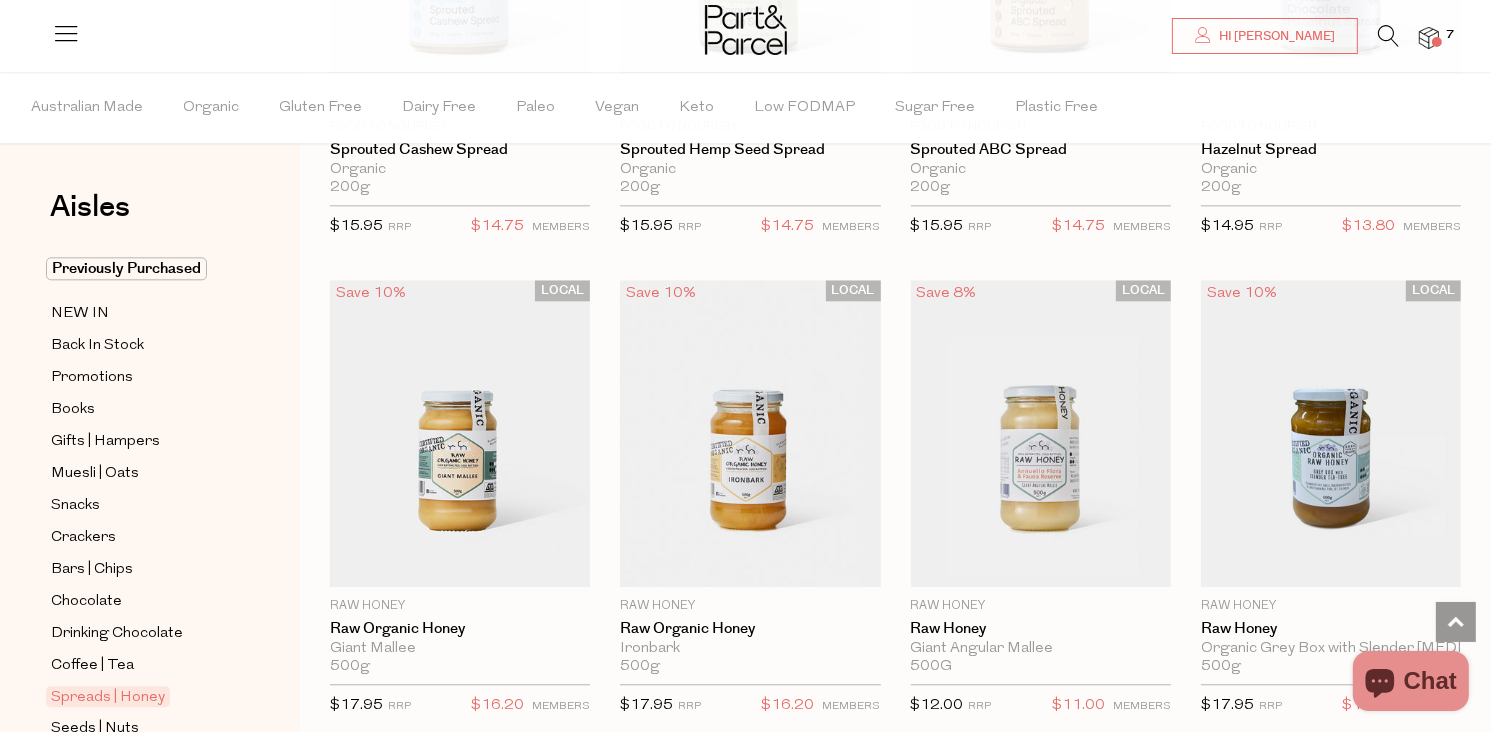 scroll, scrollTop: 4800, scrollLeft: 0, axis: vertical 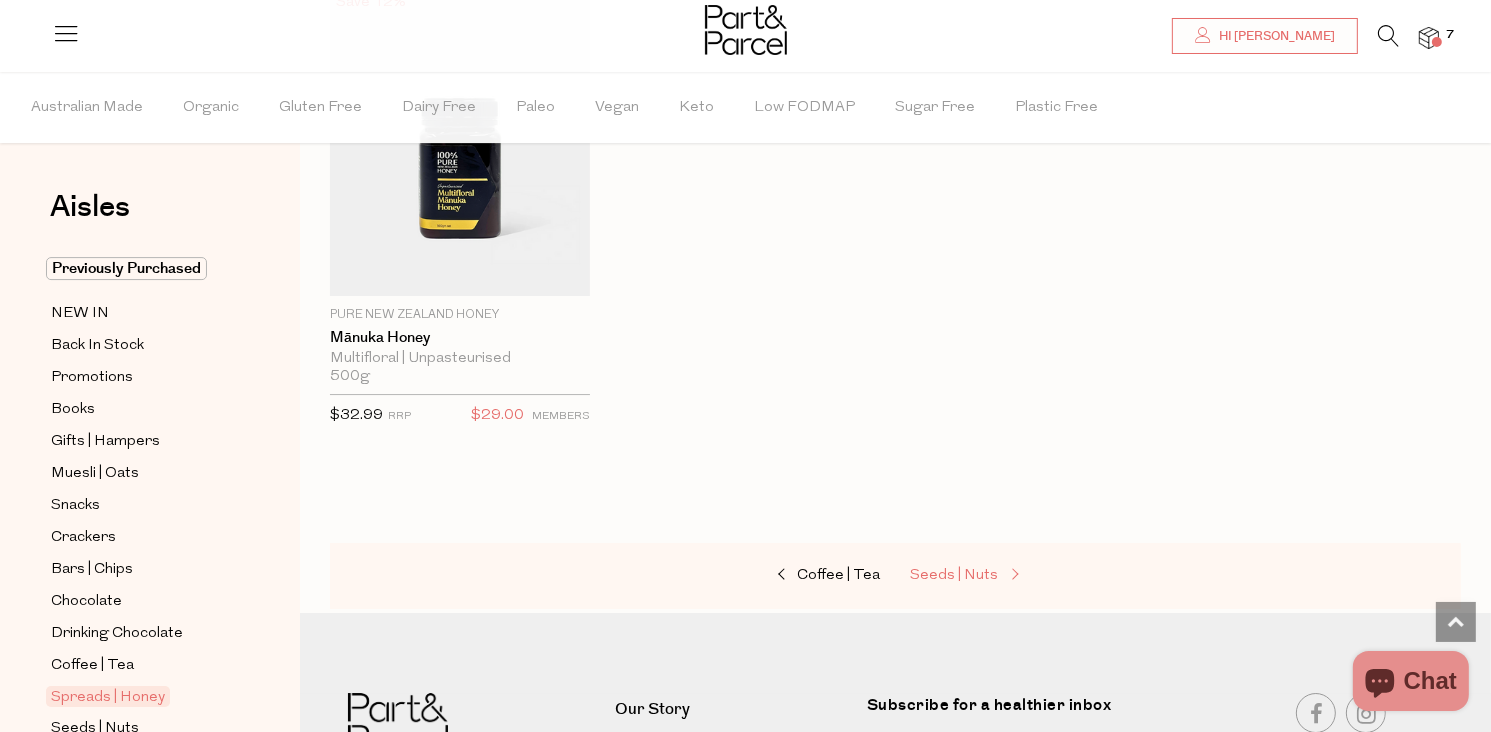 click on "Seeds | Nuts" at bounding box center [955, 575] 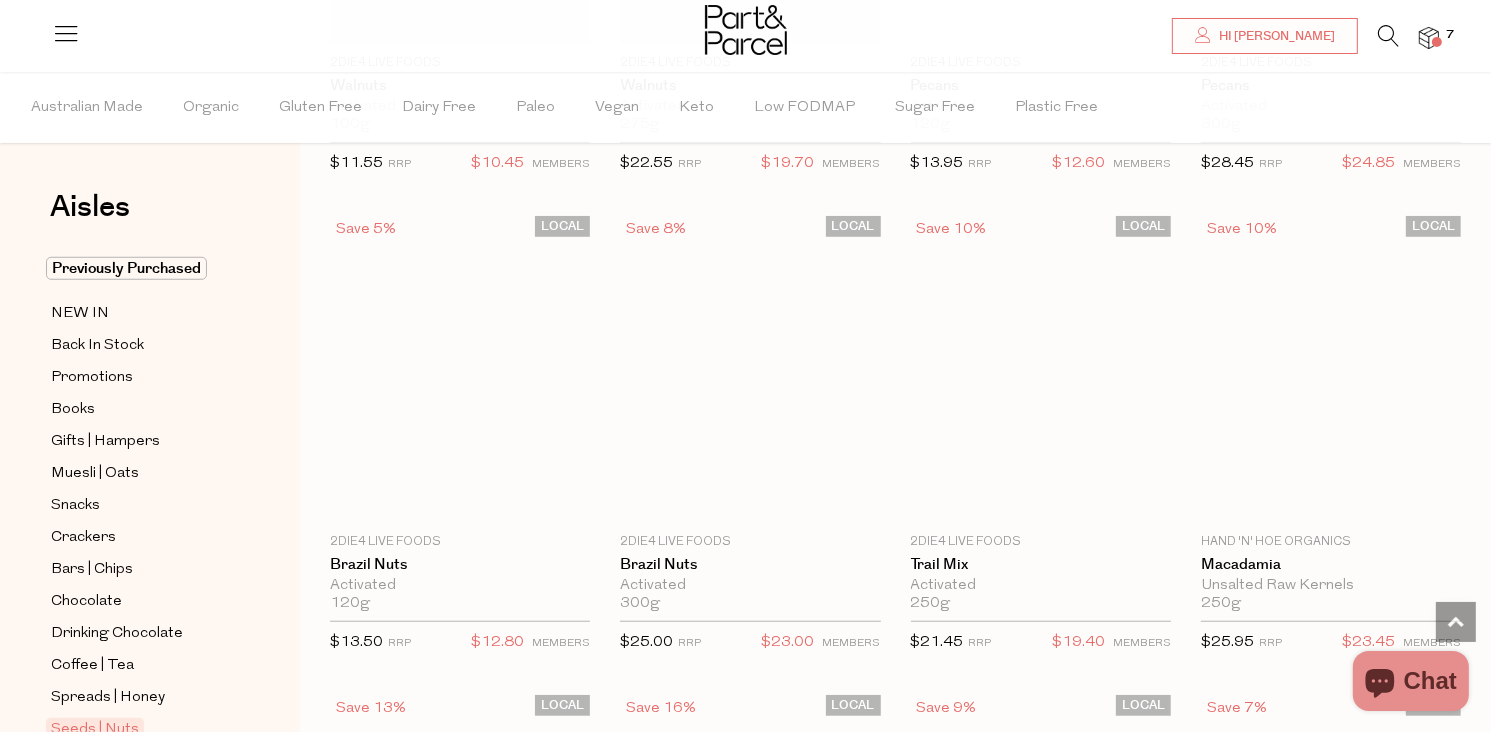 scroll, scrollTop: 0, scrollLeft: 0, axis: both 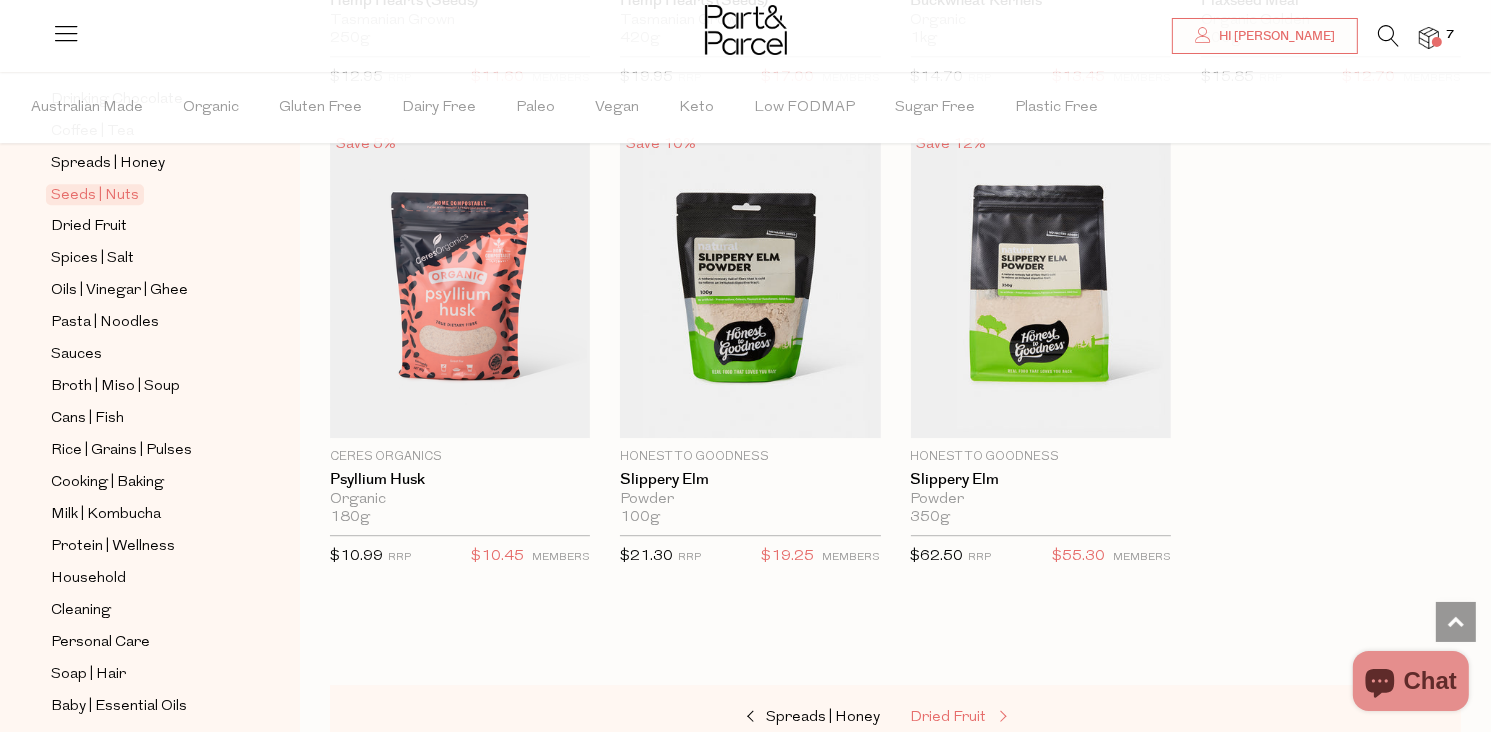 click on "Dried Fruit" at bounding box center [949, 717] 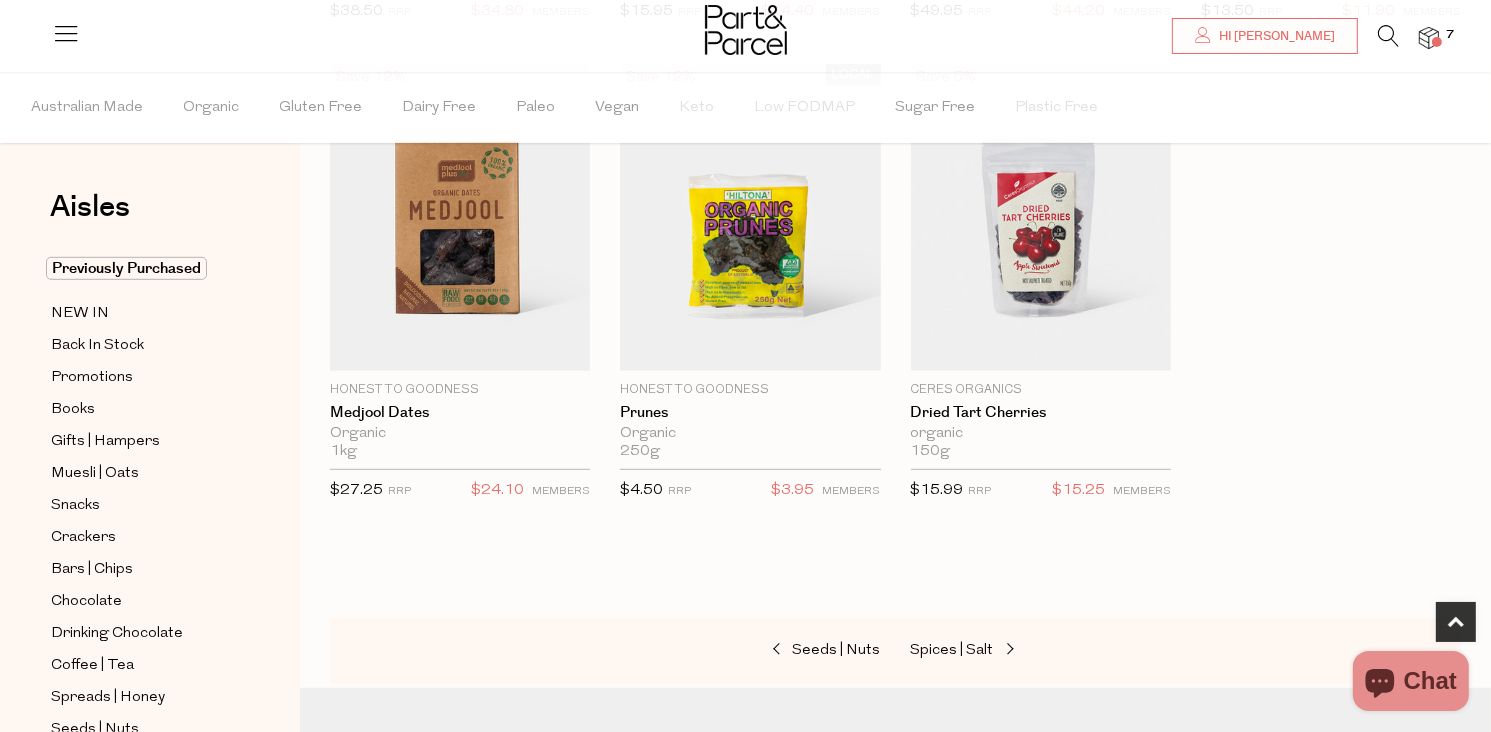 scroll, scrollTop: 1200, scrollLeft: 0, axis: vertical 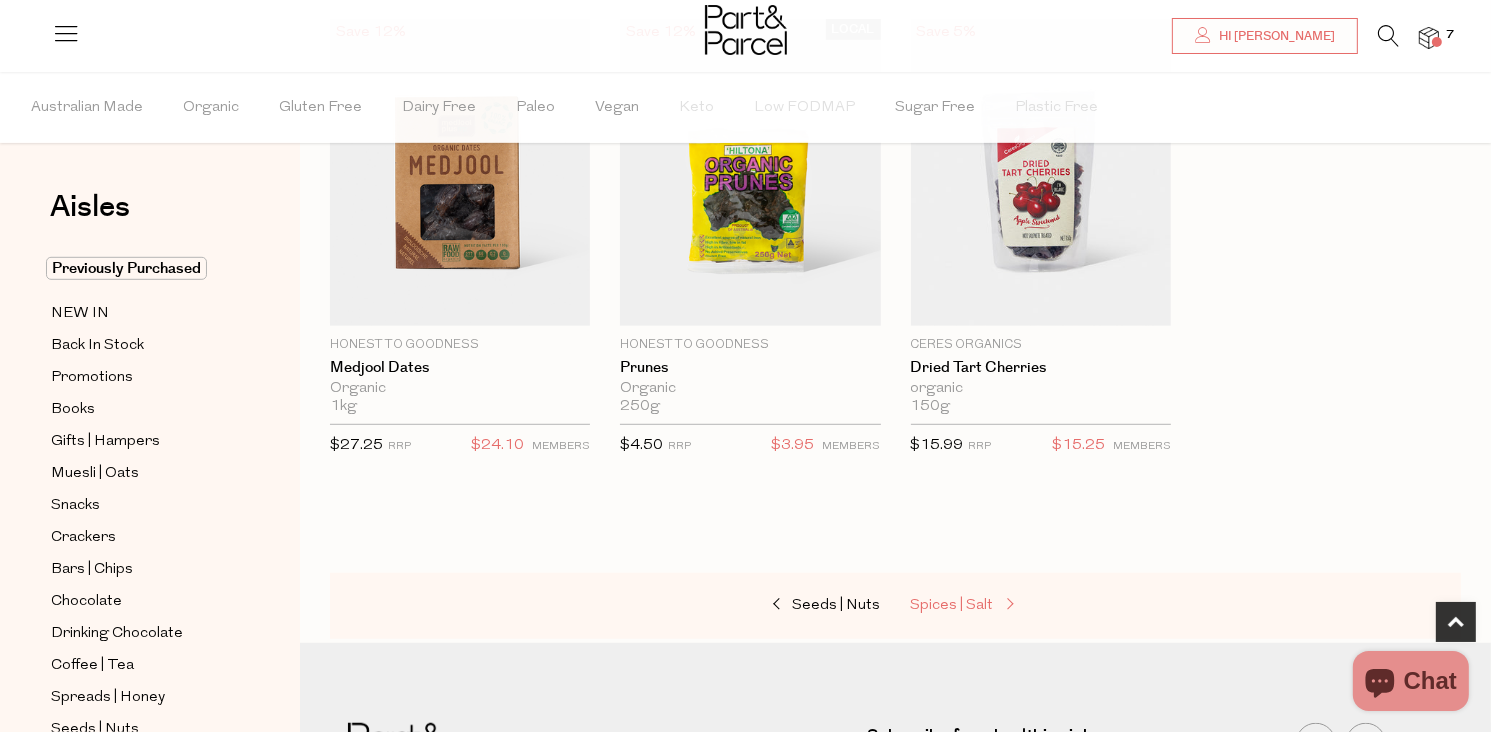 click on "Spices | Salt" at bounding box center (952, 605) 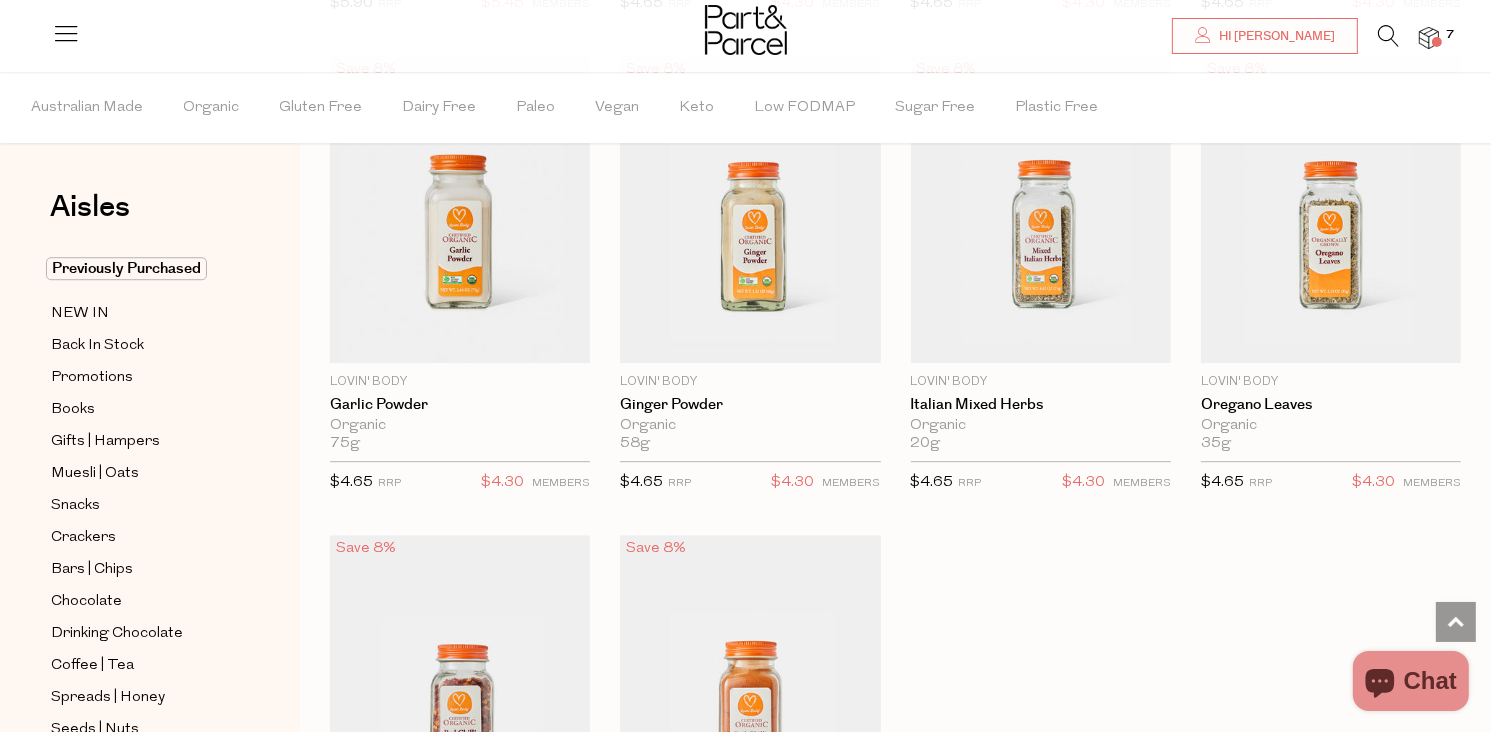 scroll, scrollTop: 5700, scrollLeft: 0, axis: vertical 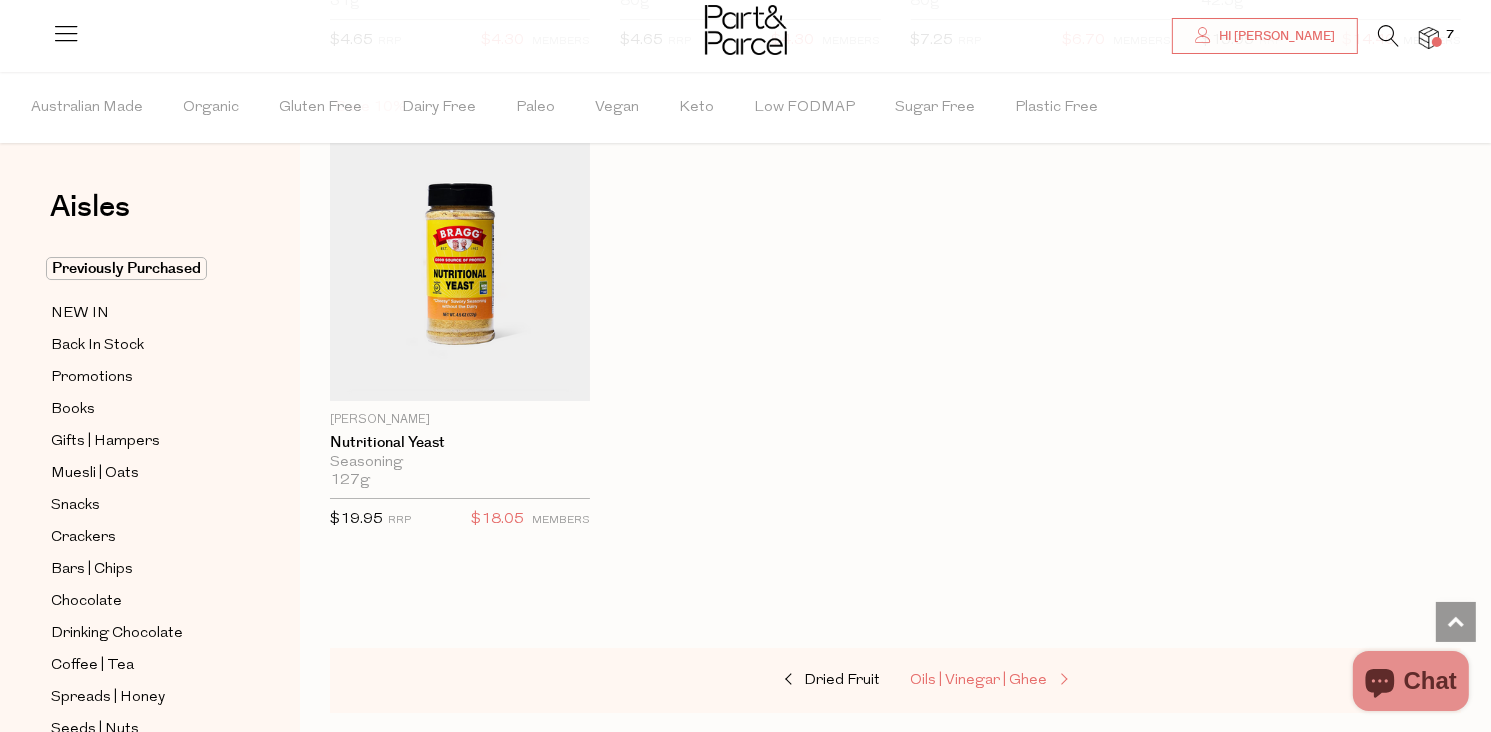 click on "Oils | Vinegar | Ghee" at bounding box center [979, 680] 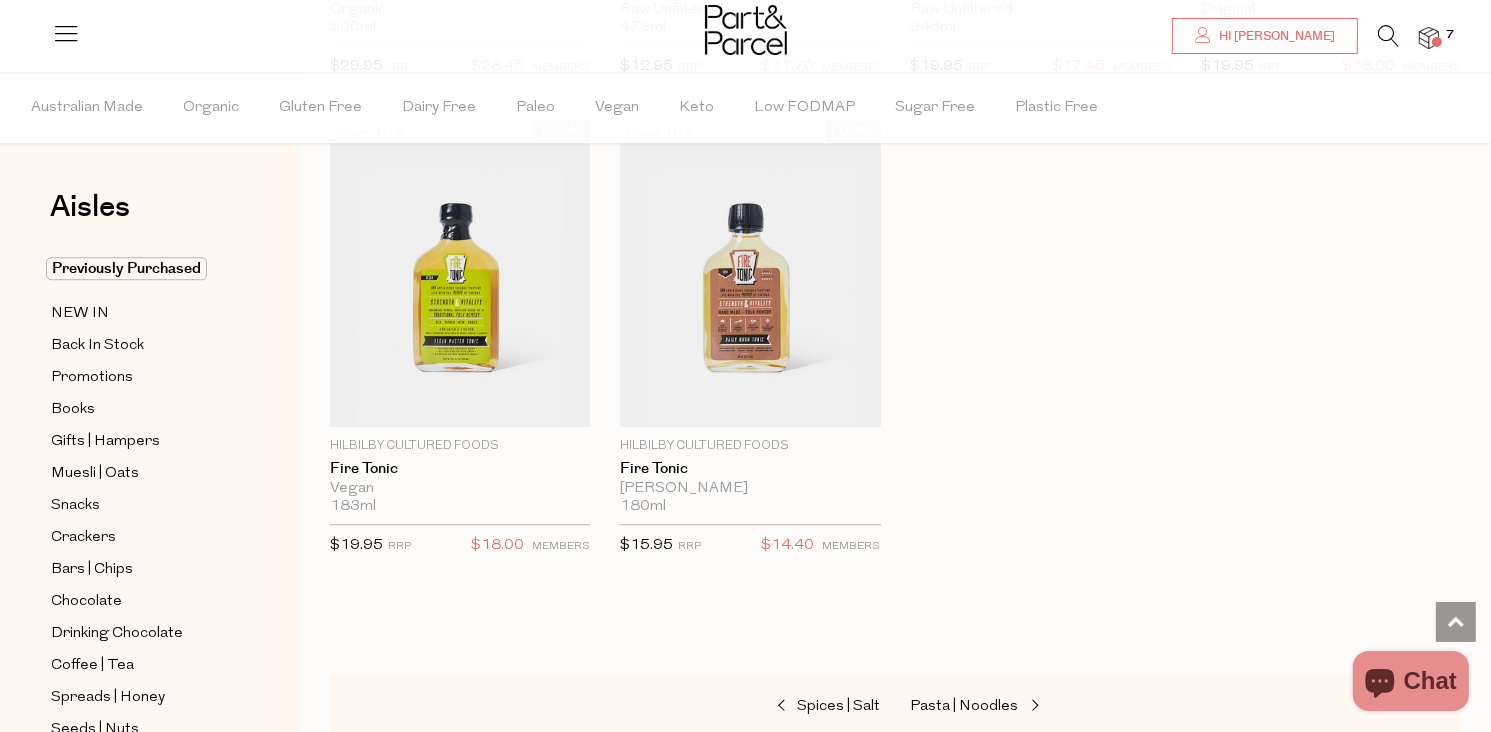 scroll, scrollTop: 5511, scrollLeft: 0, axis: vertical 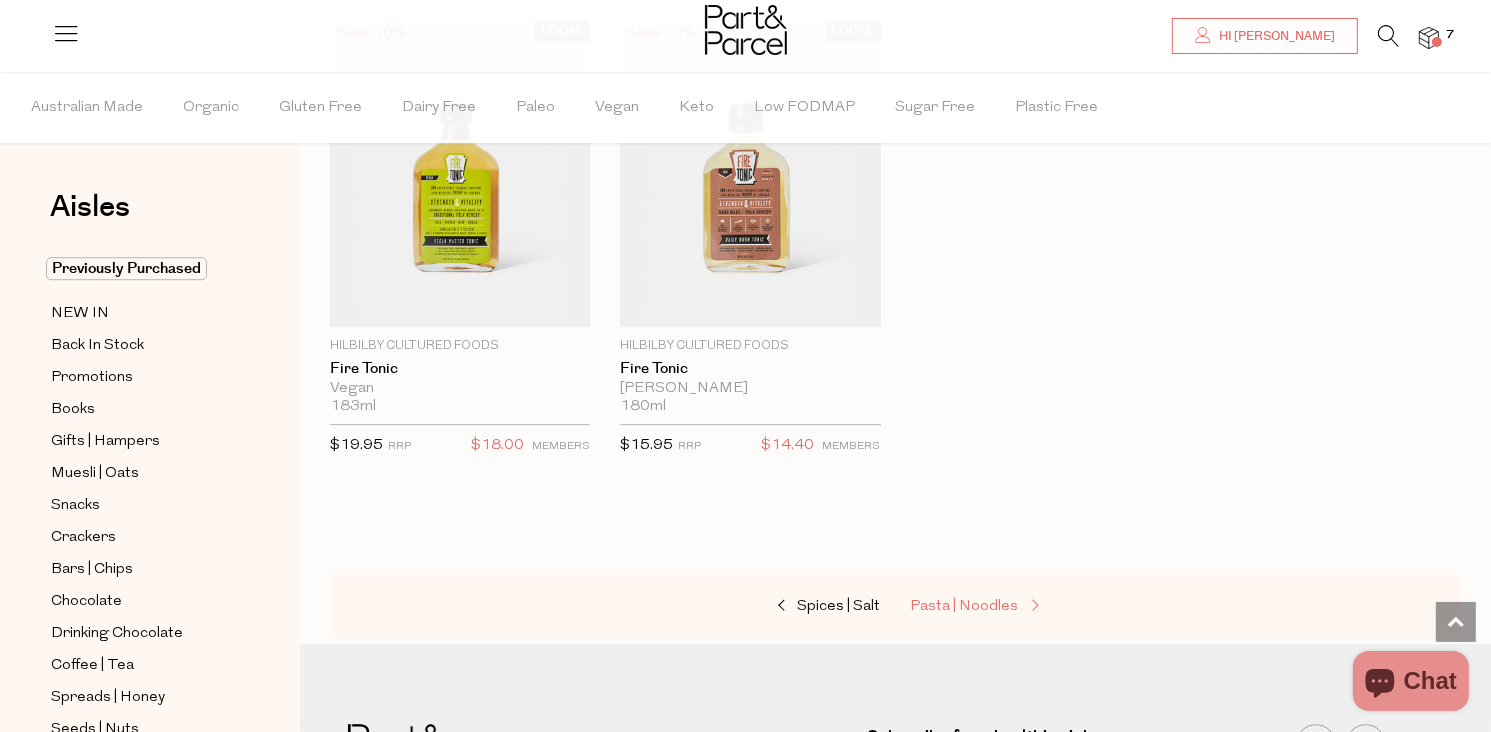 click on "Pasta | Noodles" at bounding box center [965, 606] 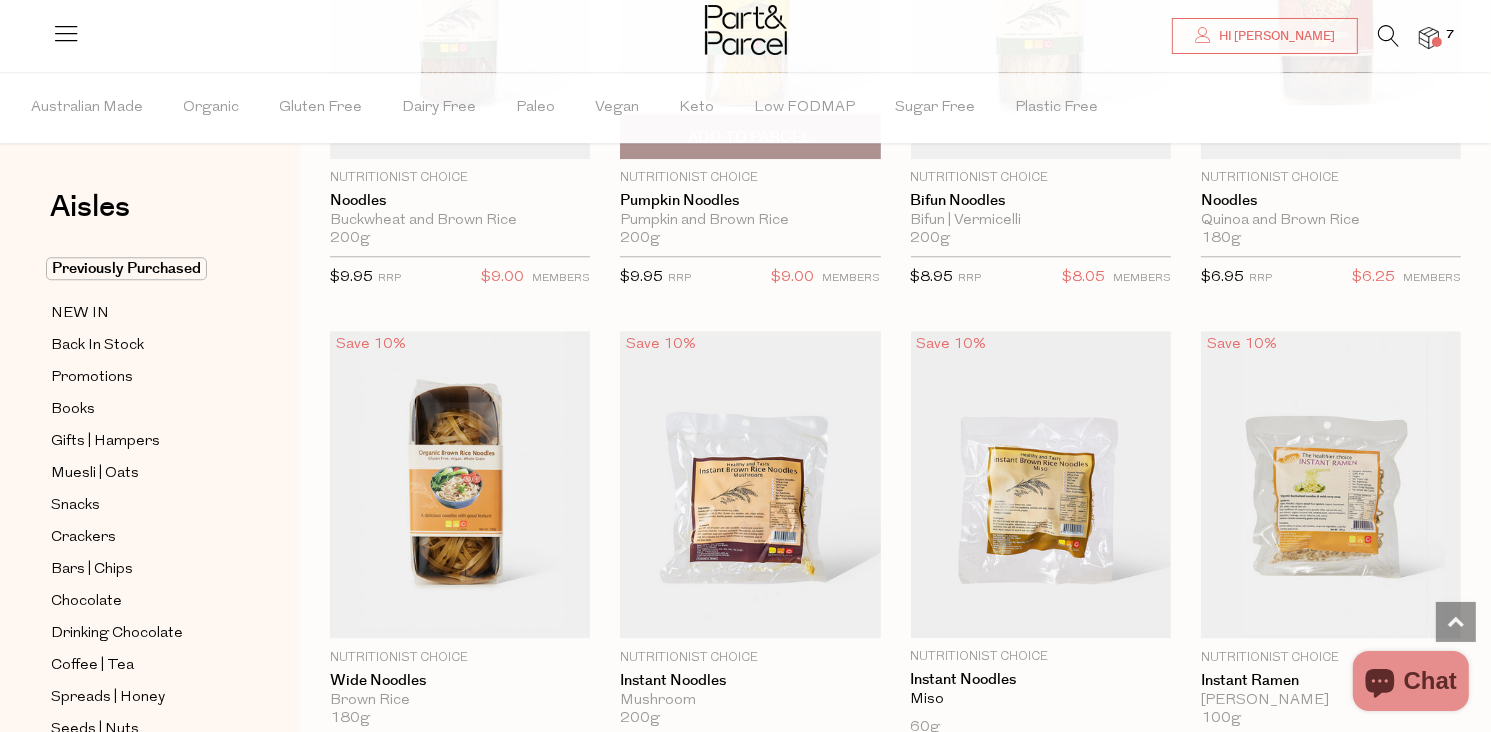 scroll, scrollTop: 5300, scrollLeft: 0, axis: vertical 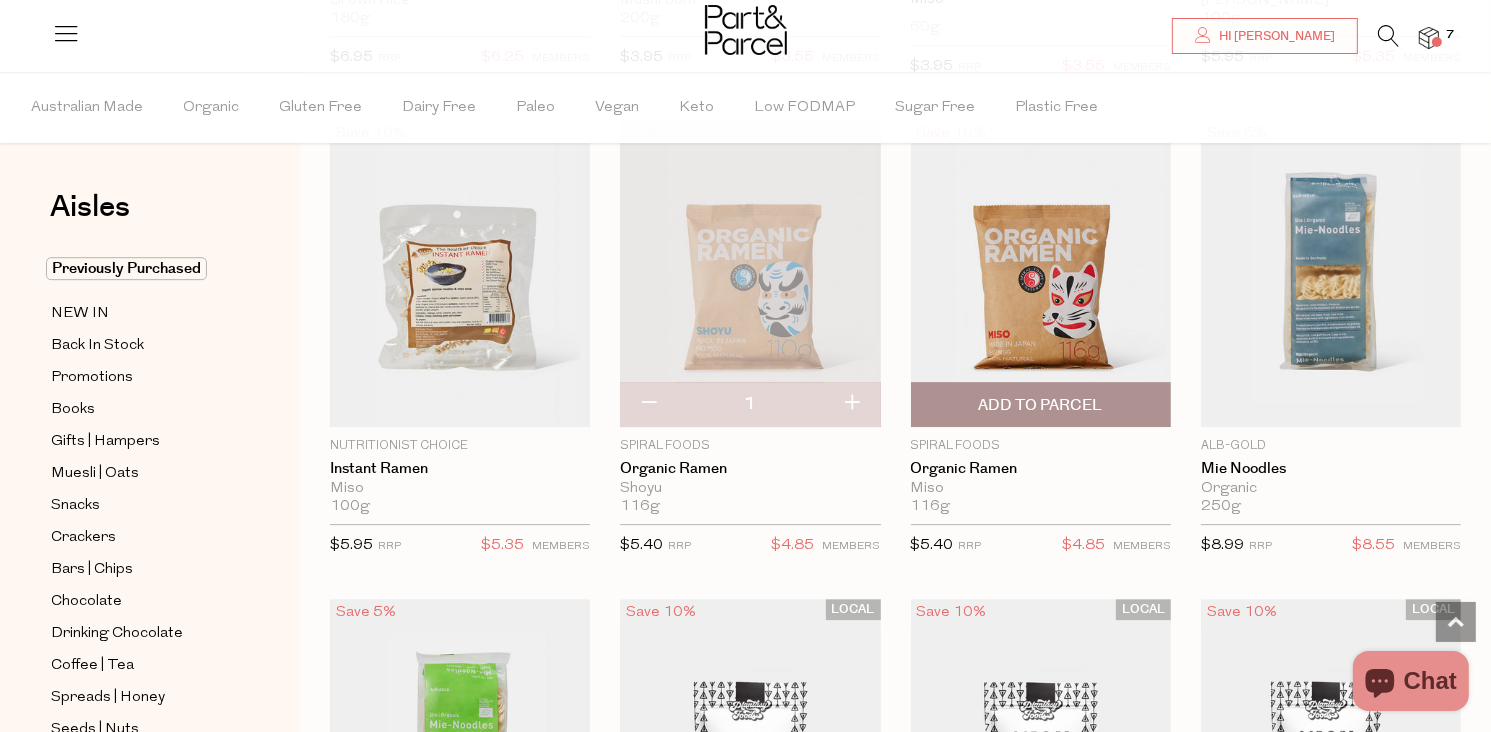click on "Add To Parcel" at bounding box center (1041, 405) 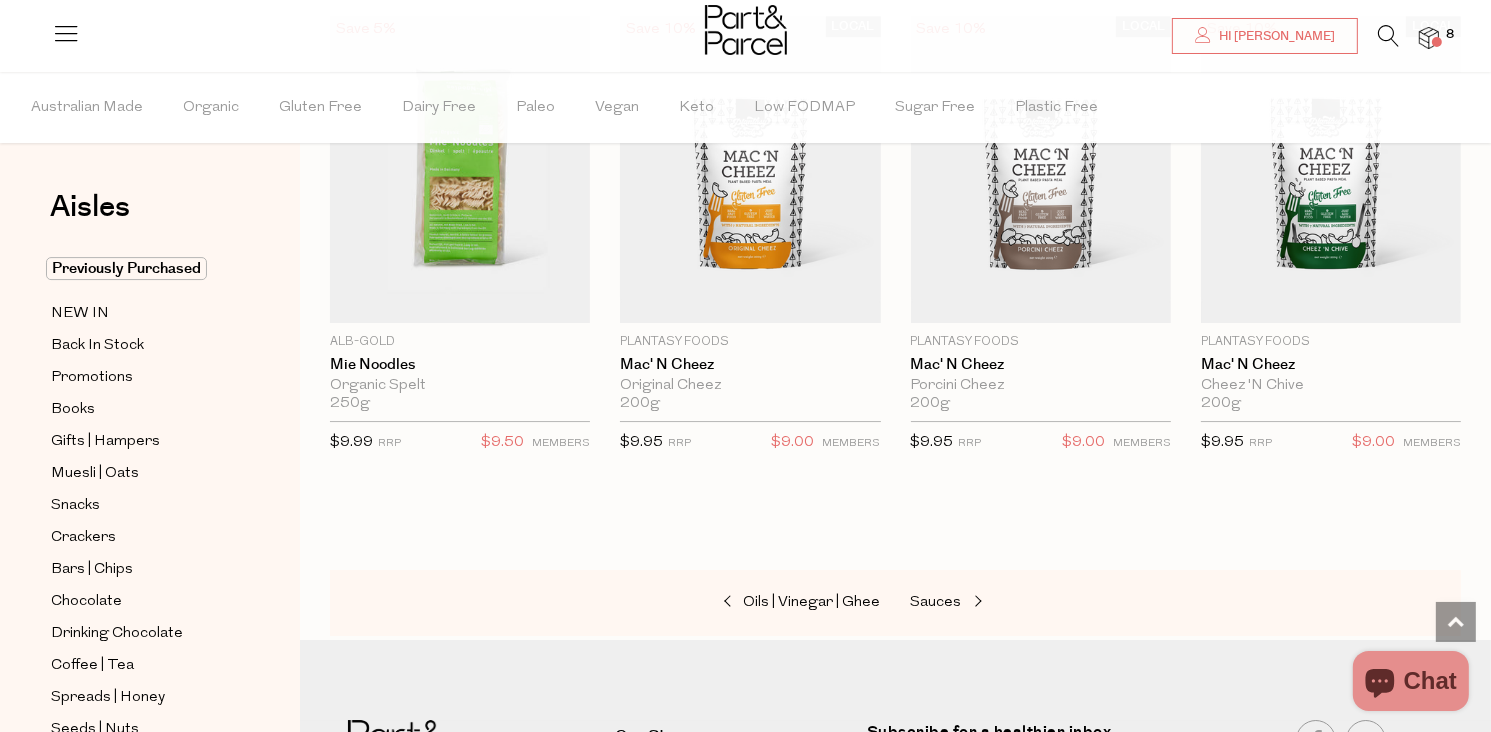 scroll, scrollTop: 6500, scrollLeft: 0, axis: vertical 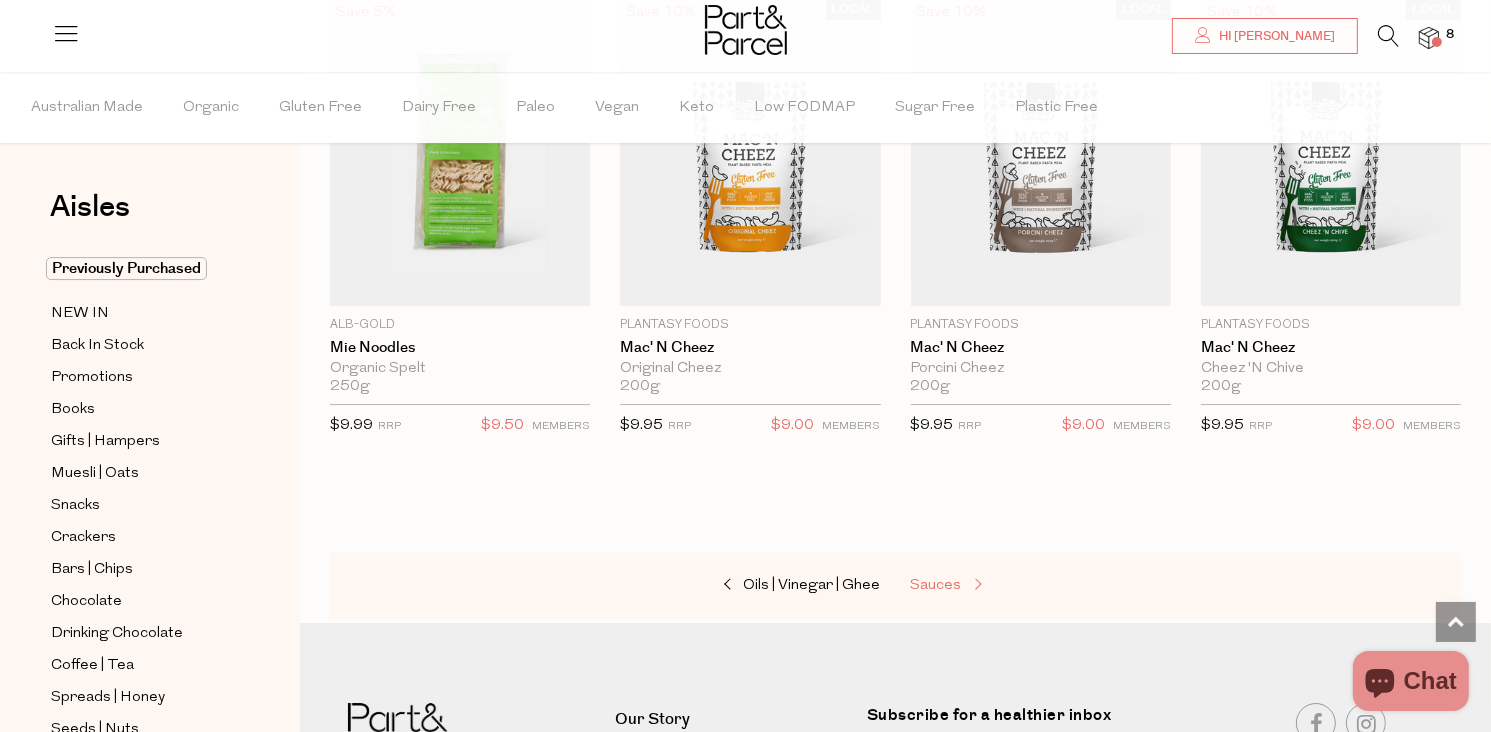 click on "Sauces" at bounding box center [936, 585] 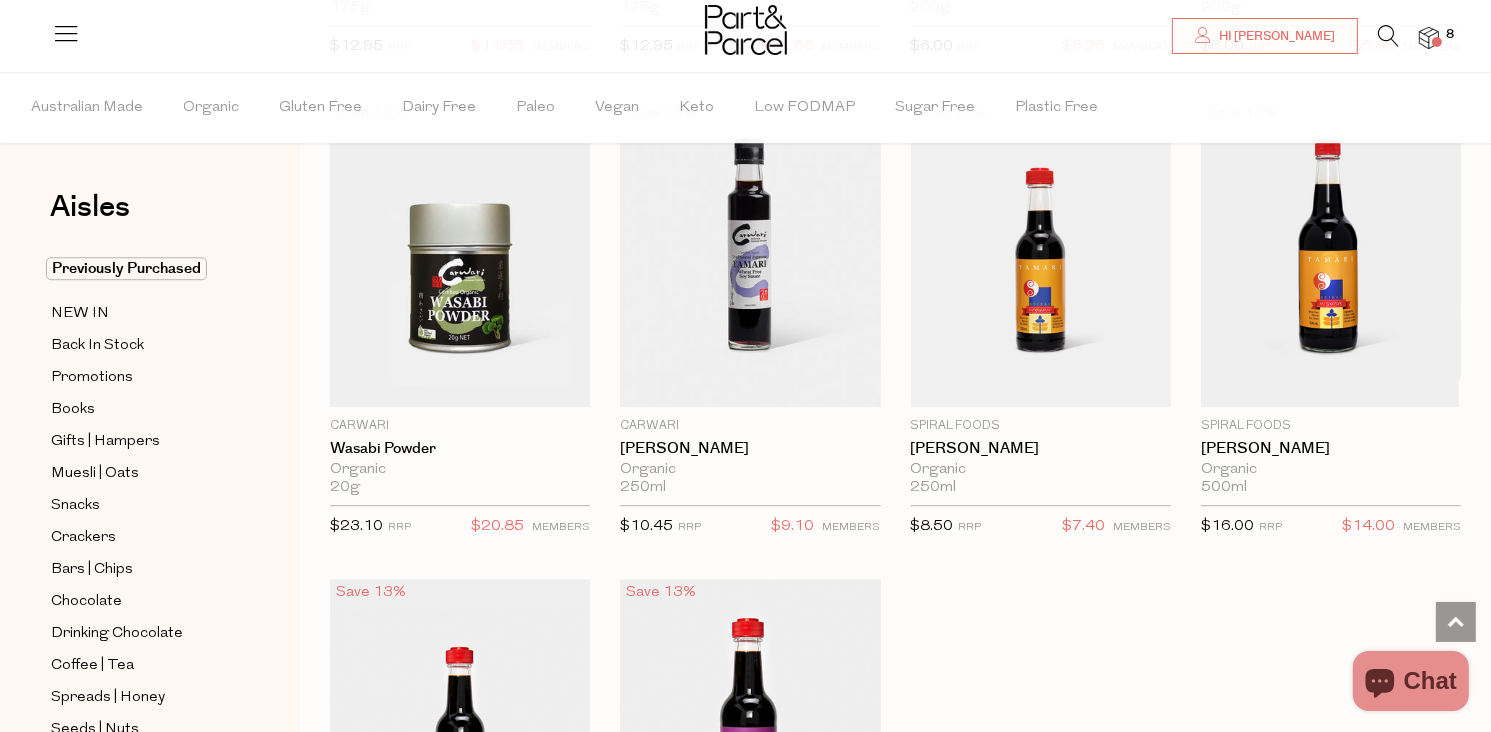 scroll, scrollTop: 5400, scrollLeft: 0, axis: vertical 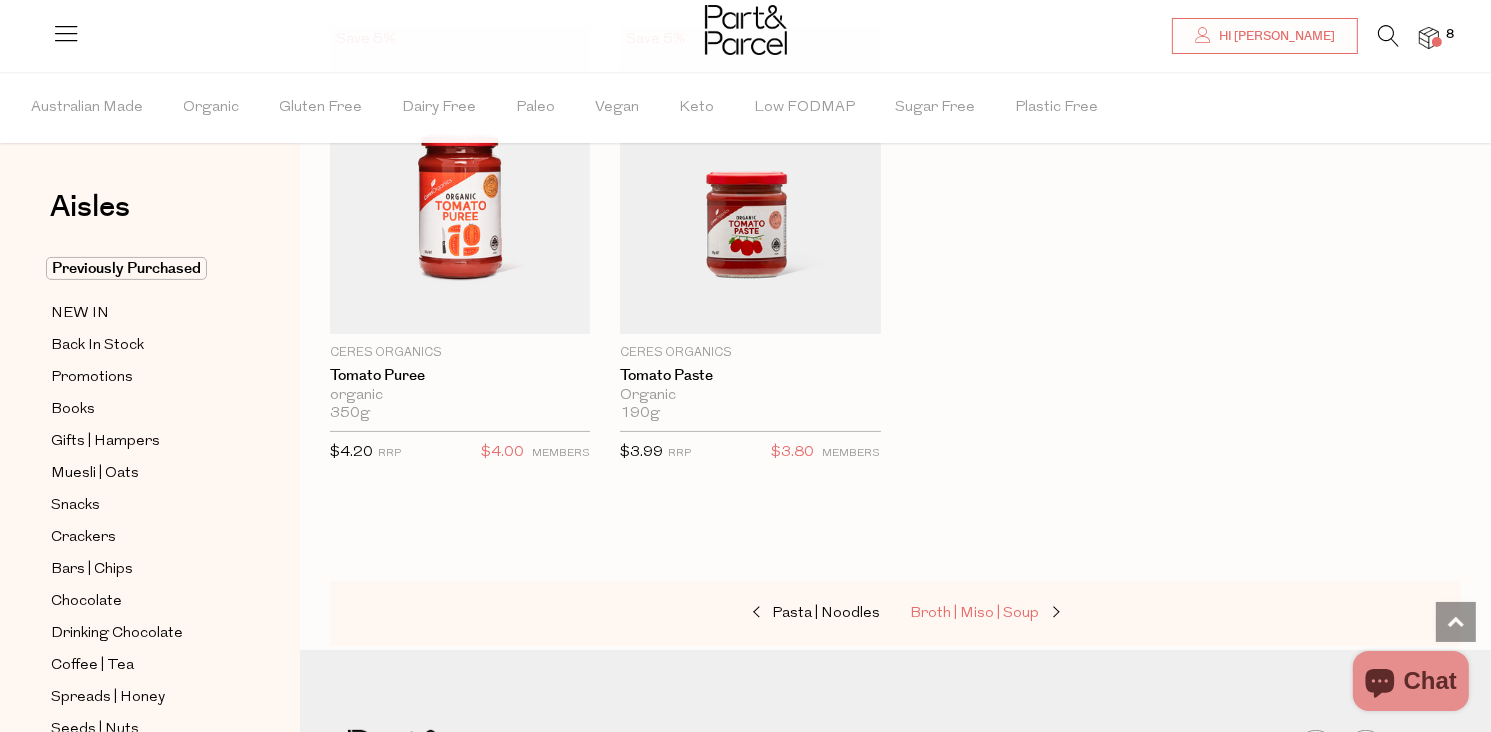 click on "Broth | Miso | Soup" at bounding box center [975, 613] 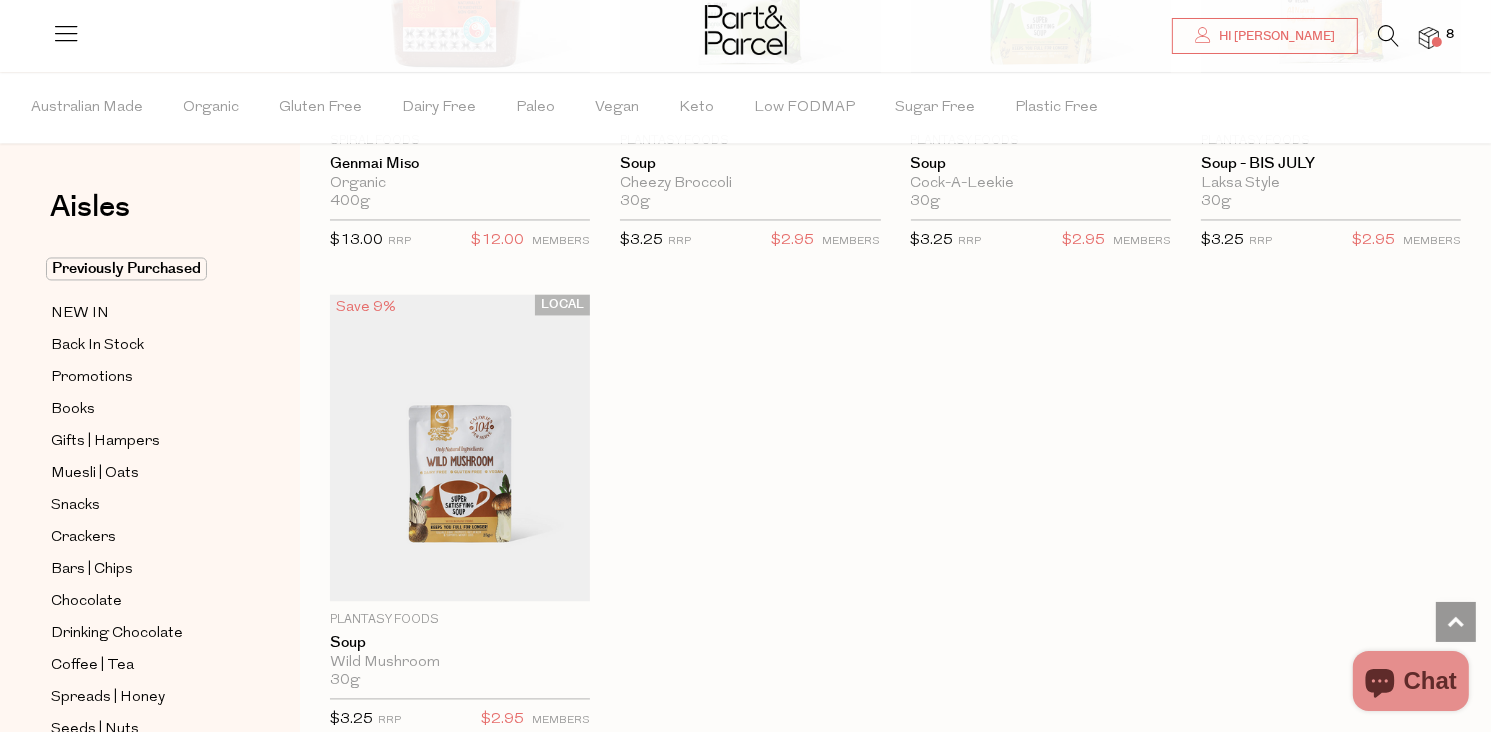 scroll, scrollTop: 3900, scrollLeft: 0, axis: vertical 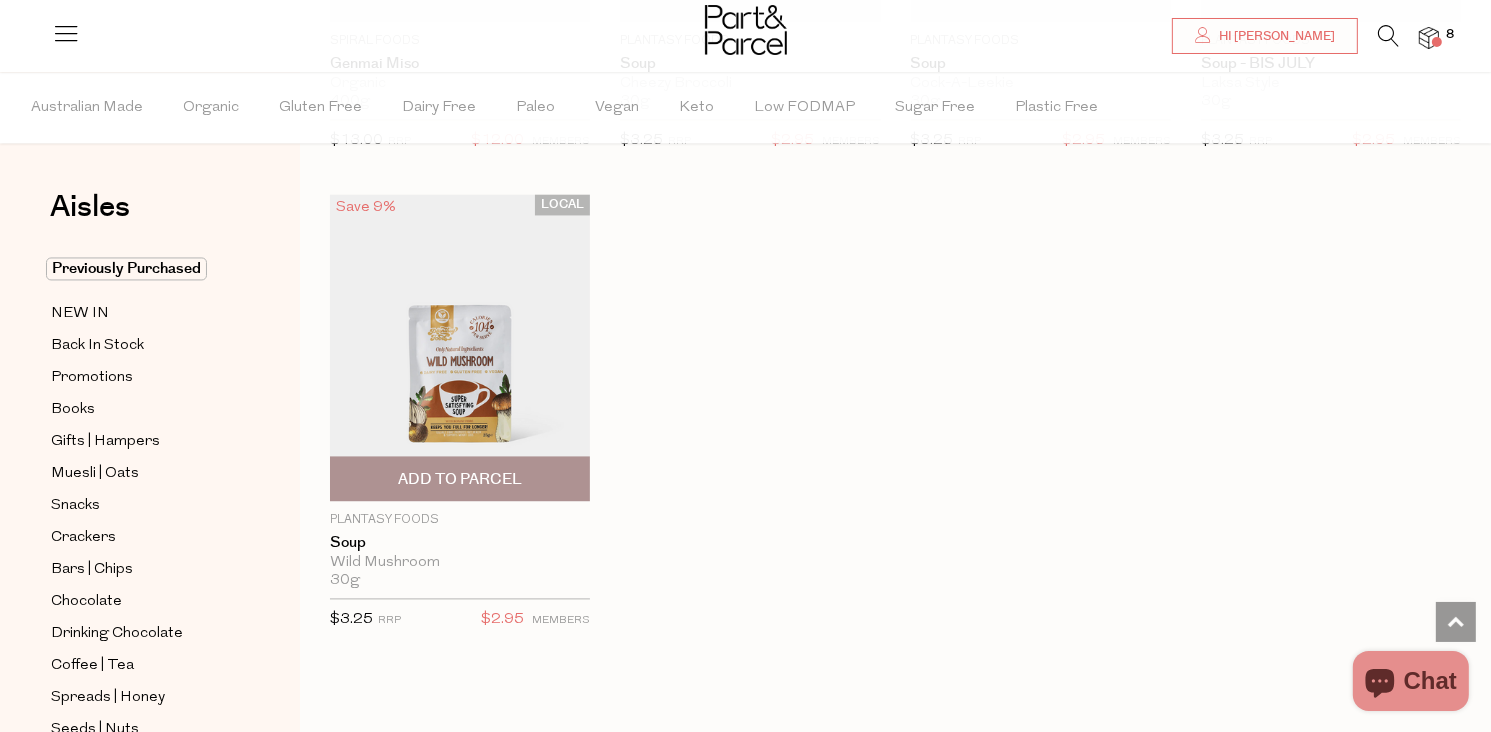 click on "Add To Parcel" at bounding box center (460, 479) 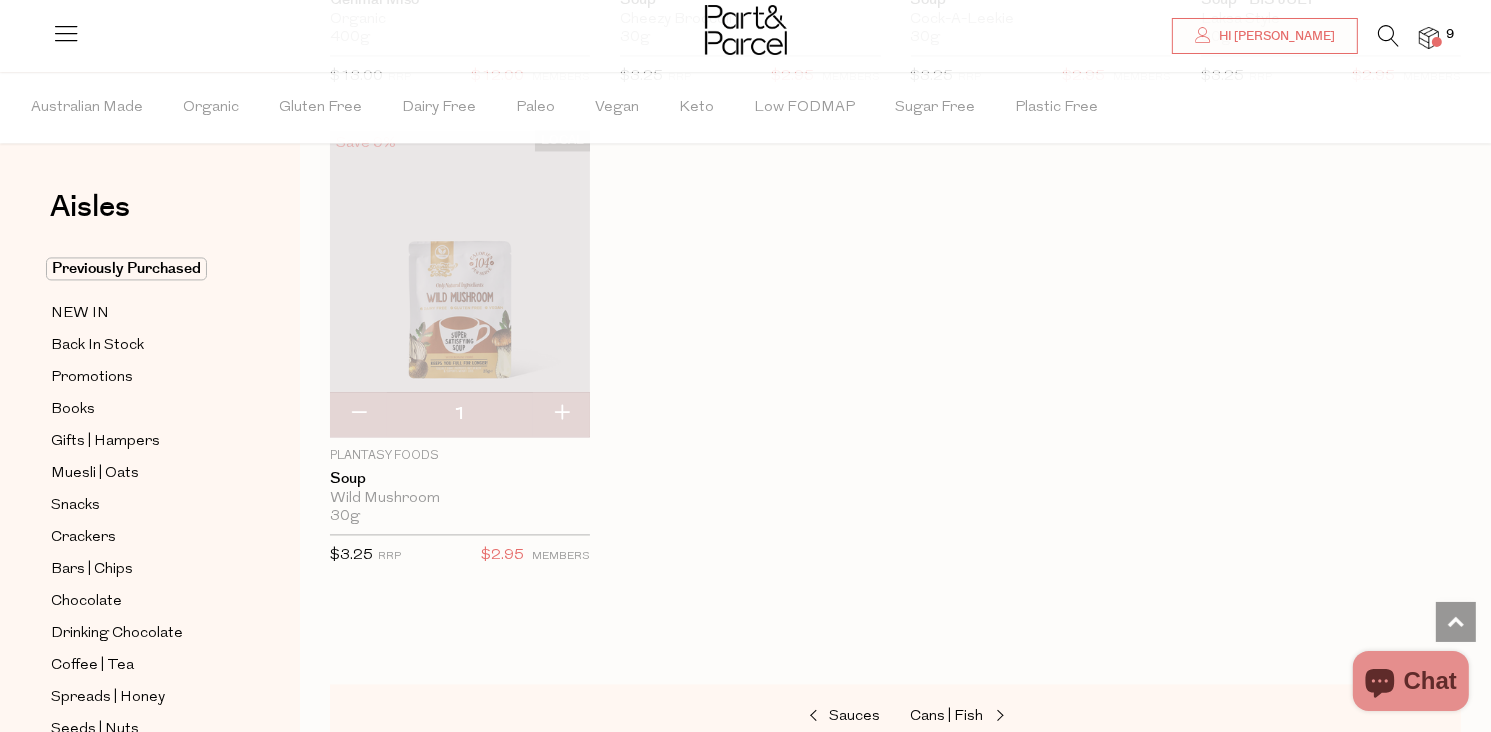 scroll, scrollTop: 4000, scrollLeft: 0, axis: vertical 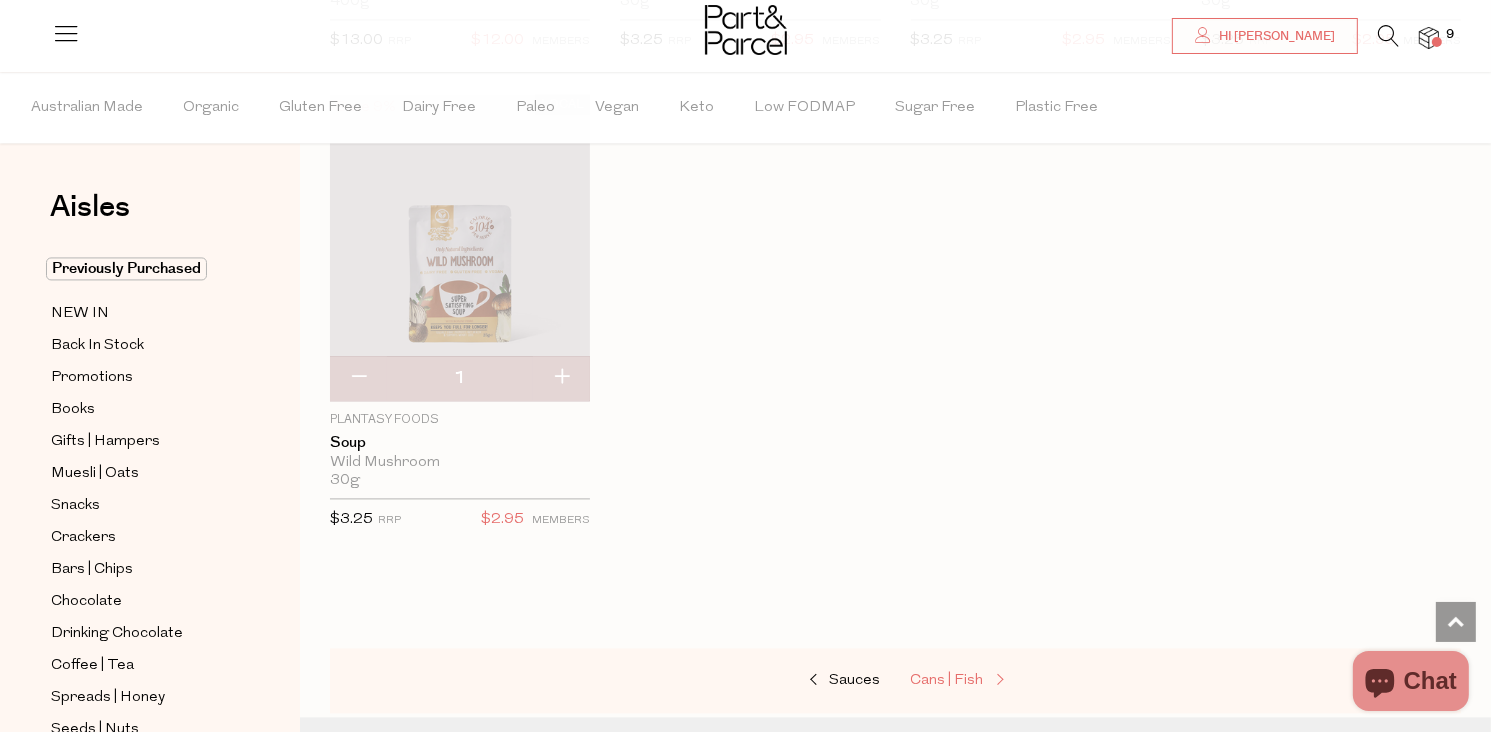 click on "Cans | Fish" at bounding box center [947, 680] 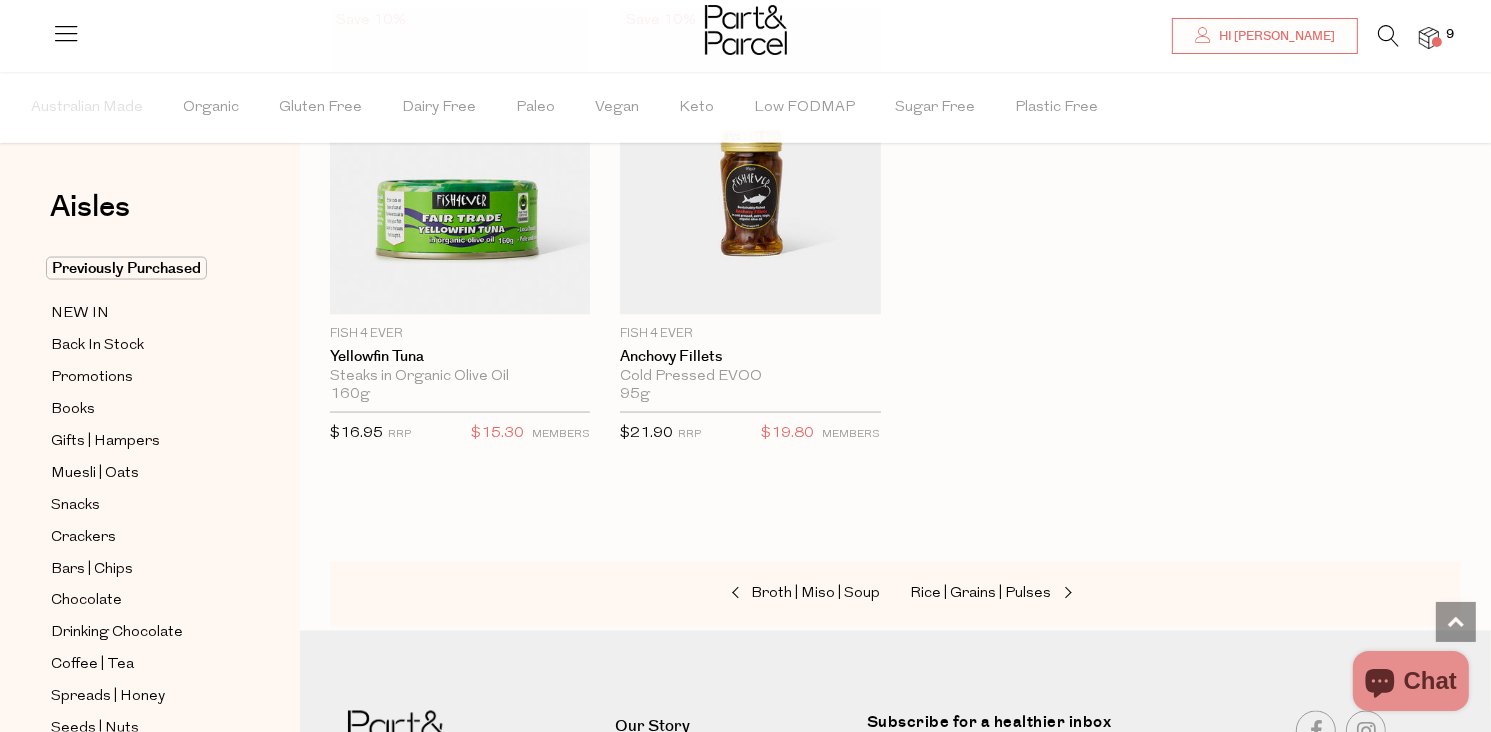 scroll, scrollTop: 3100, scrollLeft: 0, axis: vertical 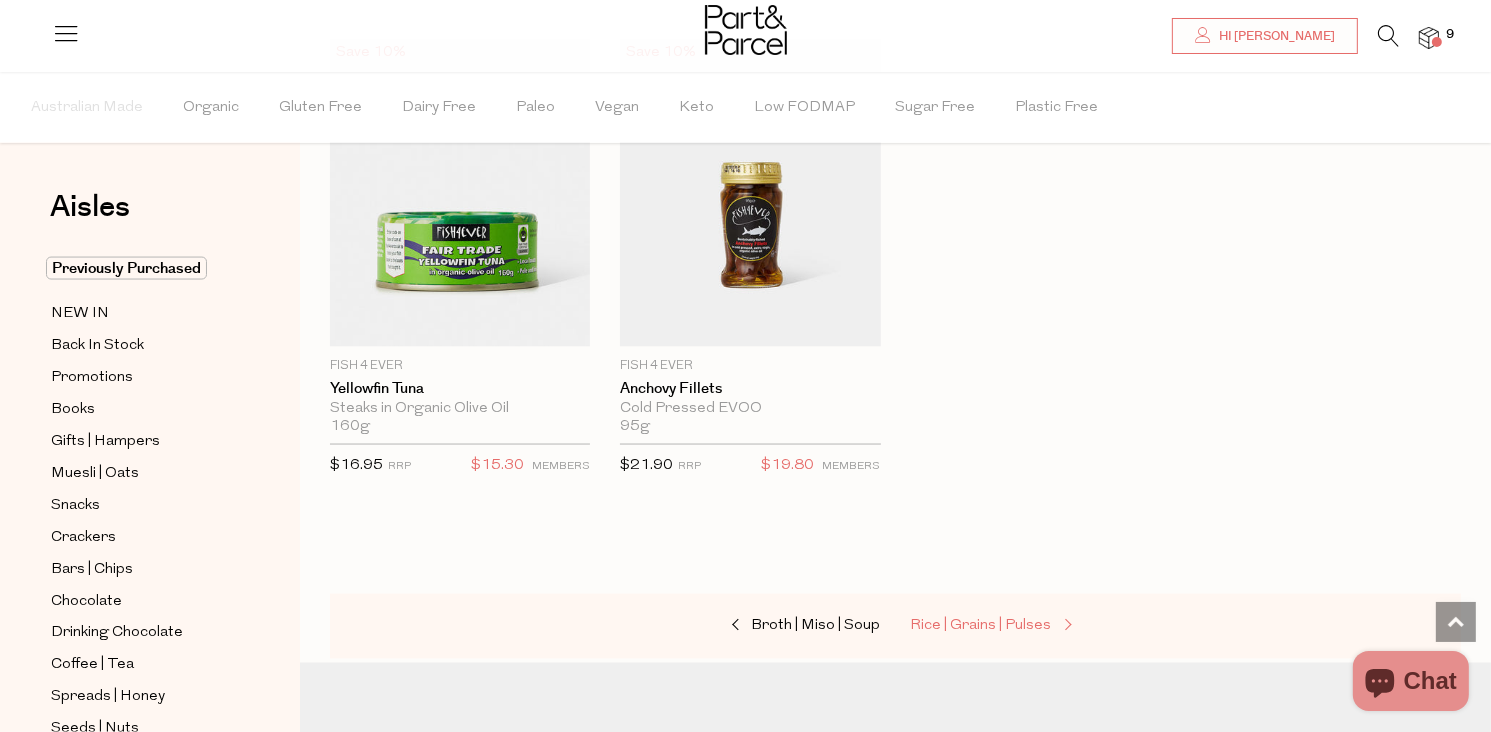 click on "Rice | Grains | Pulses" at bounding box center (981, 626) 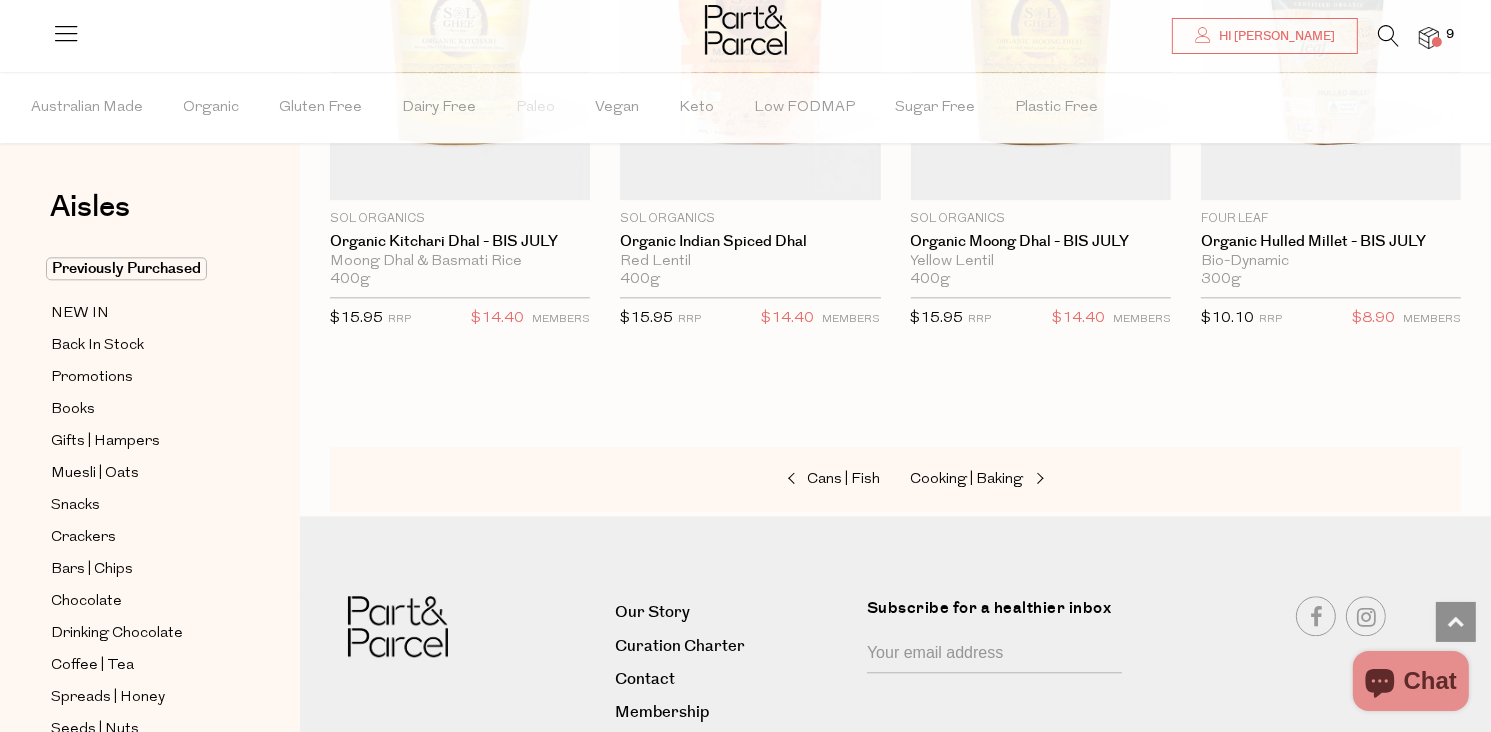 scroll, scrollTop: 4700, scrollLeft: 0, axis: vertical 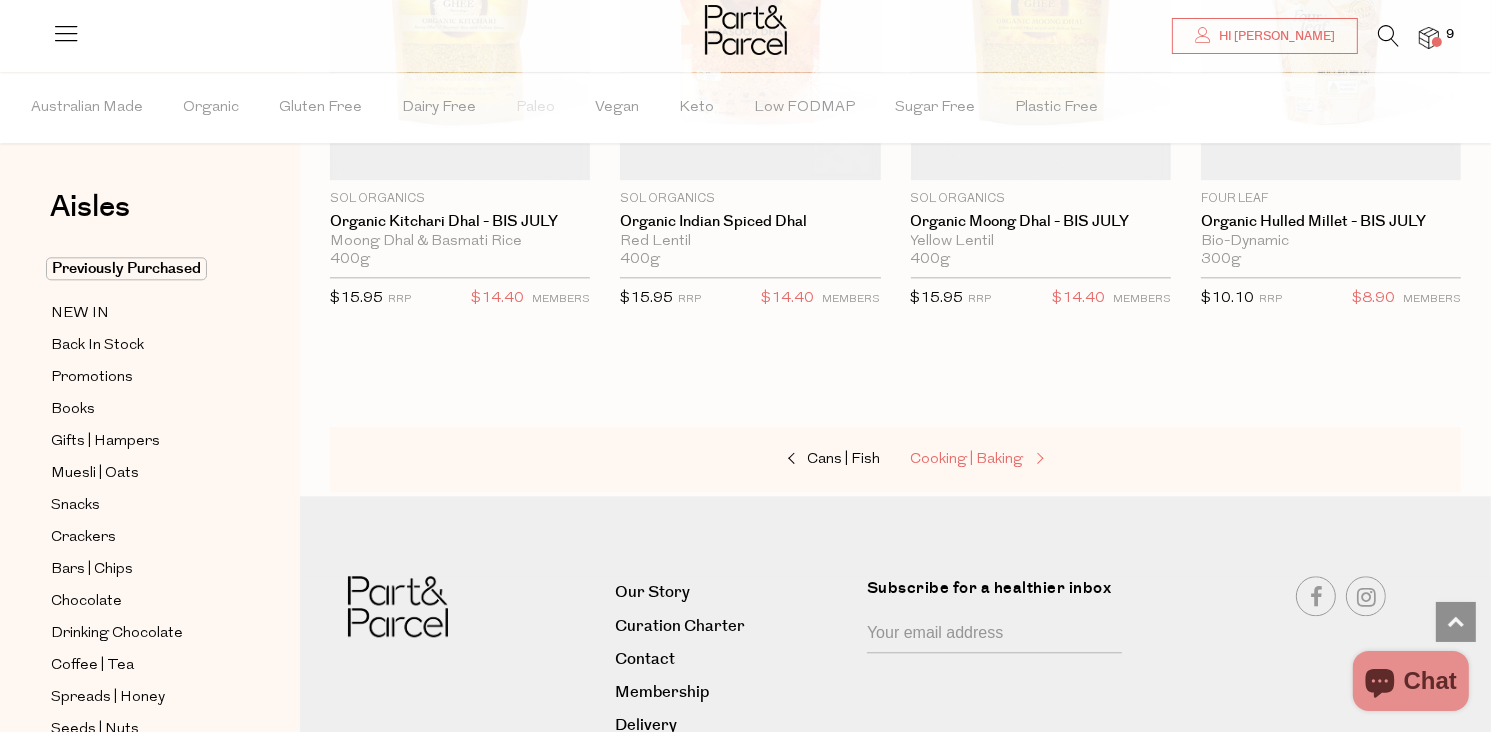 click on "Cooking | Baking" at bounding box center [967, 459] 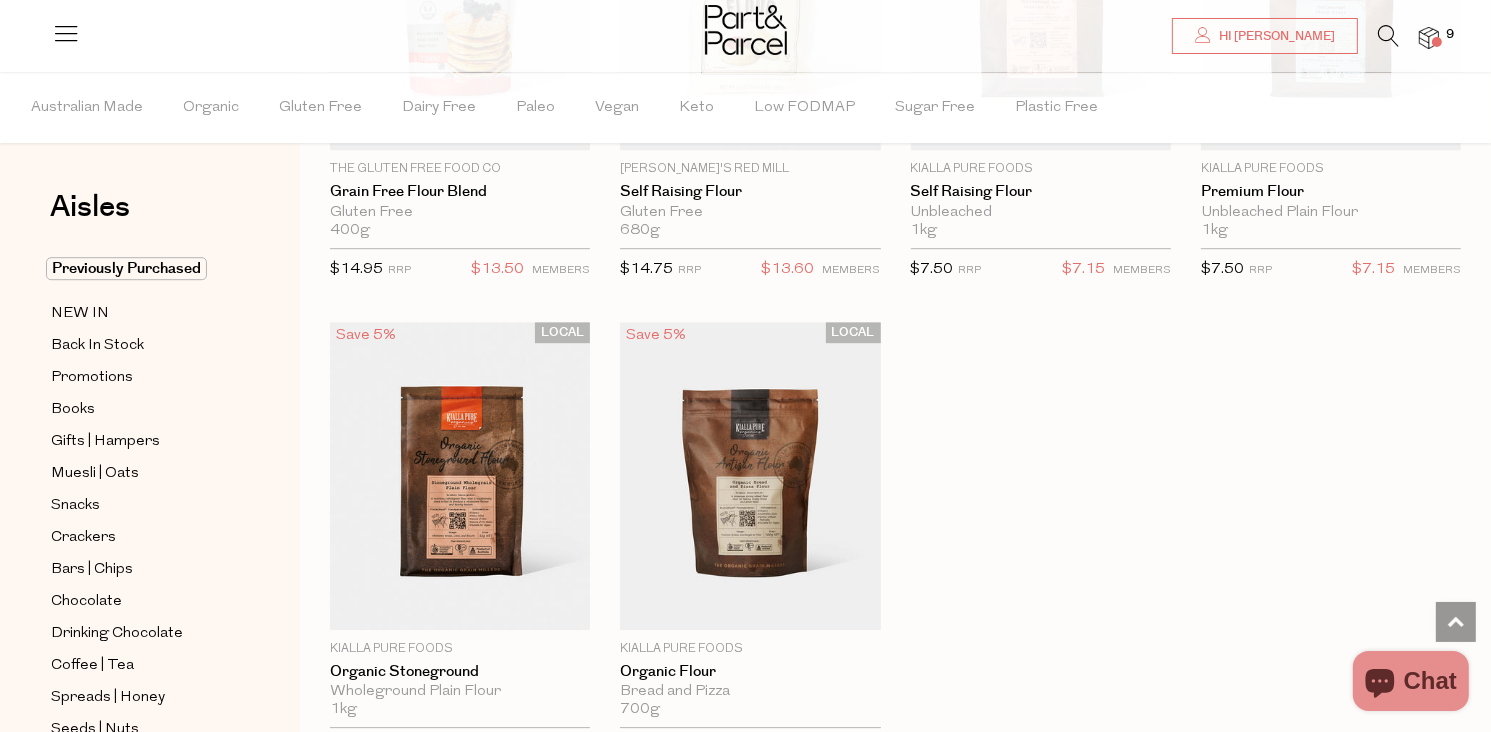 scroll, scrollTop: 5700, scrollLeft: 0, axis: vertical 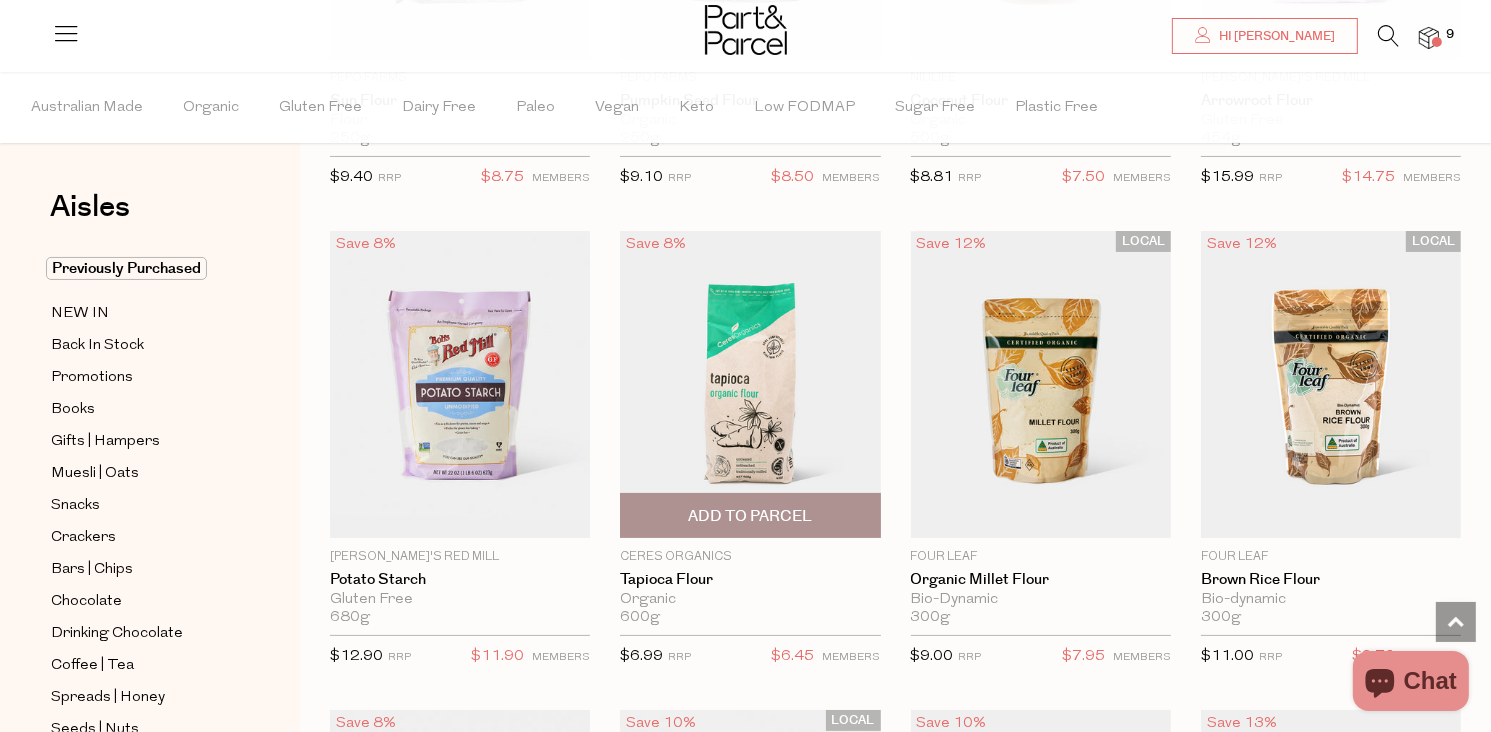 click on "Add To Parcel" at bounding box center (750, 516) 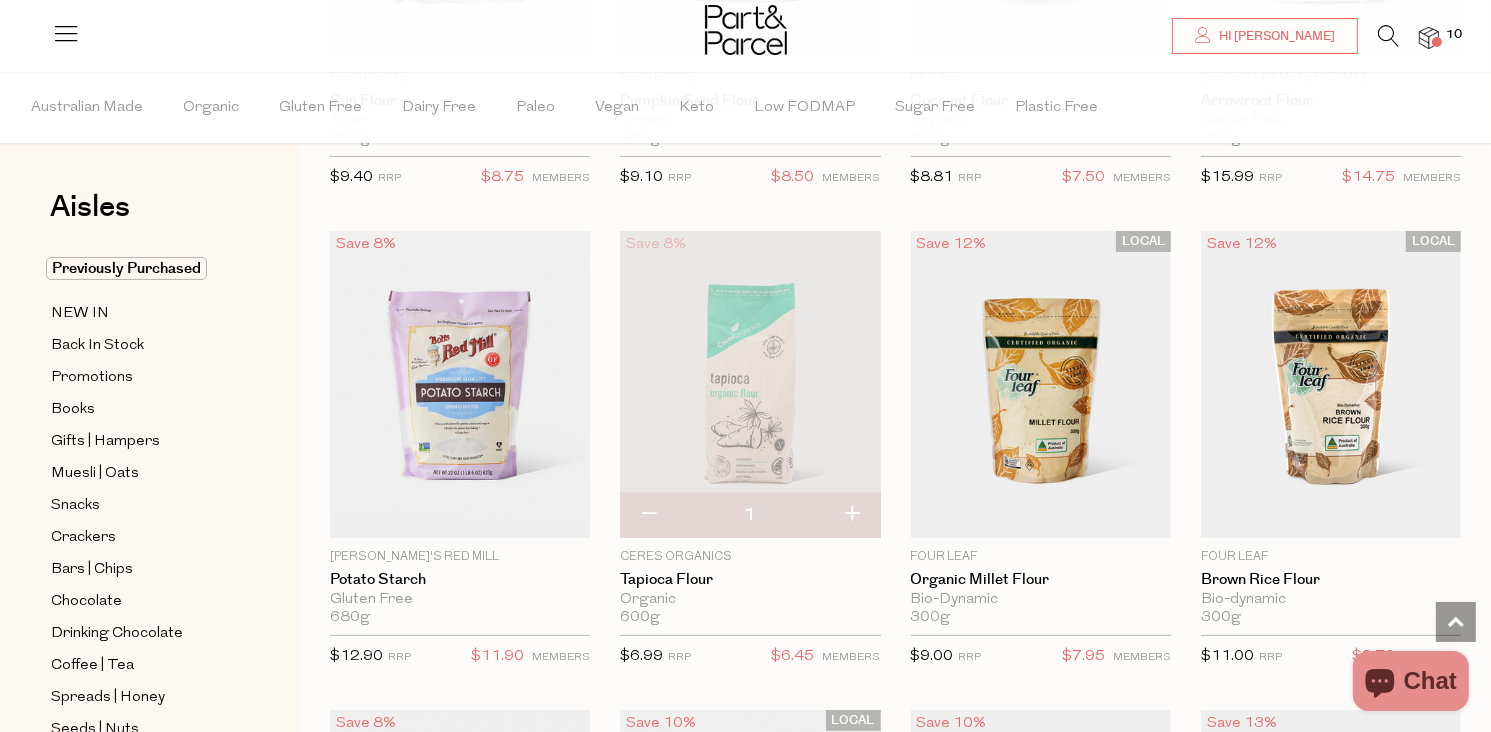 click at bounding box center [750, 384] 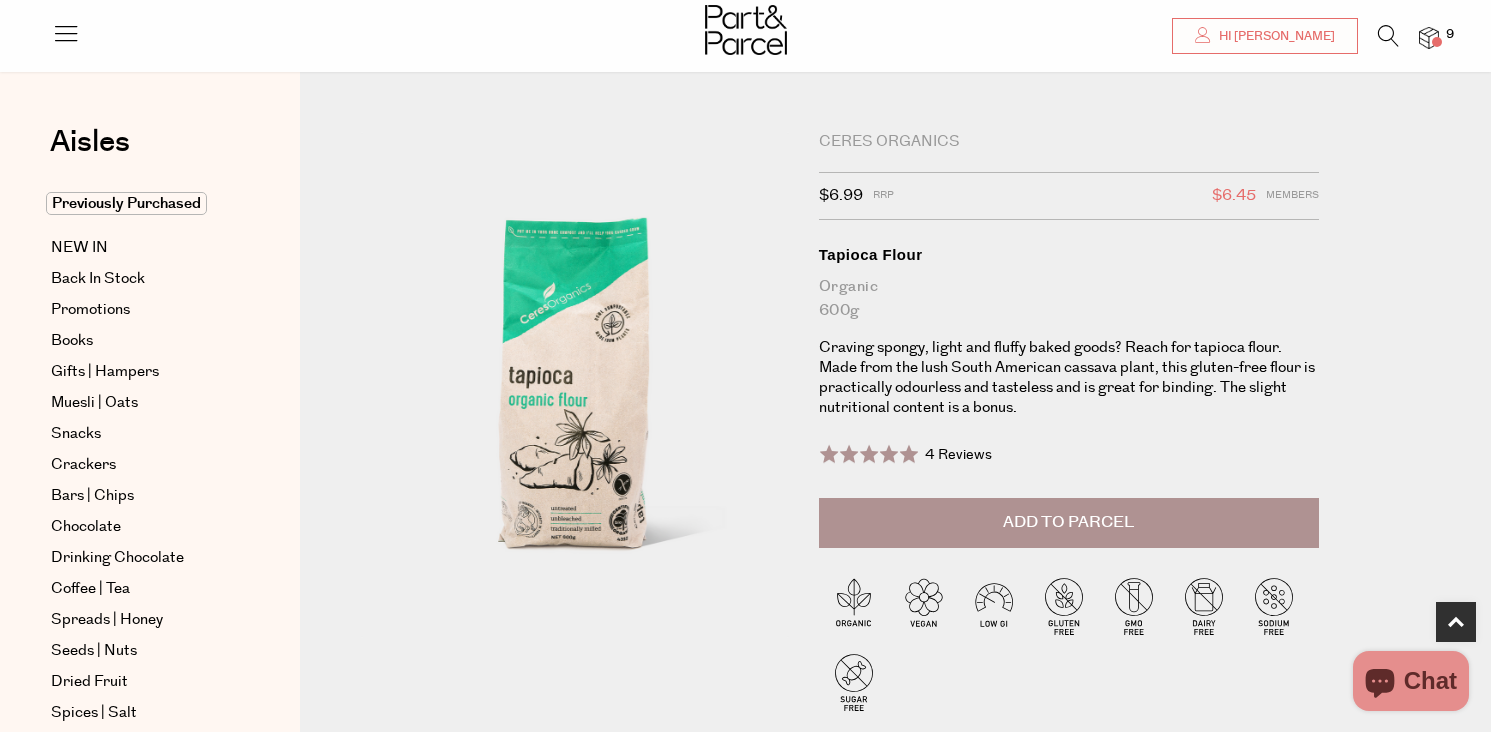 scroll, scrollTop: 700, scrollLeft: 0, axis: vertical 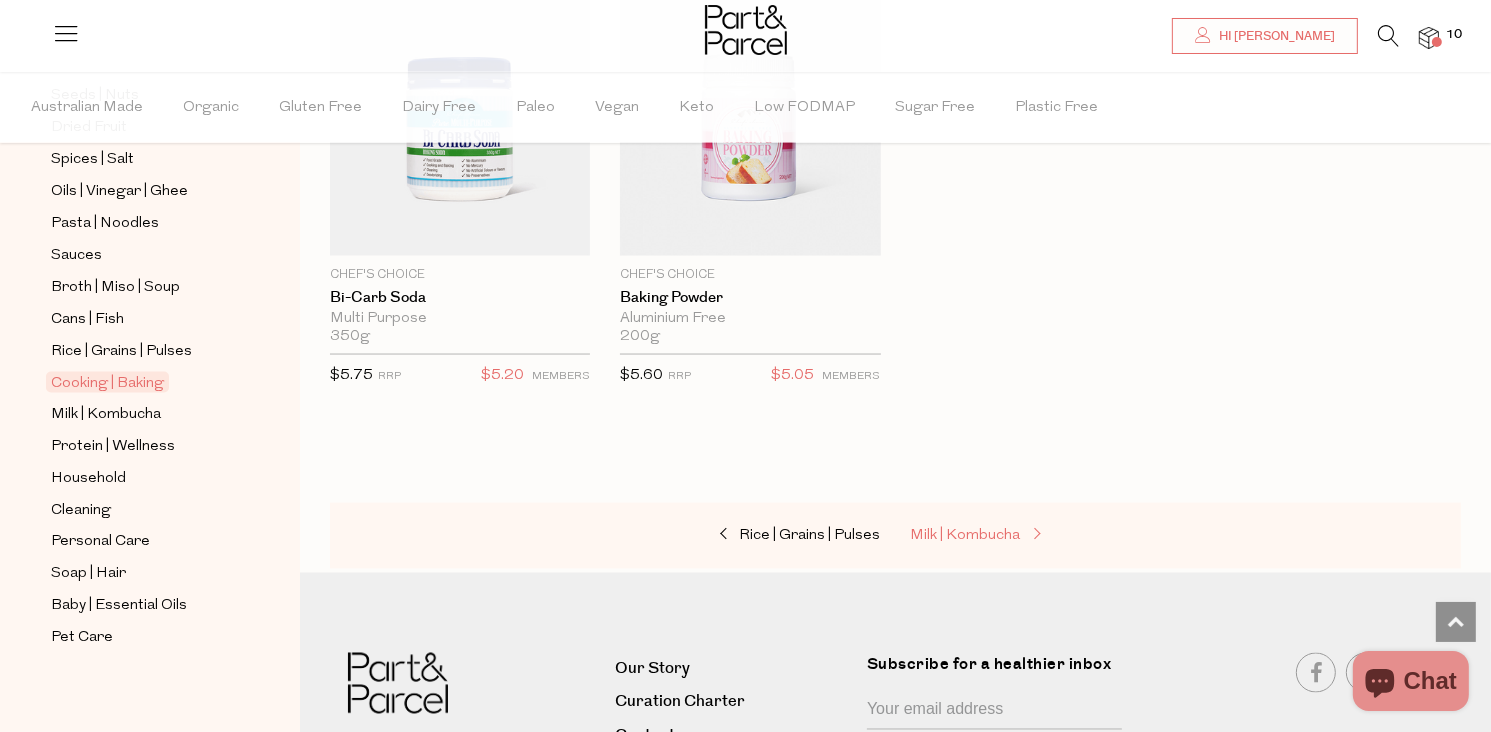 click on "Milk | Kombucha" at bounding box center (966, 535) 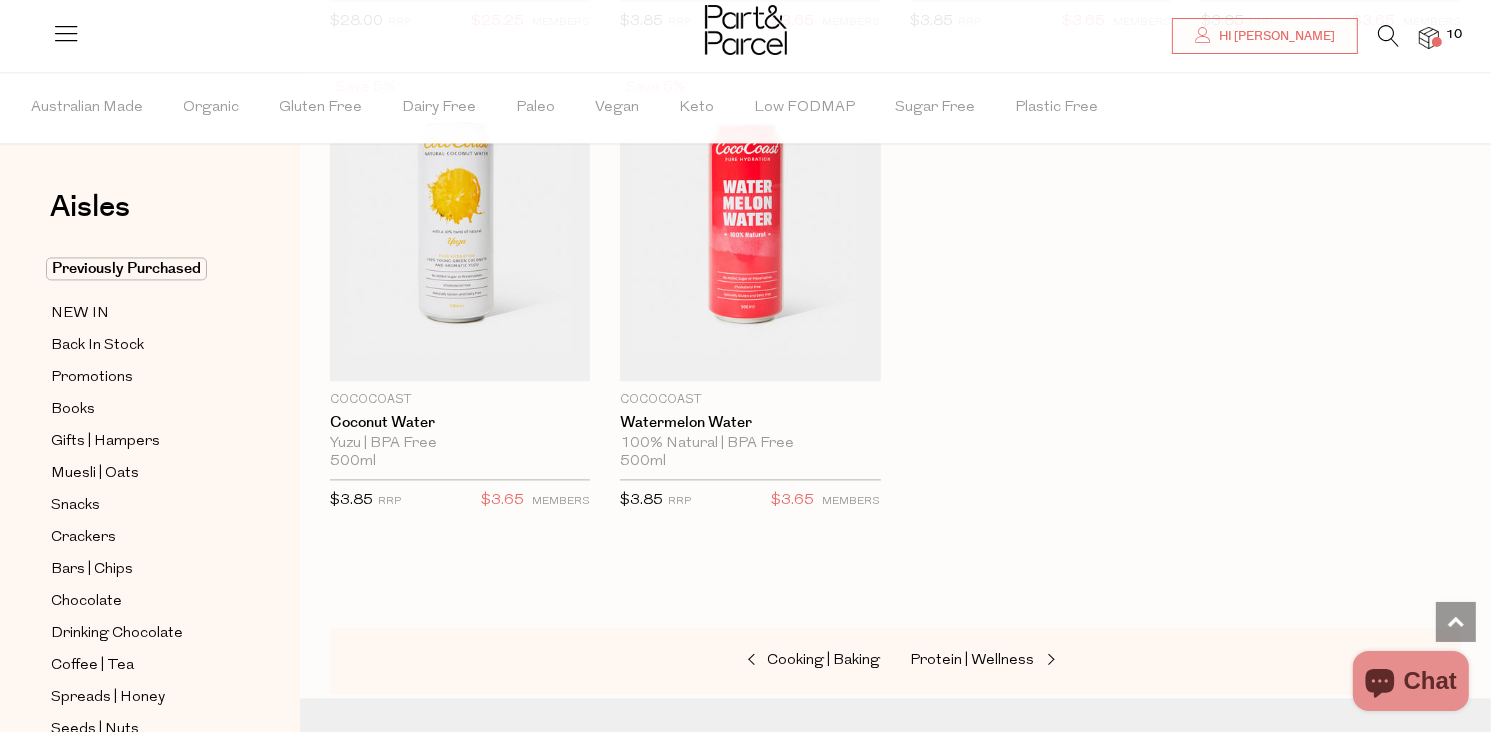 scroll, scrollTop: 4000, scrollLeft: 0, axis: vertical 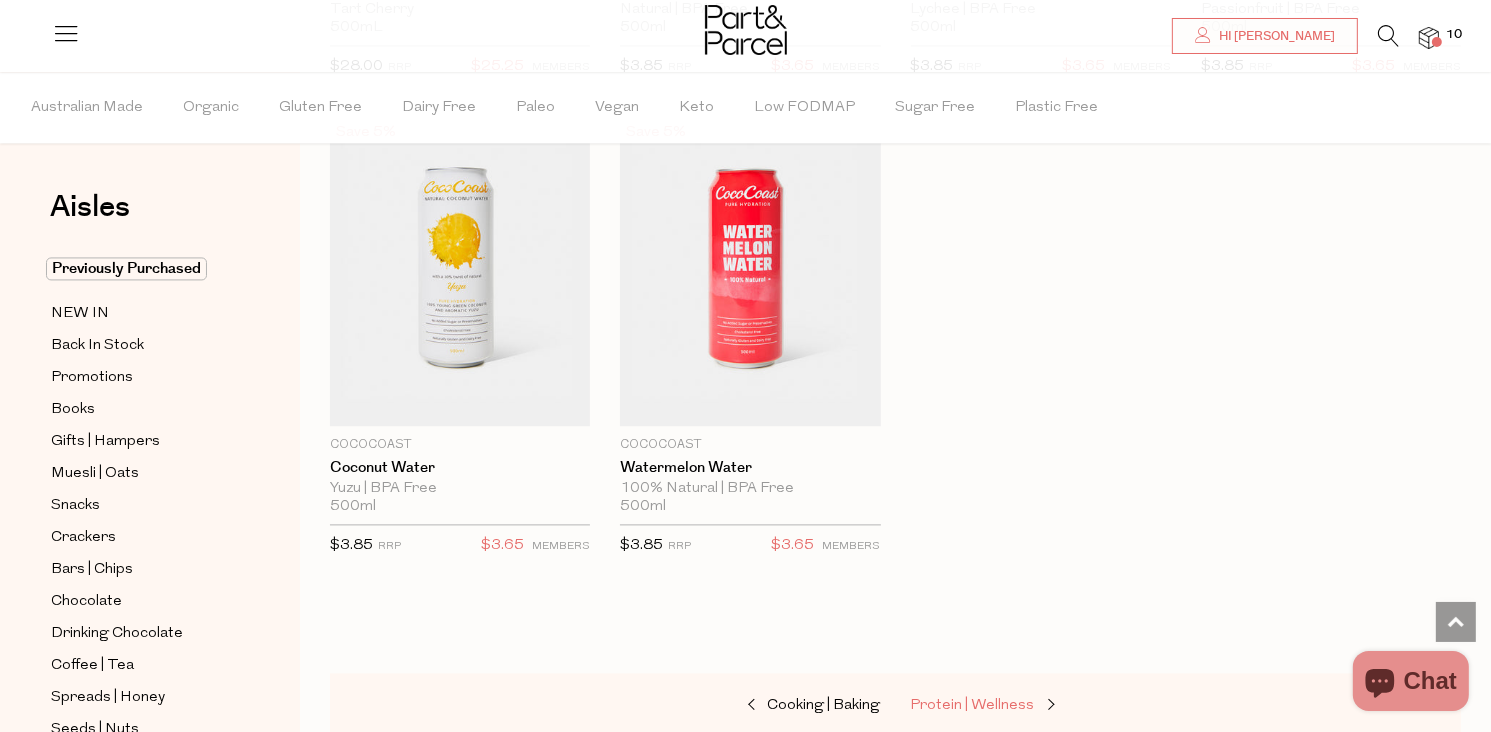 click on "Protein | Wellness" at bounding box center [973, 705] 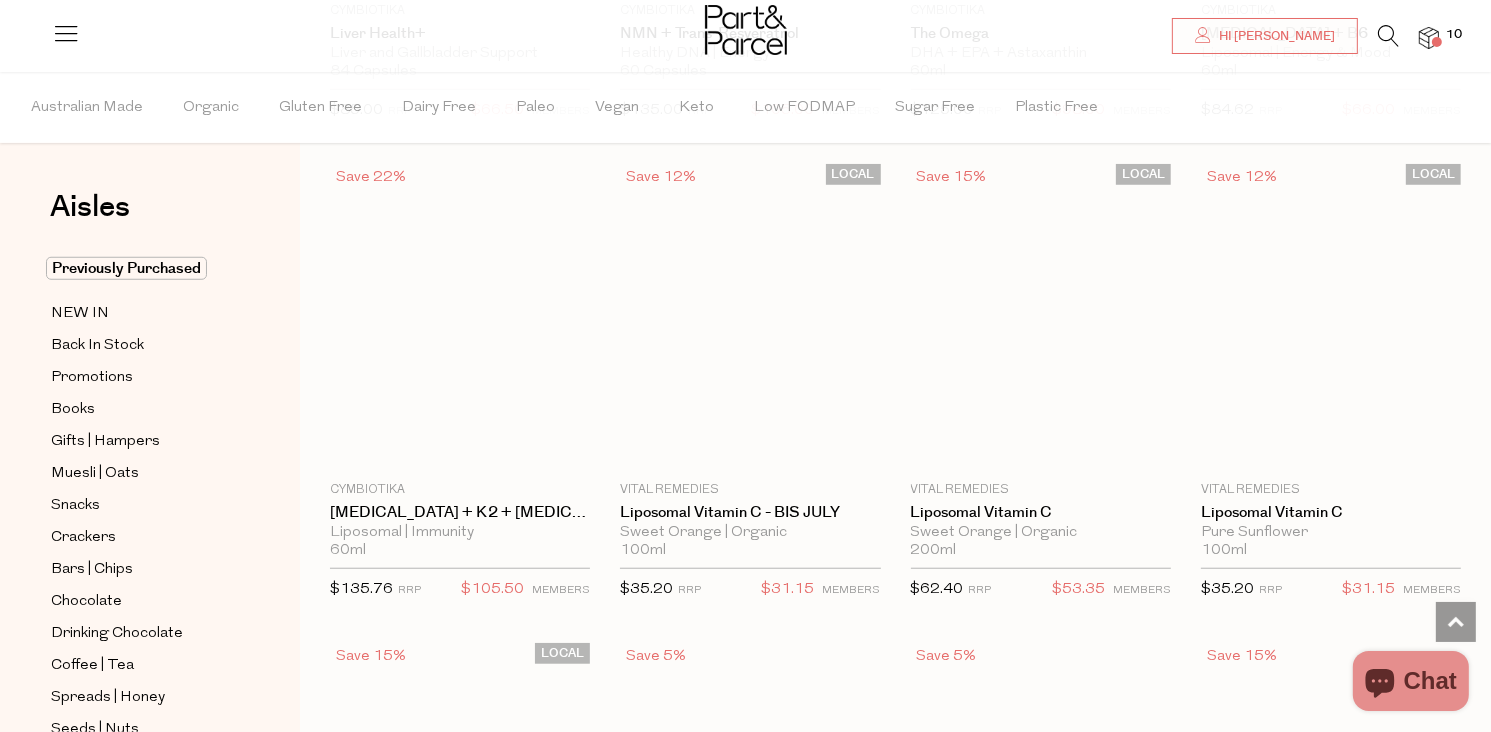 scroll, scrollTop: 11, scrollLeft: 0, axis: vertical 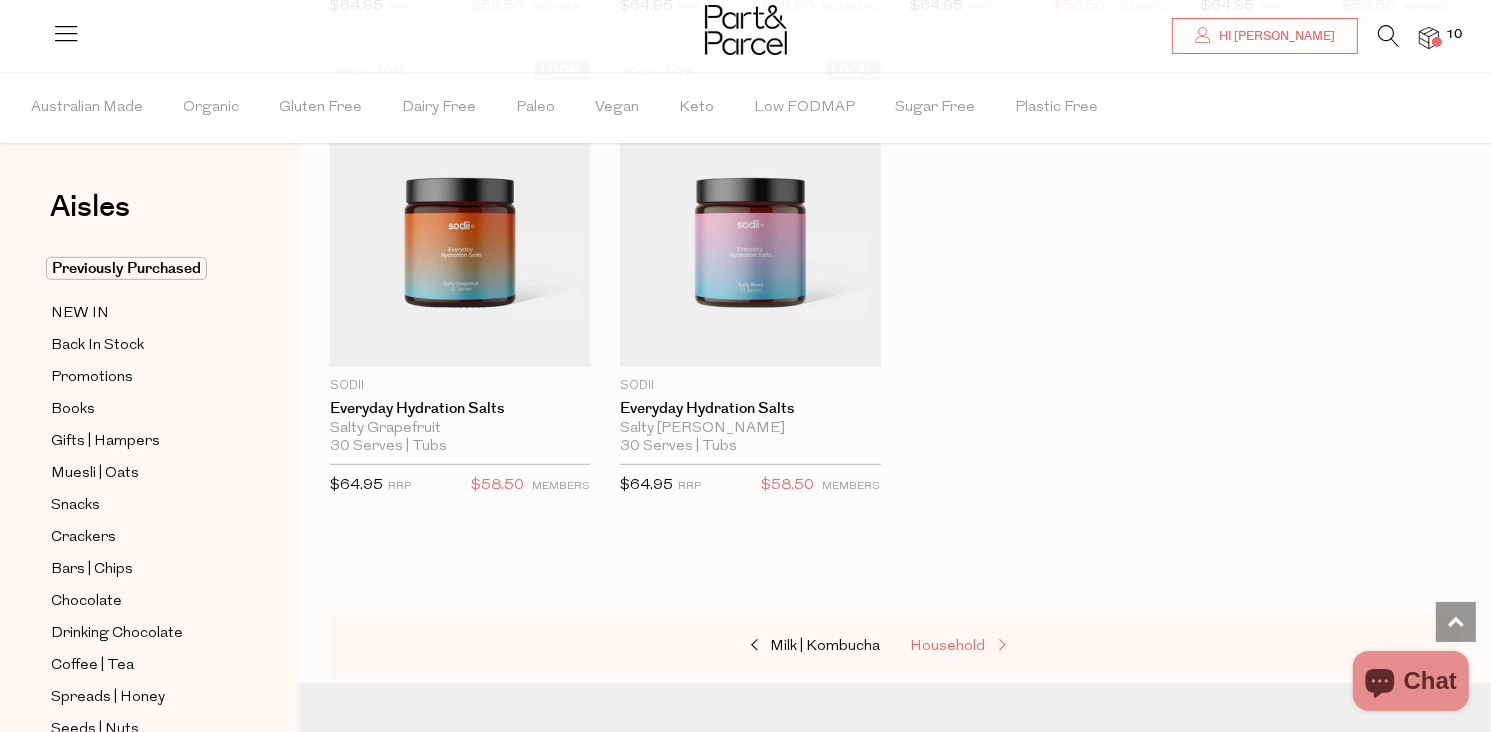 click on "Household" at bounding box center (948, 646) 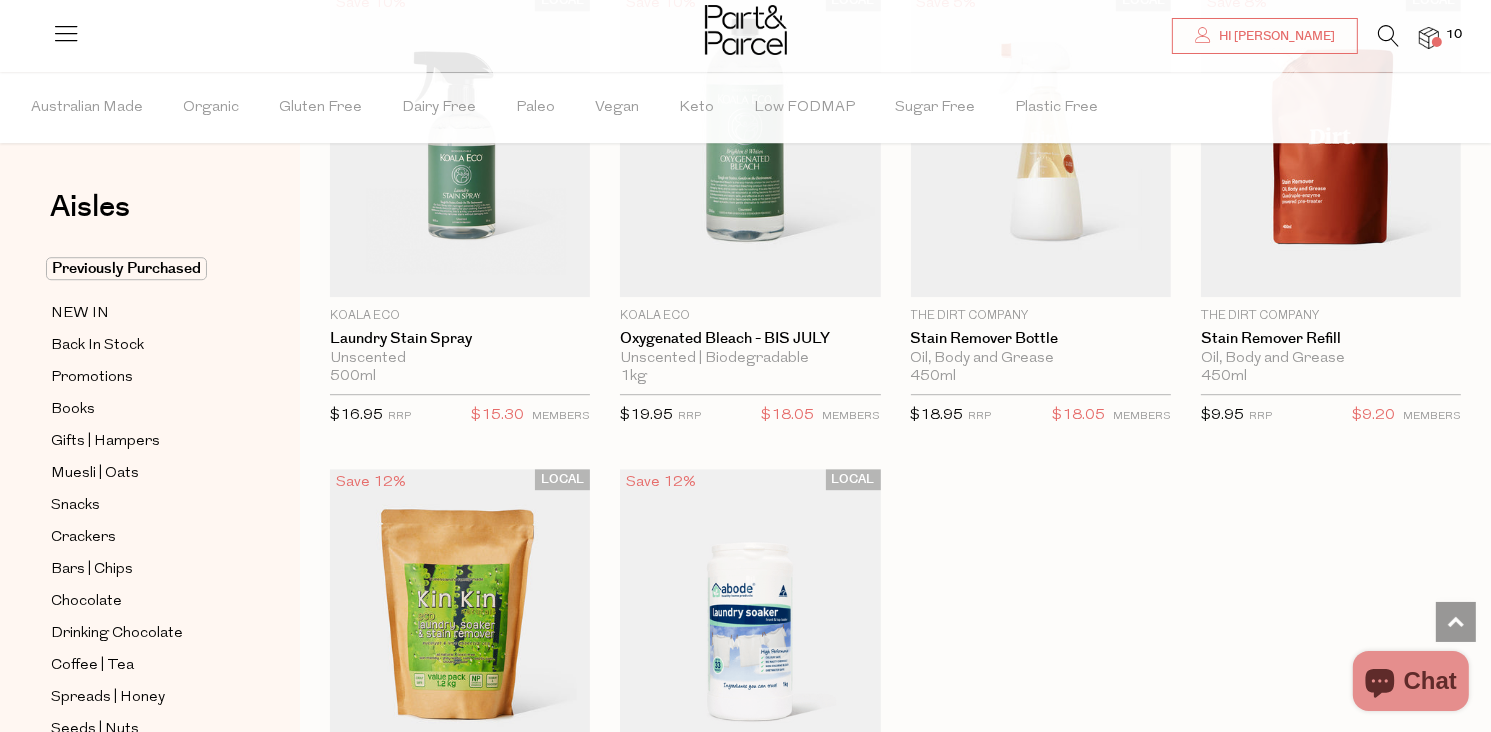 scroll, scrollTop: 5600, scrollLeft: 0, axis: vertical 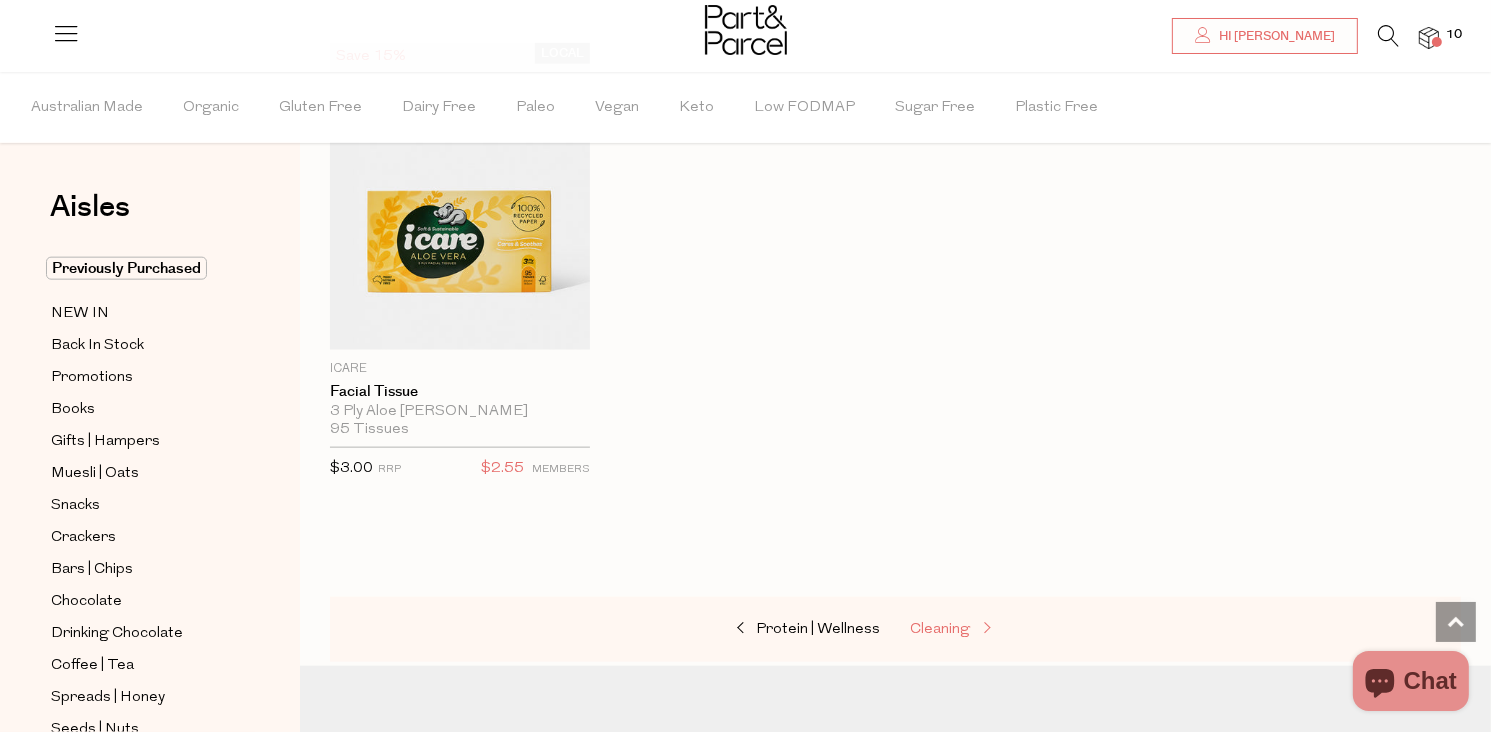click on "Cleaning" at bounding box center (941, 629) 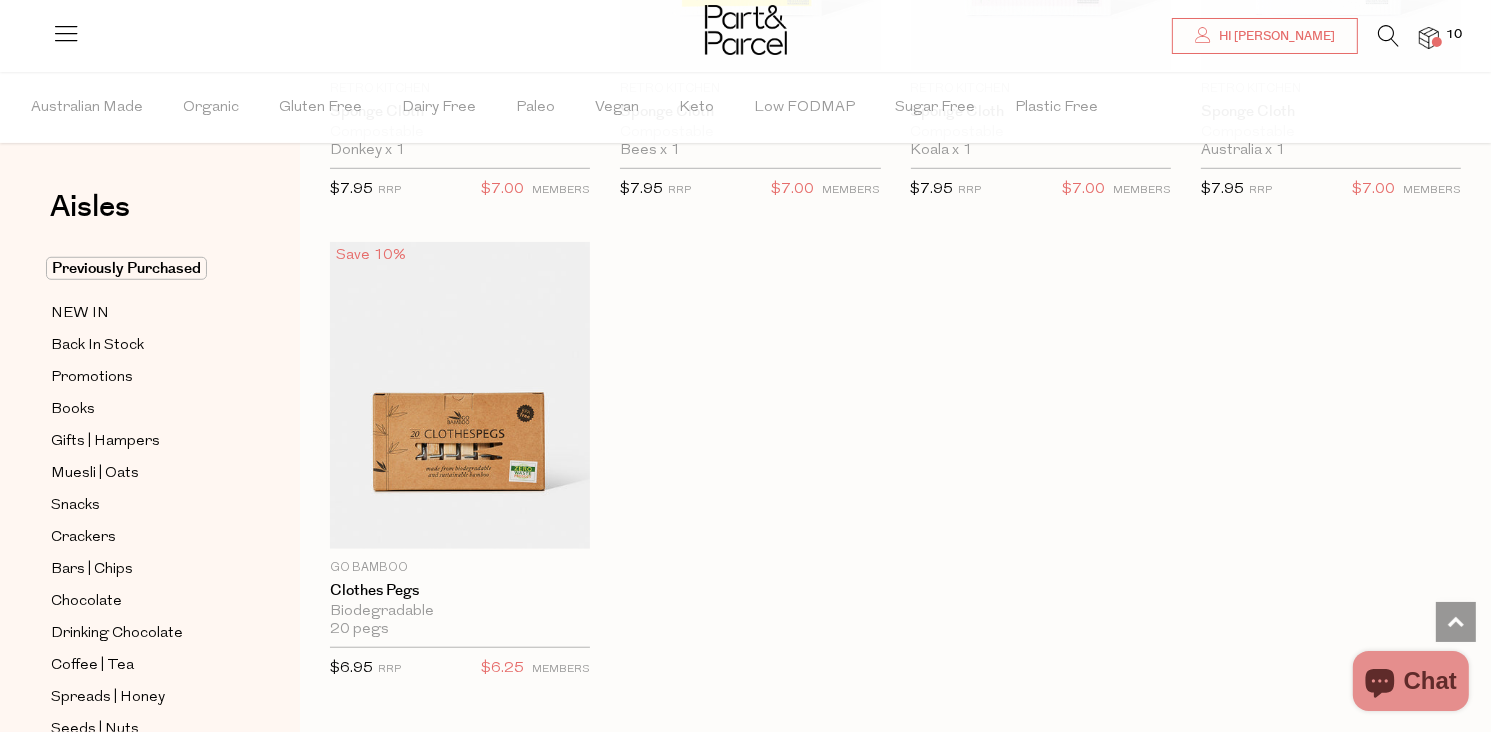 scroll, scrollTop: 1500, scrollLeft: 0, axis: vertical 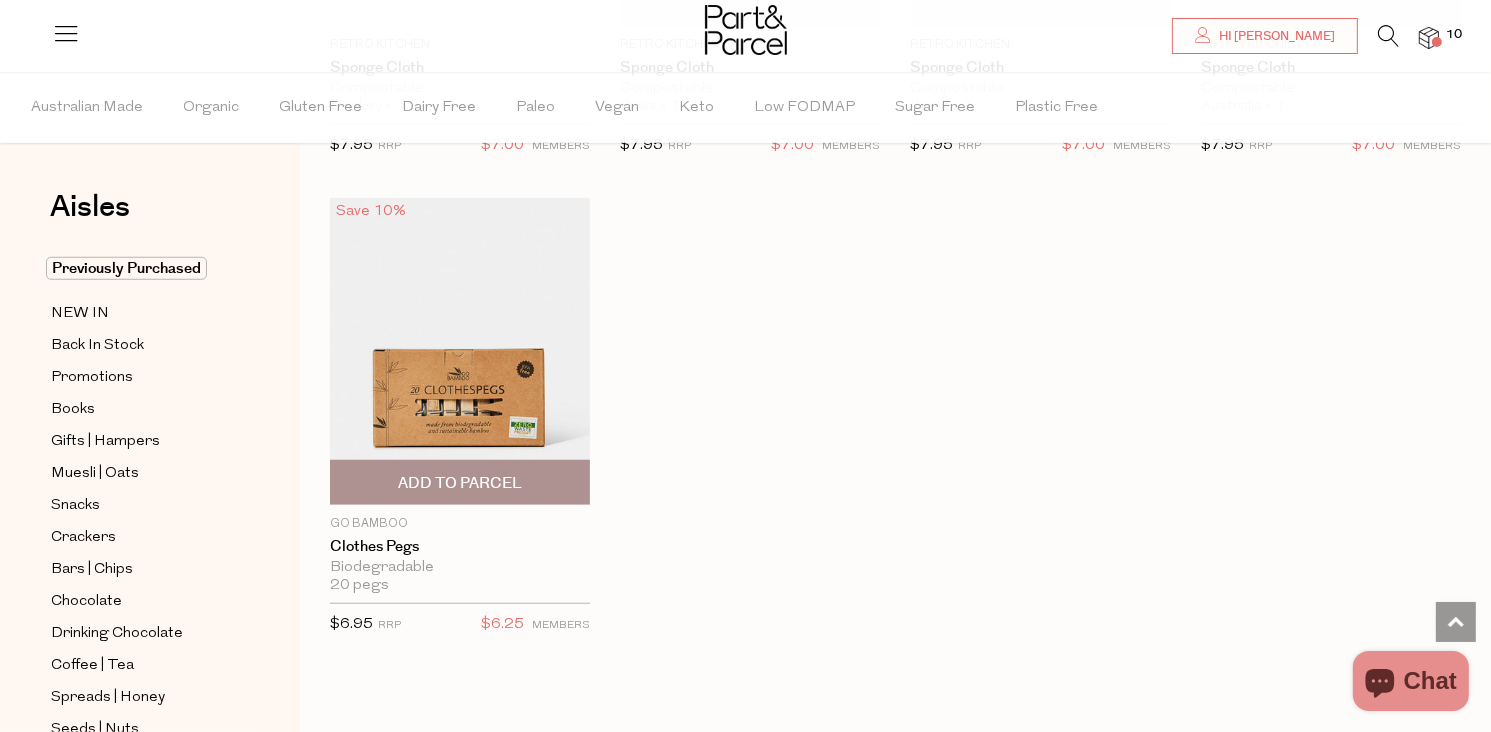 click at bounding box center [460, 351] 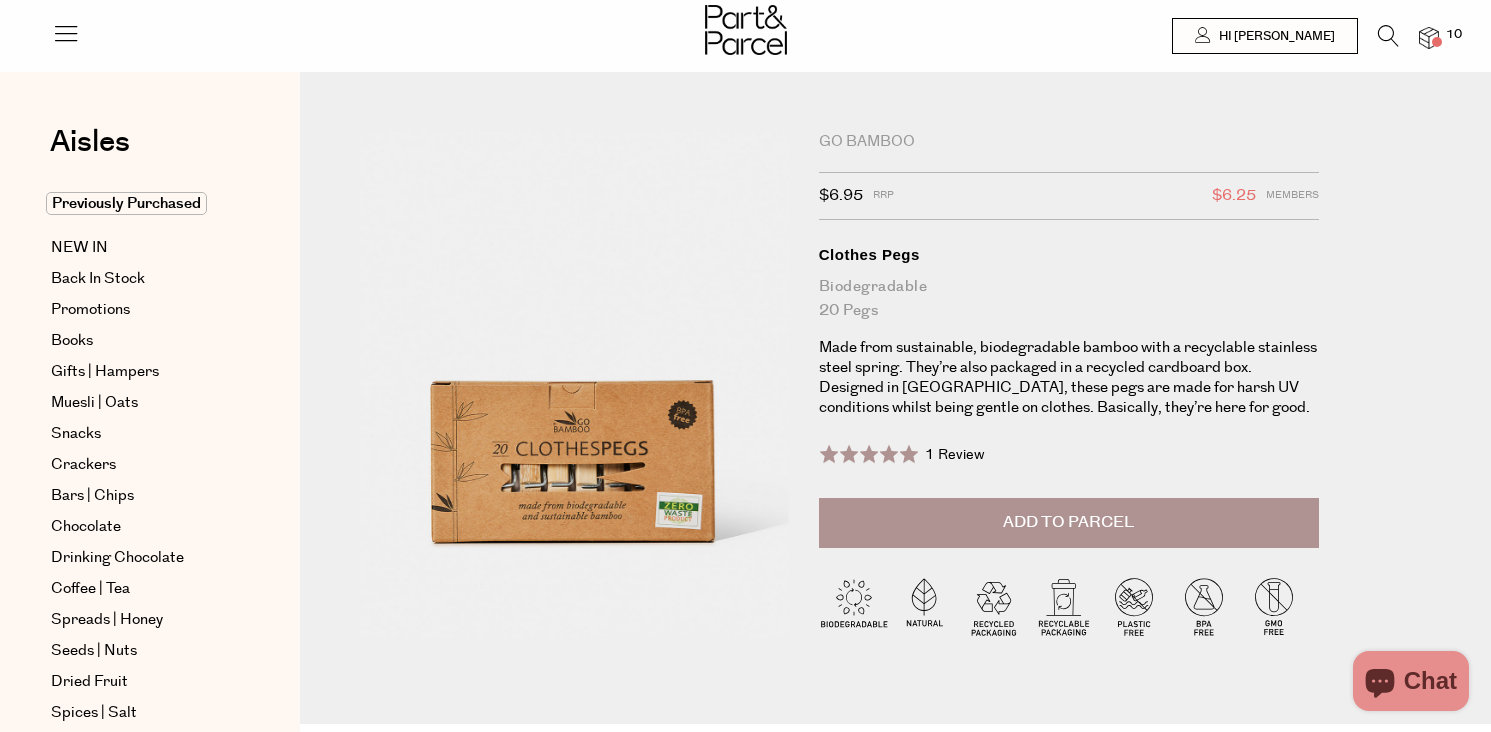 scroll, scrollTop: 0, scrollLeft: 0, axis: both 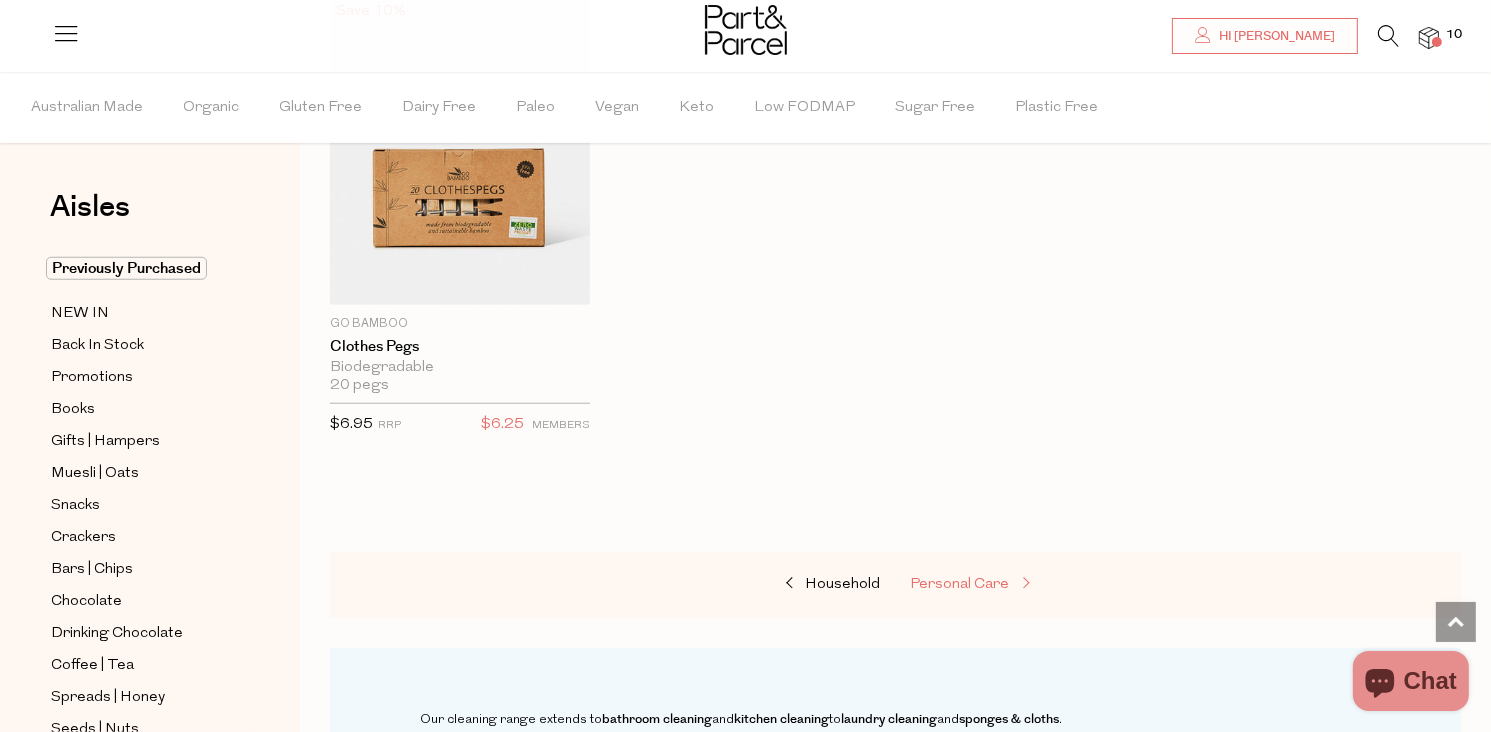 click on "Personal Care" at bounding box center (960, 584) 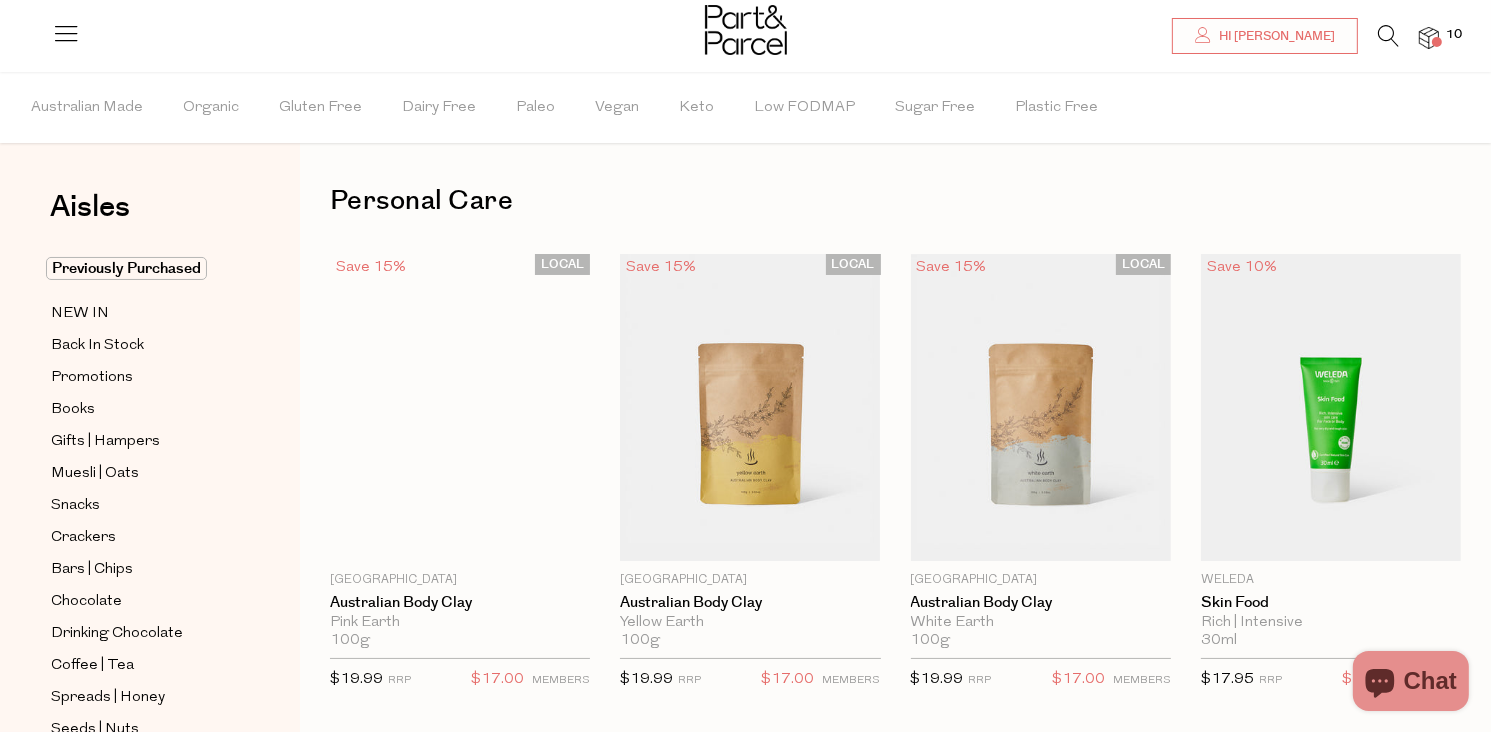 scroll, scrollTop: 0, scrollLeft: 0, axis: both 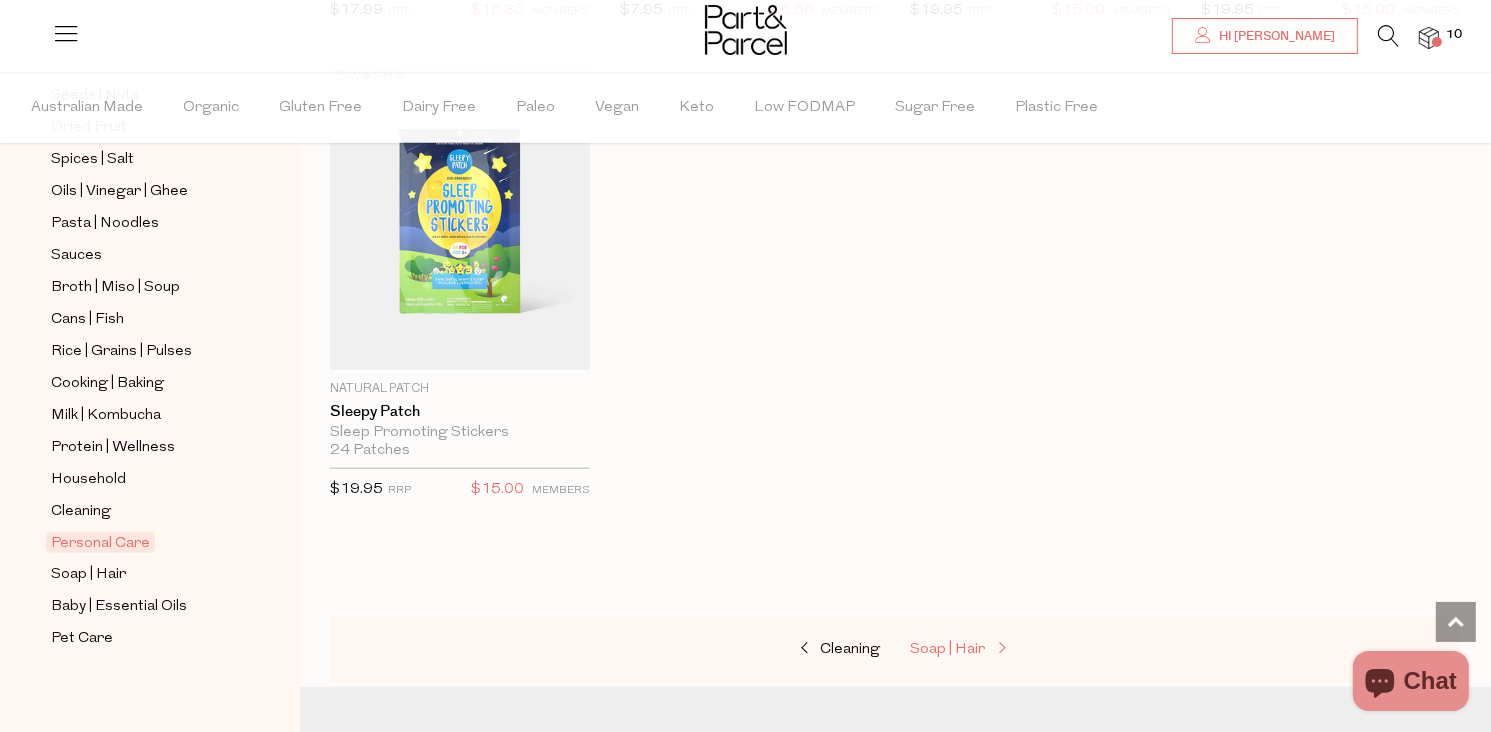 click on "Soap | Hair" at bounding box center [948, 649] 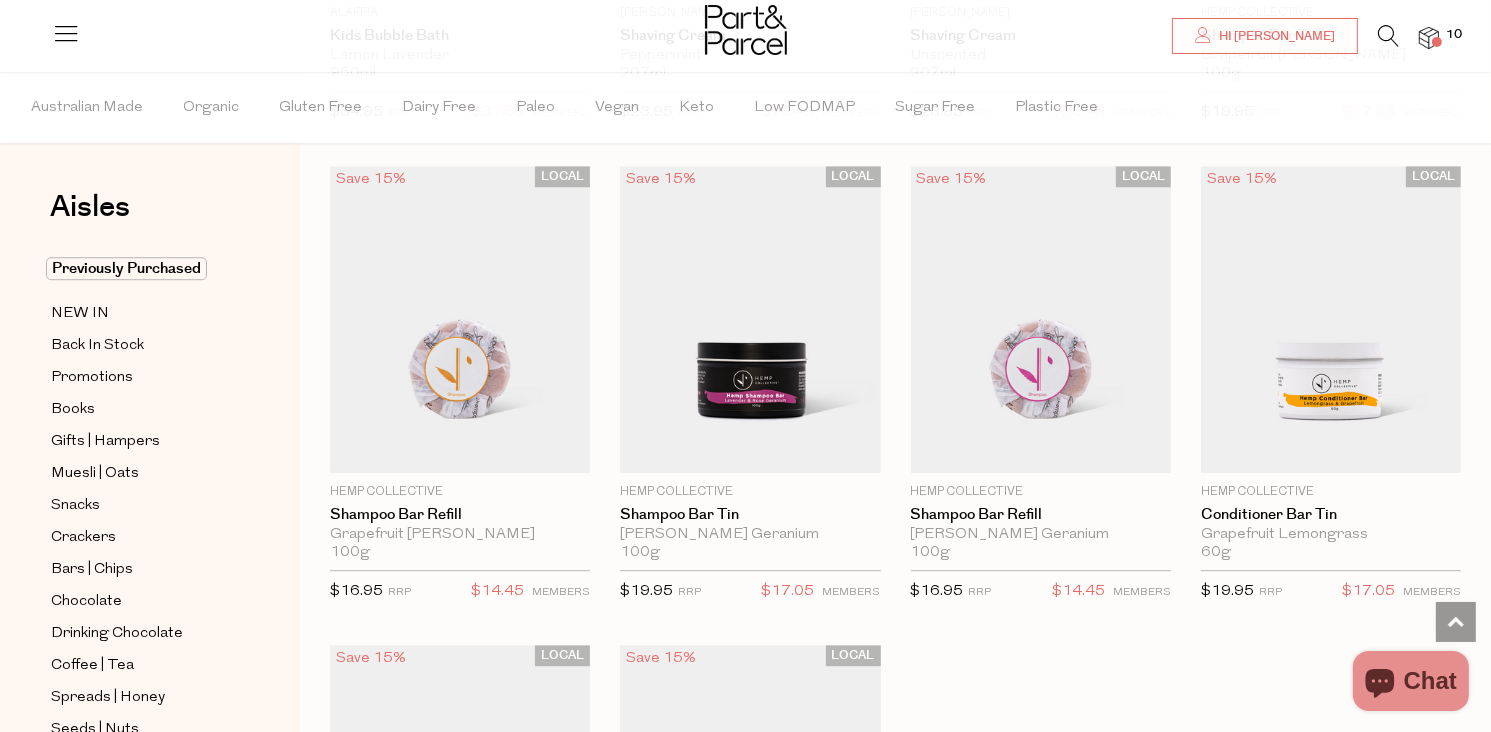 scroll, scrollTop: 5400, scrollLeft: 0, axis: vertical 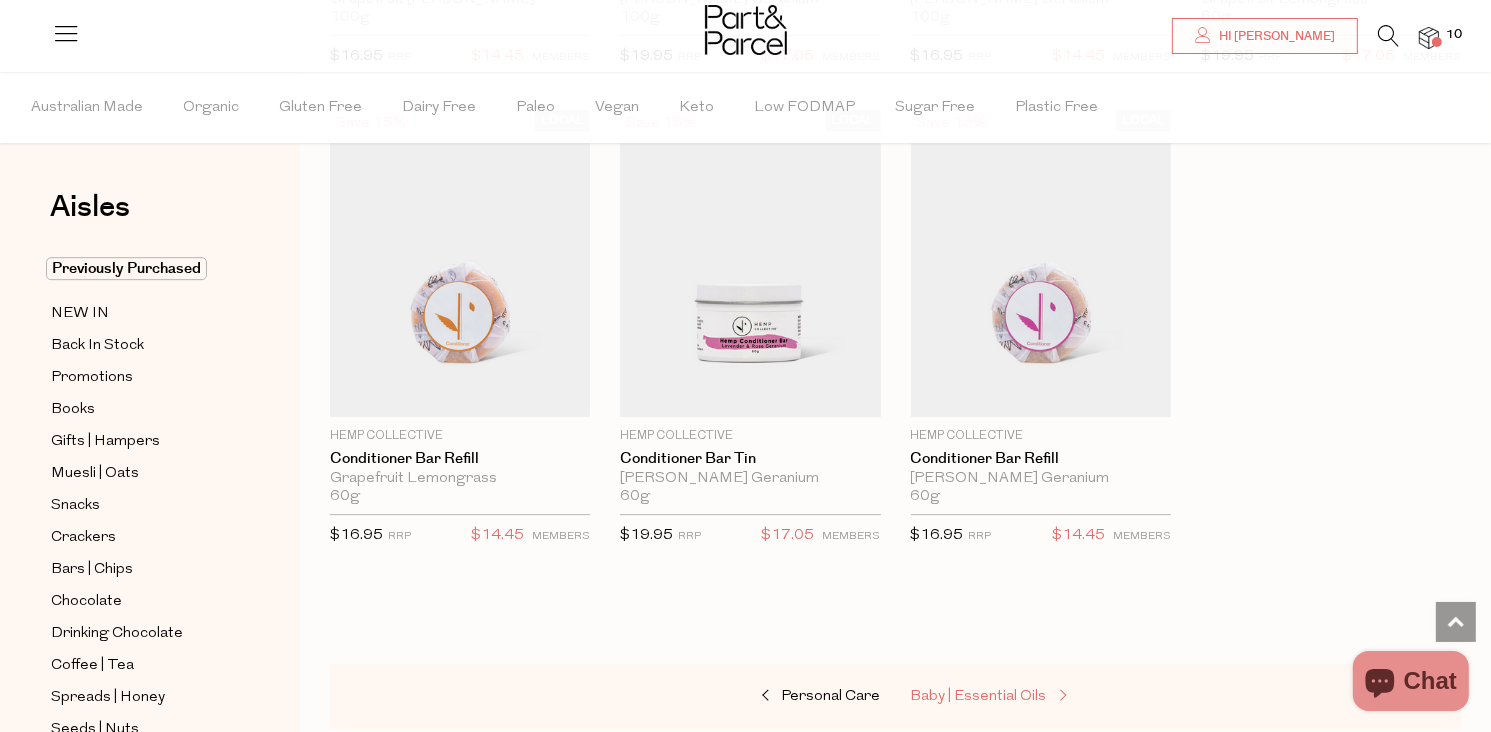 click on "Baby | Essential Oils" at bounding box center (979, 696) 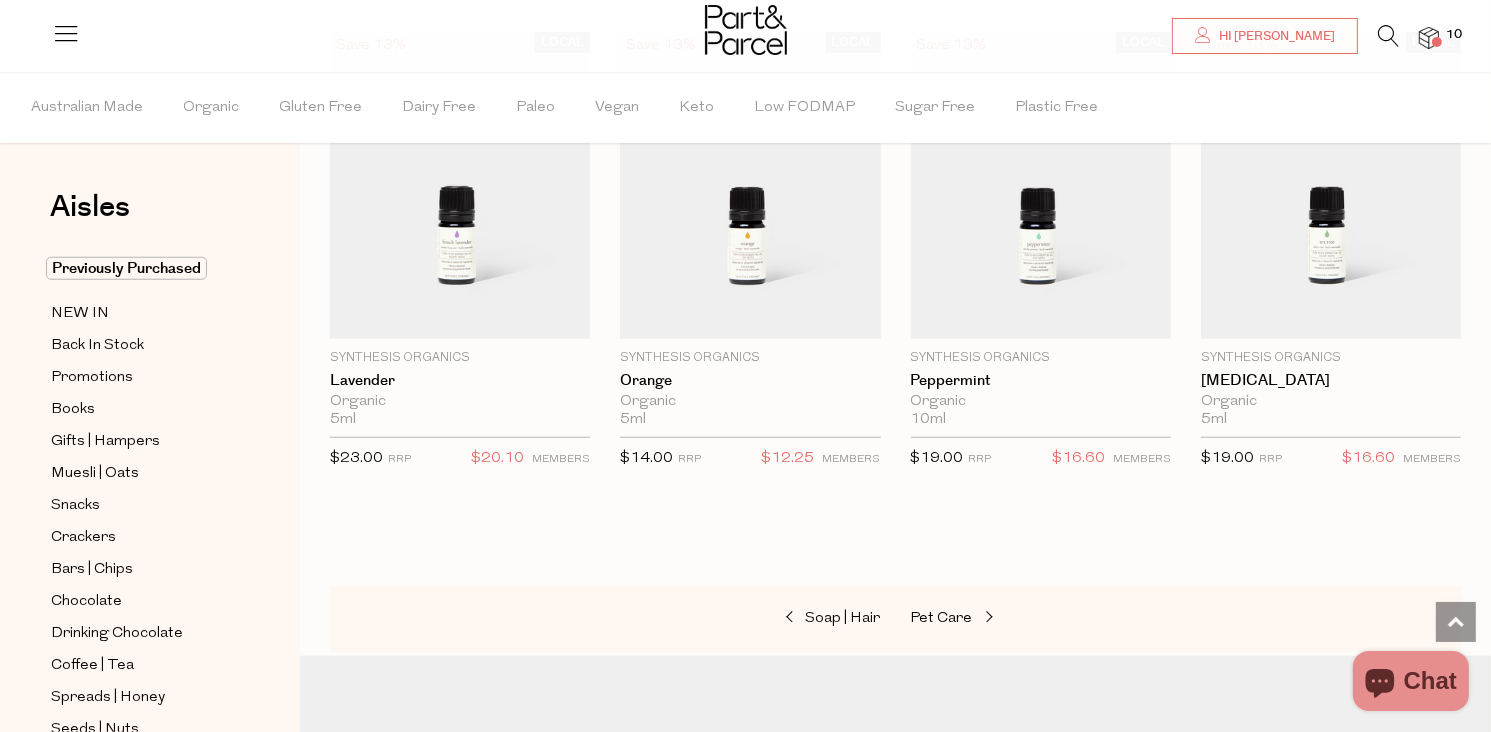 scroll, scrollTop: 1700, scrollLeft: 0, axis: vertical 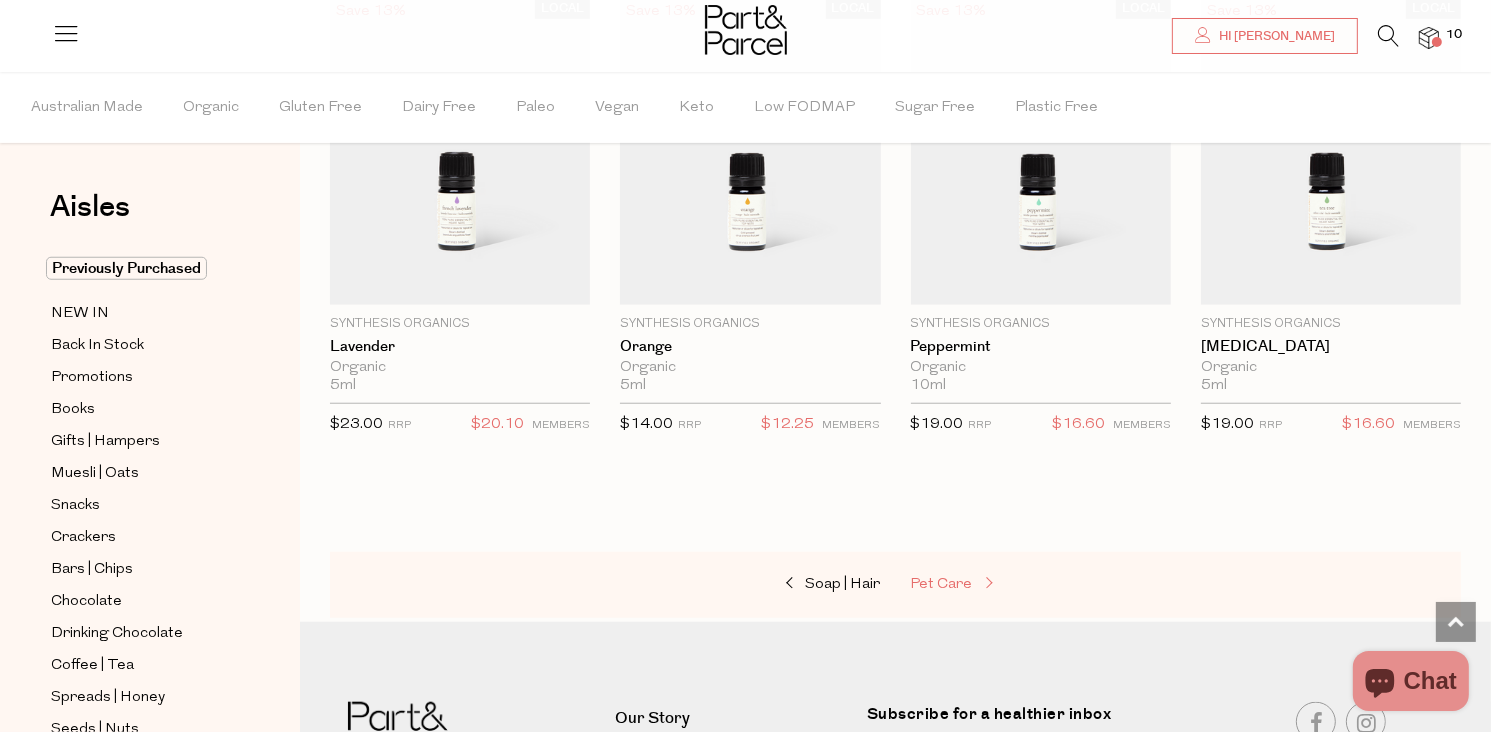 click on "Pet Care" at bounding box center (942, 584) 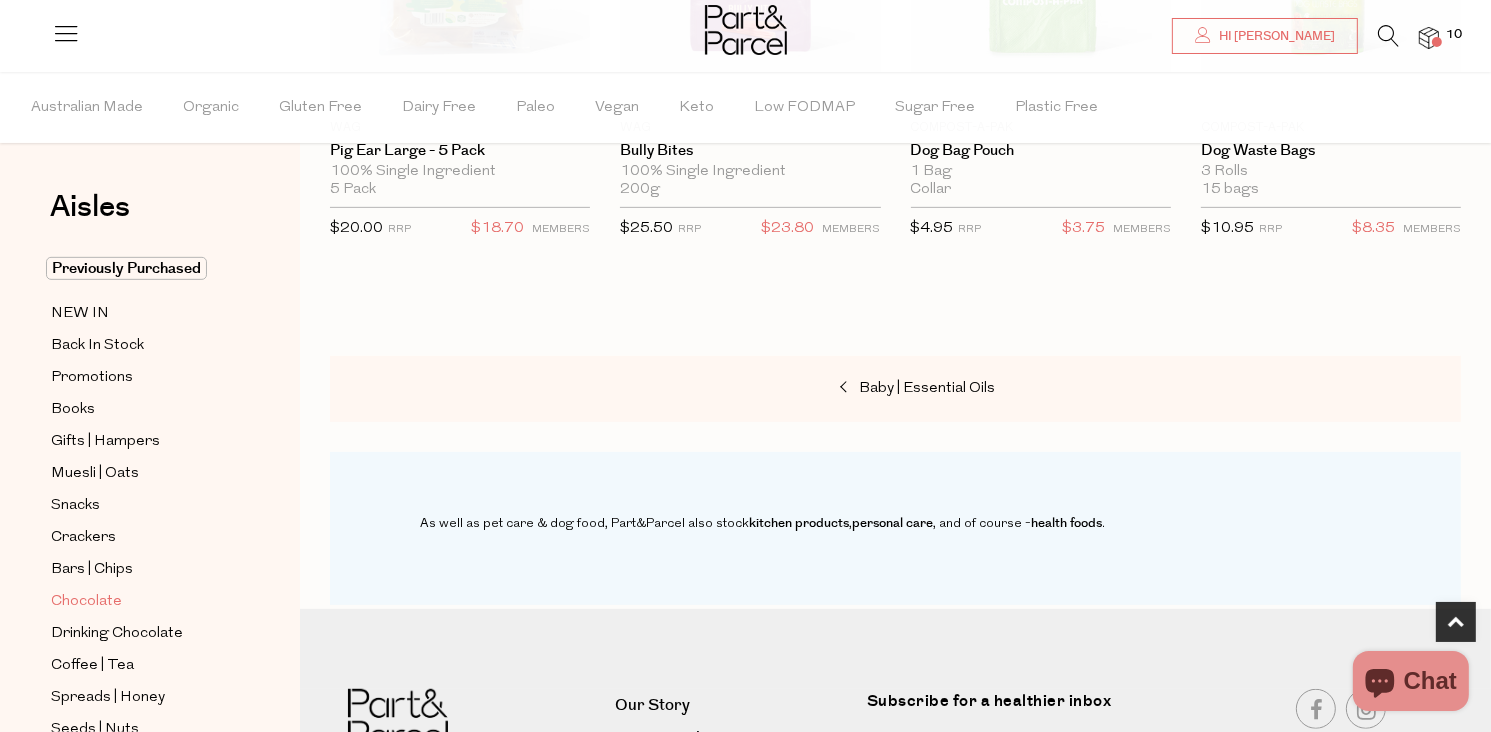 scroll, scrollTop: 1000, scrollLeft: 0, axis: vertical 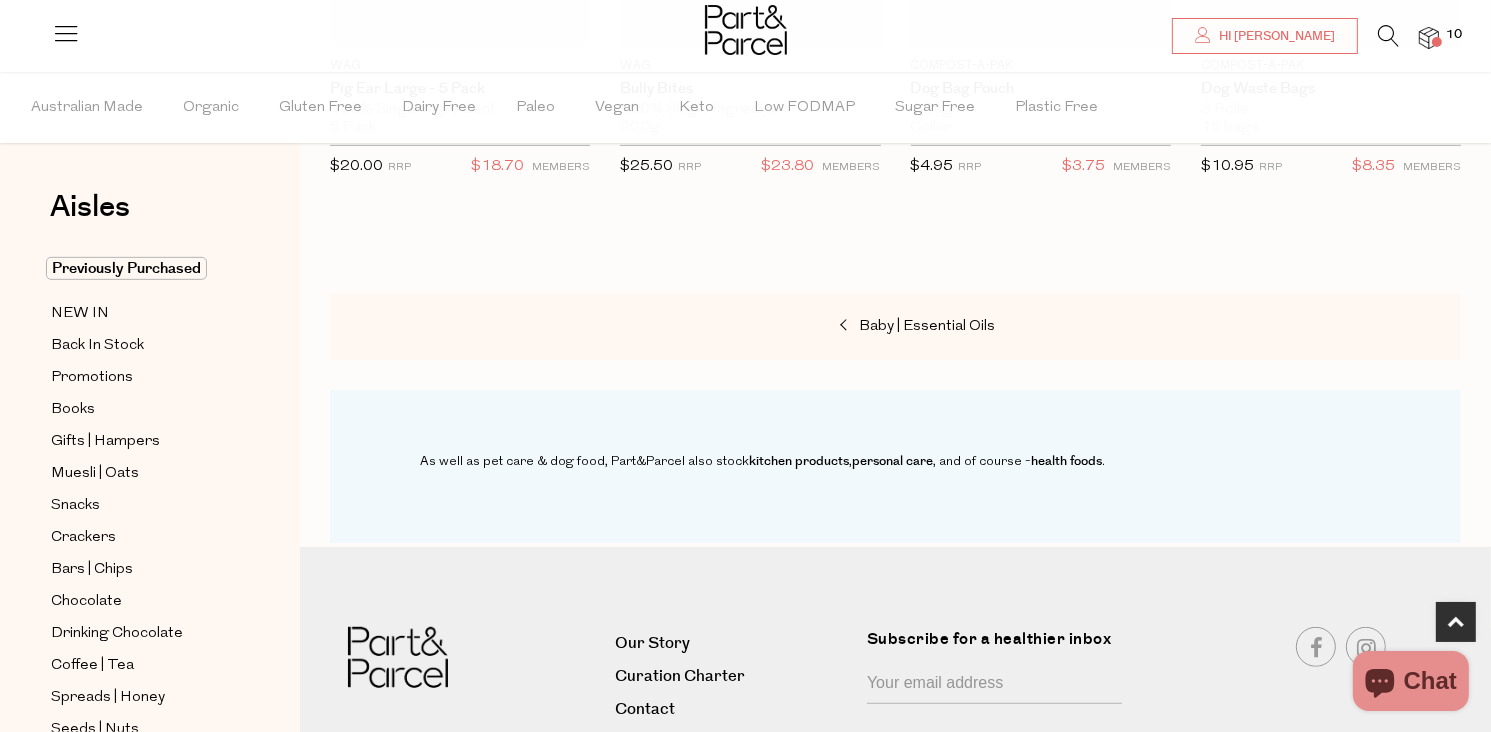 drag, startPoint x: 1449, startPoint y: 35, endPoint x: 1438, endPoint y: 91, distance: 57.070133 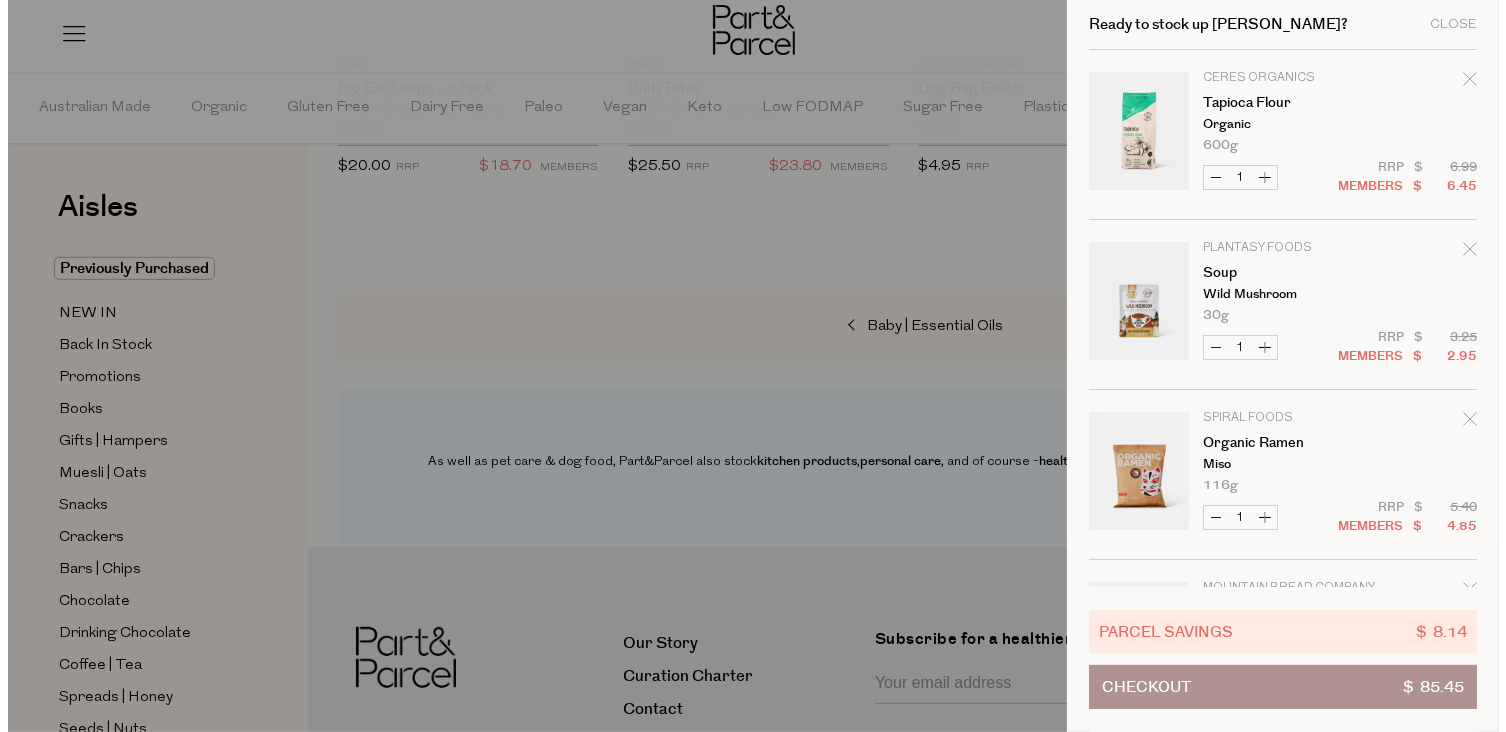 scroll, scrollTop: 1004, scrollLeft: 0, axis: vertical 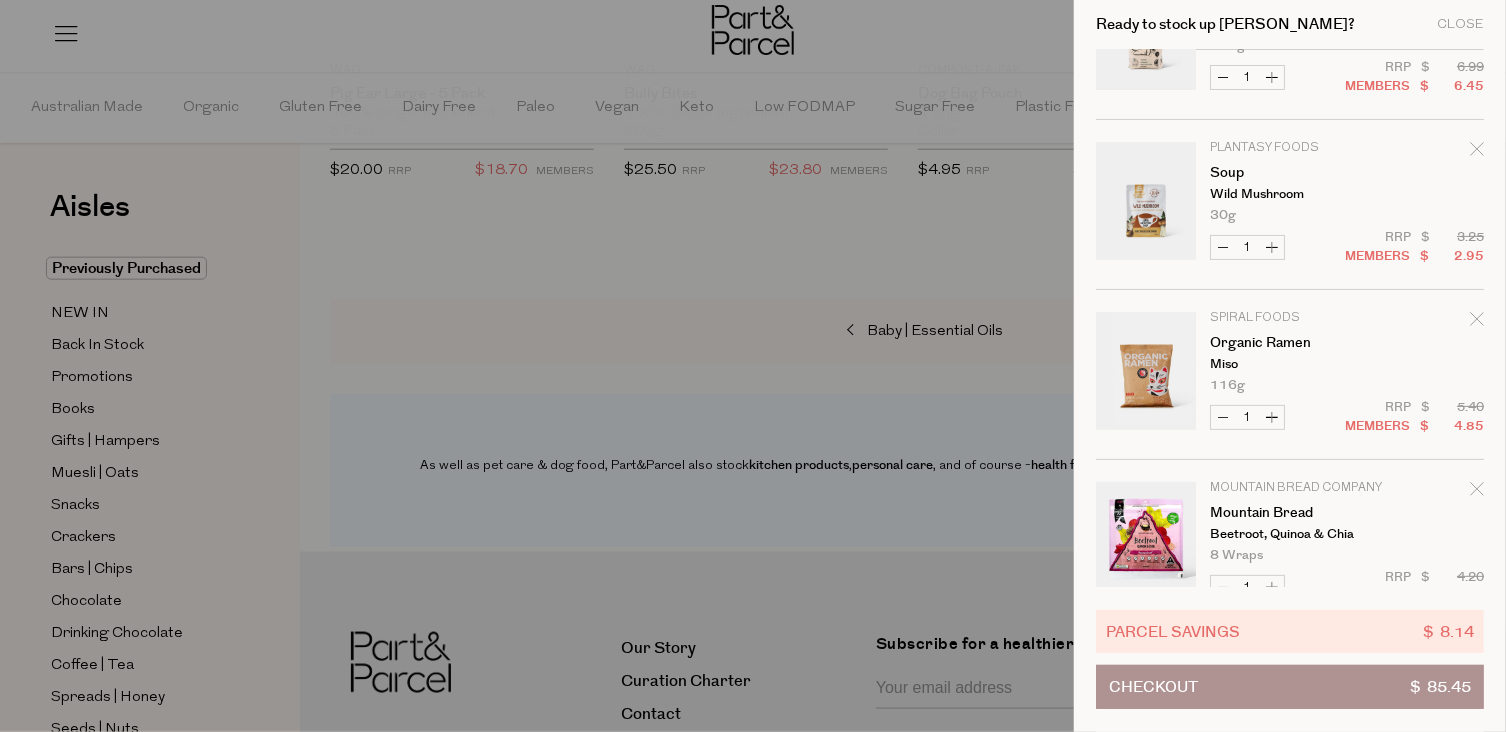 click 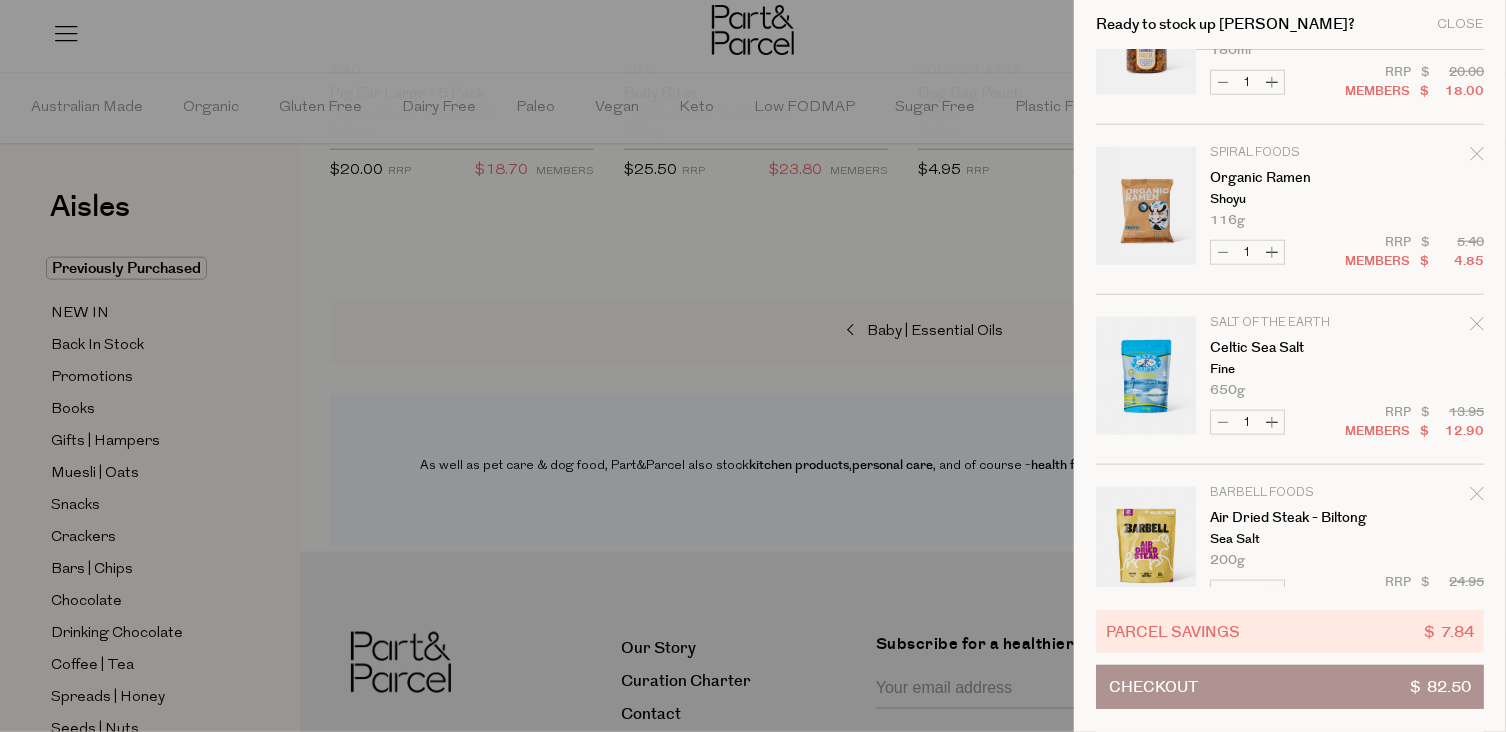 scroll, scrollTop: 990, scrollLeft: 0, axis: vertical 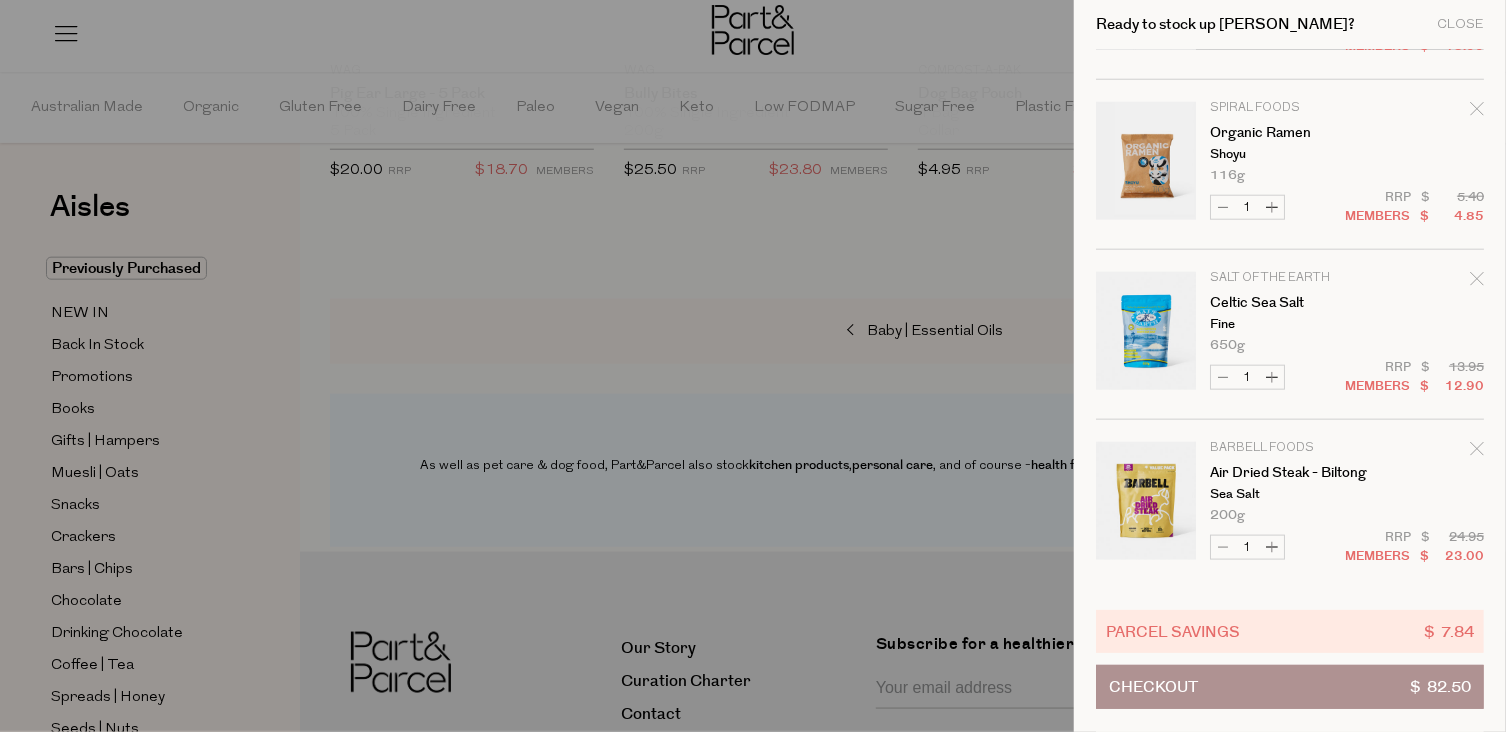 click 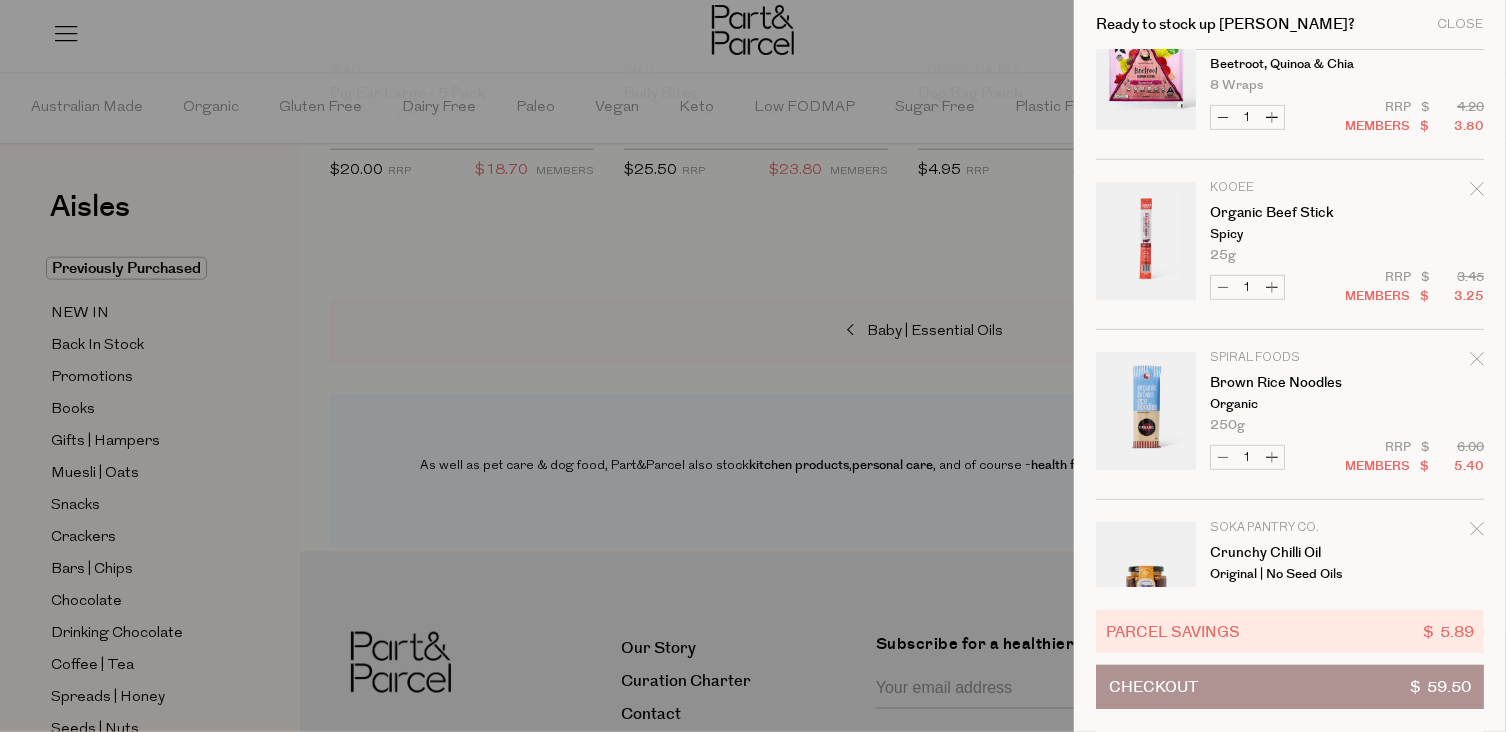 scroll, scrollTop: 500, scrollLeft: 0, axis: vertical 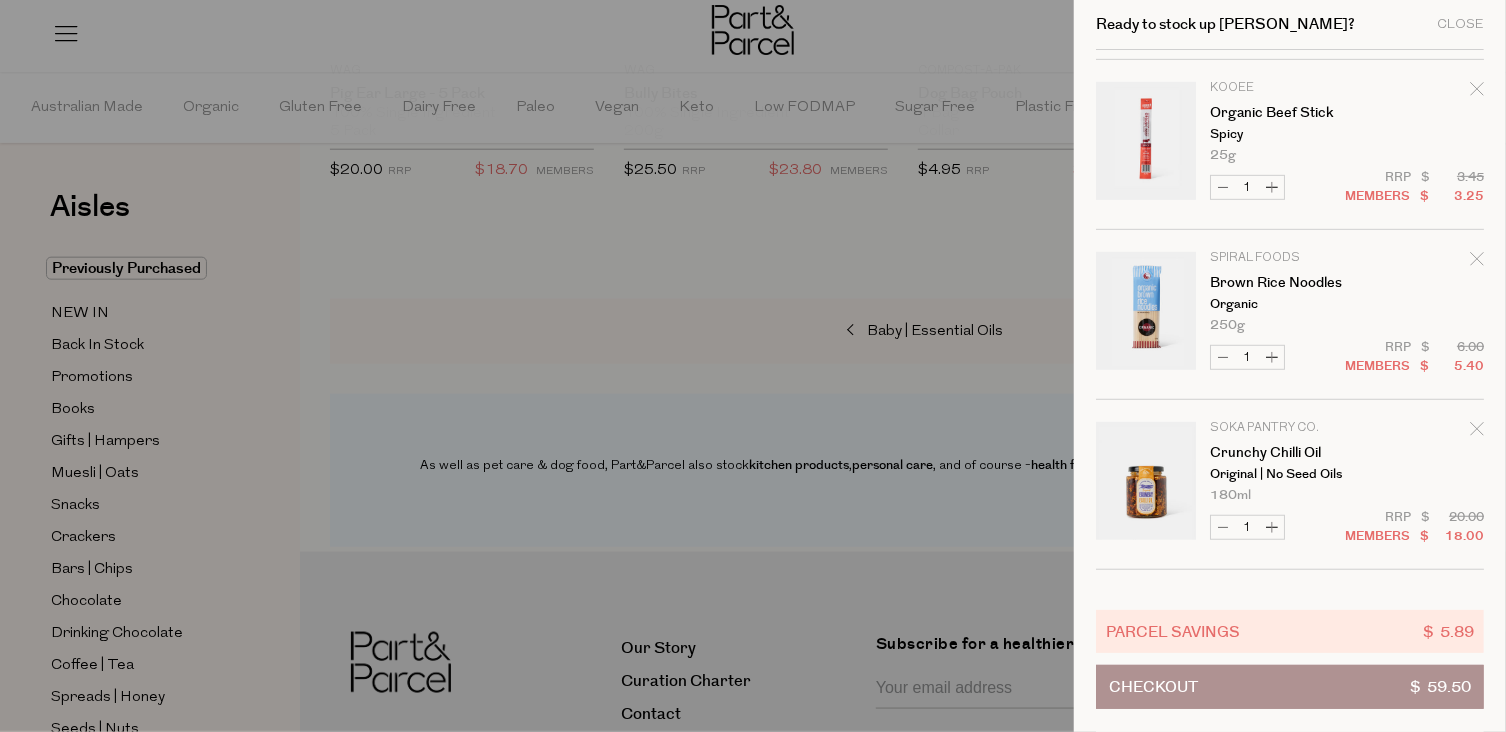 click 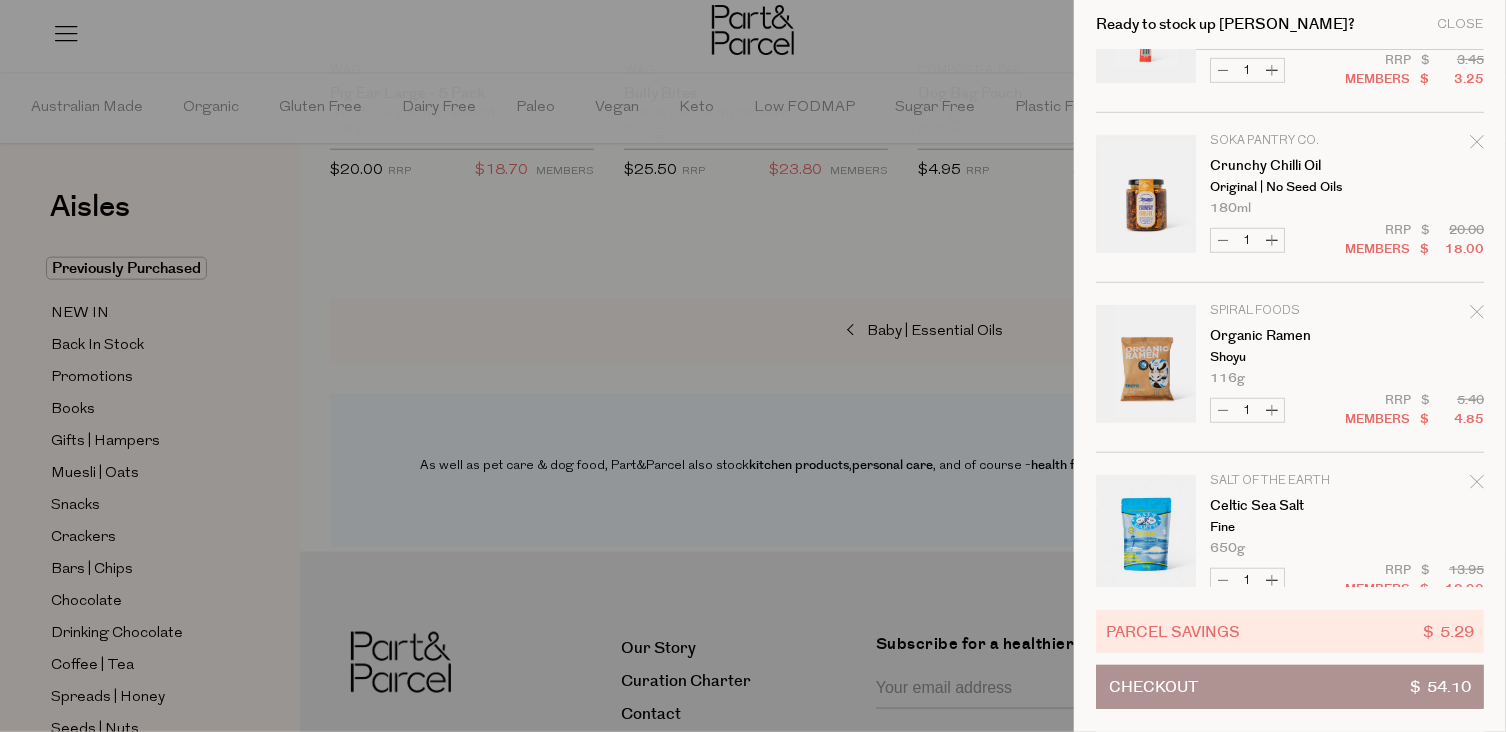 scroll, scrollTop: 651, scrollLeft: 0, axis: vertical 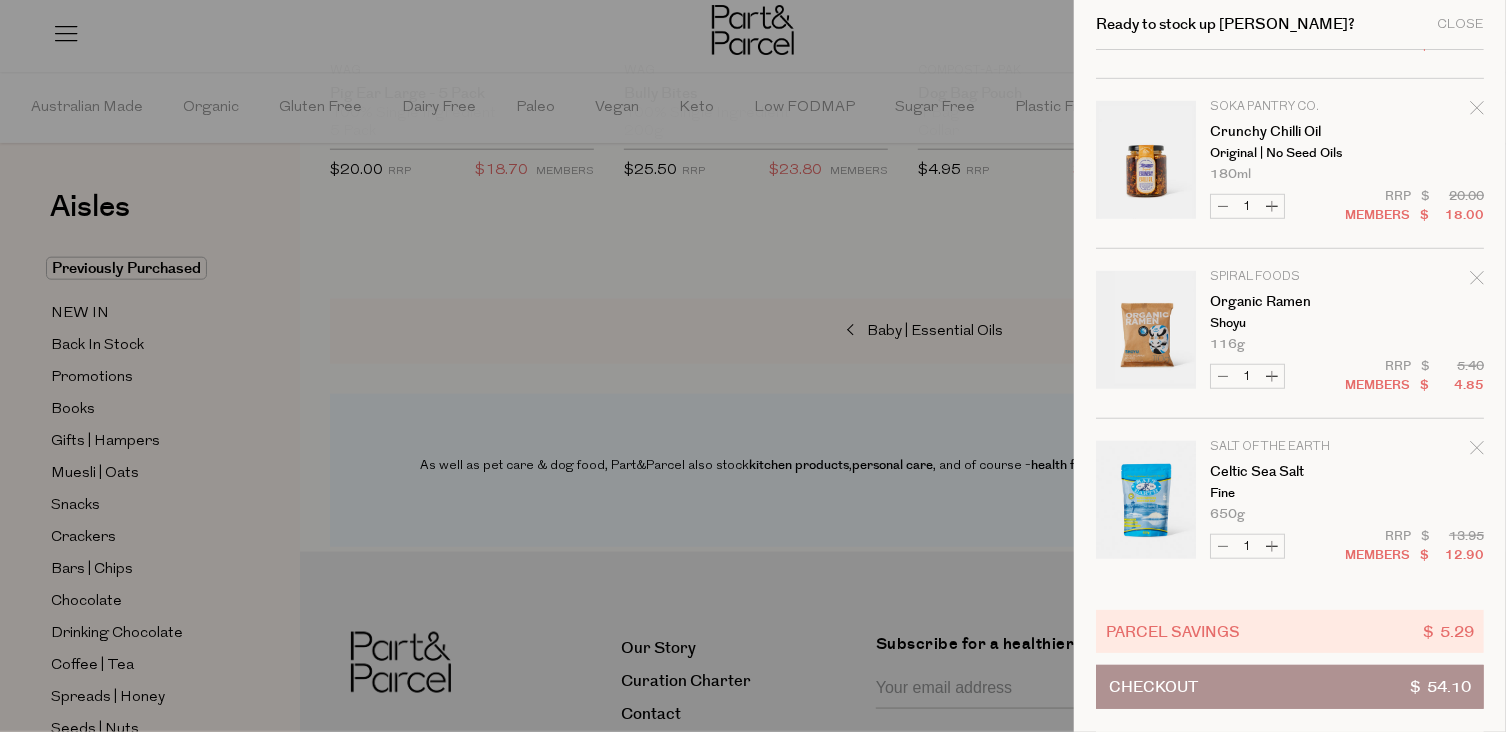click on "Increase Organic Ramen" at bounding box center [1272, 376] 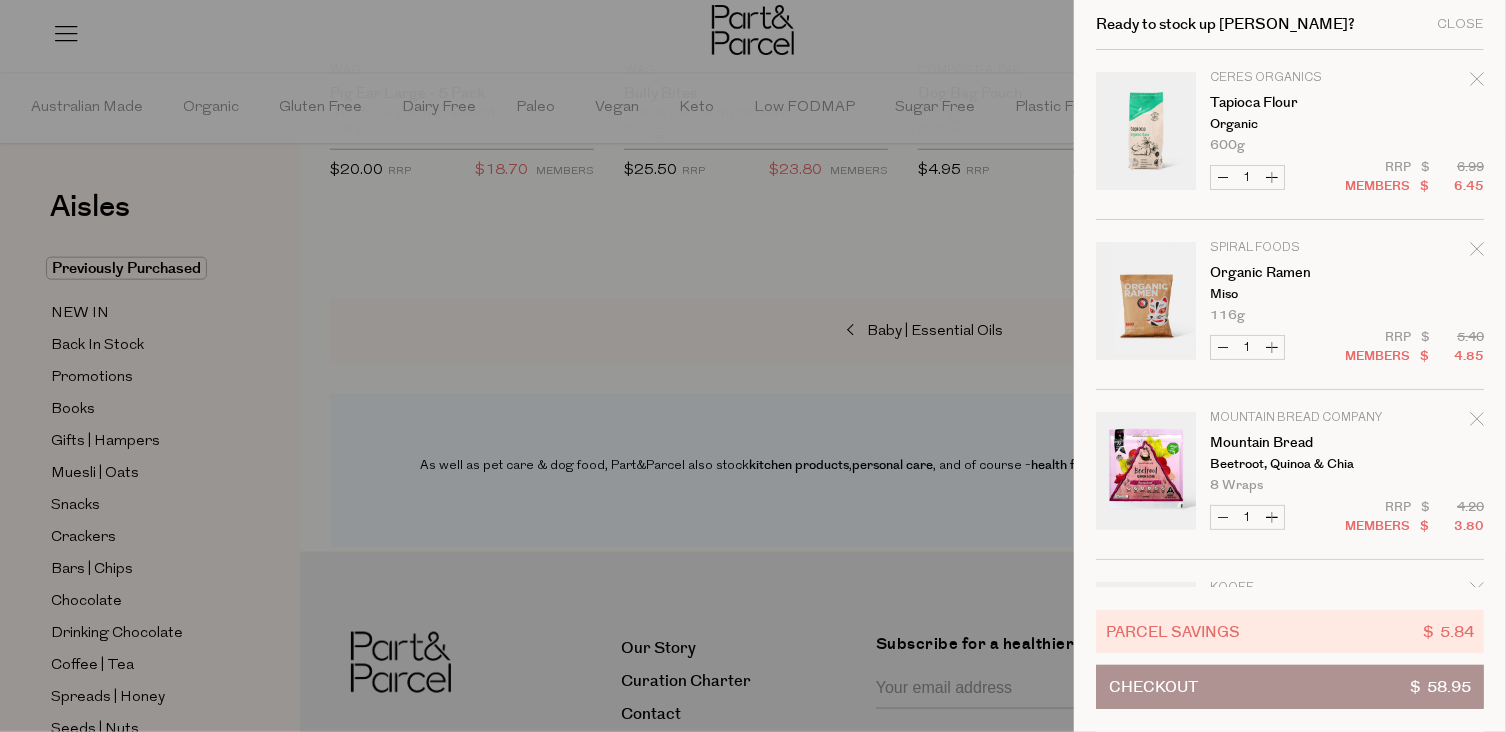 click on "Increase Organic Ramen" at bounding box center [1272, 347] 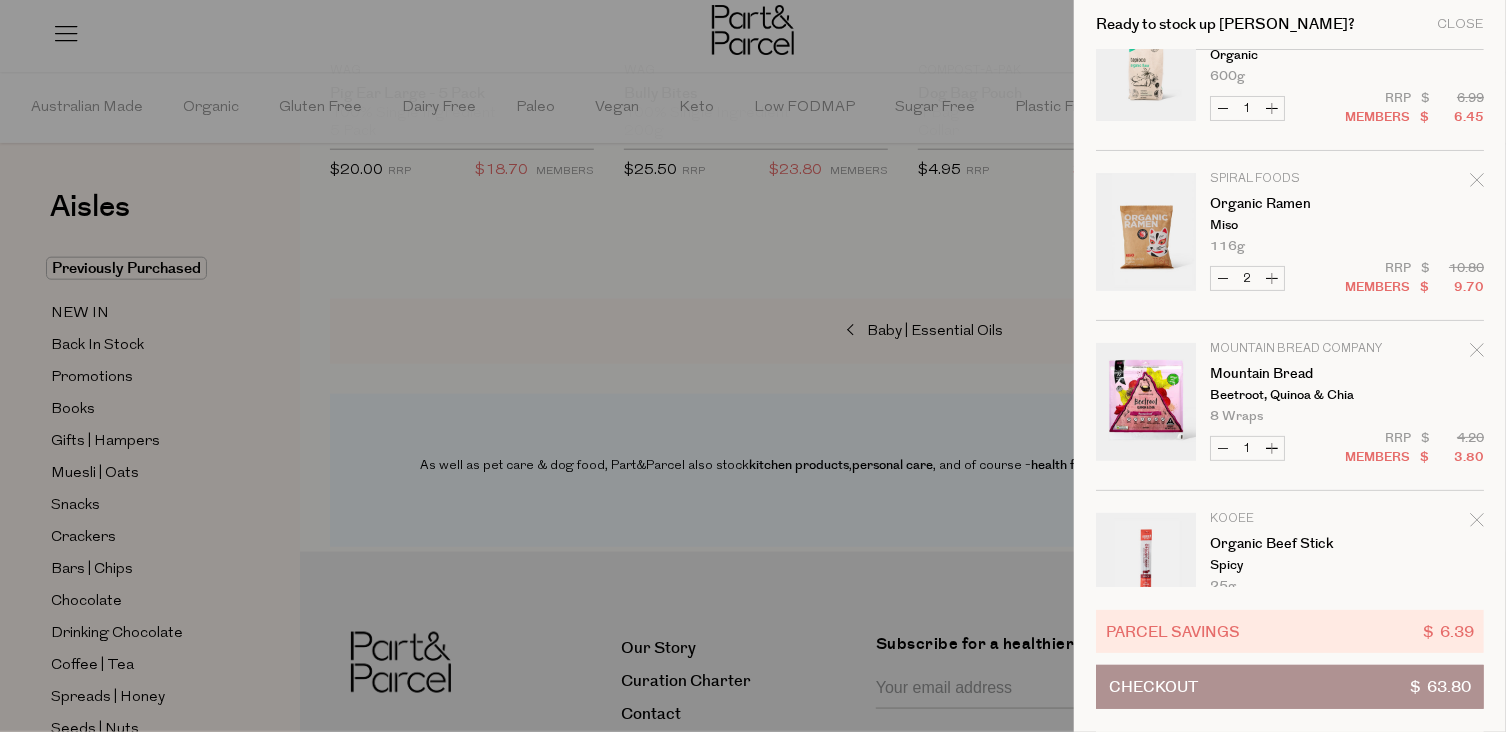 scroll, scrollTop: 100, scrollLeft: 0, axis: vertical 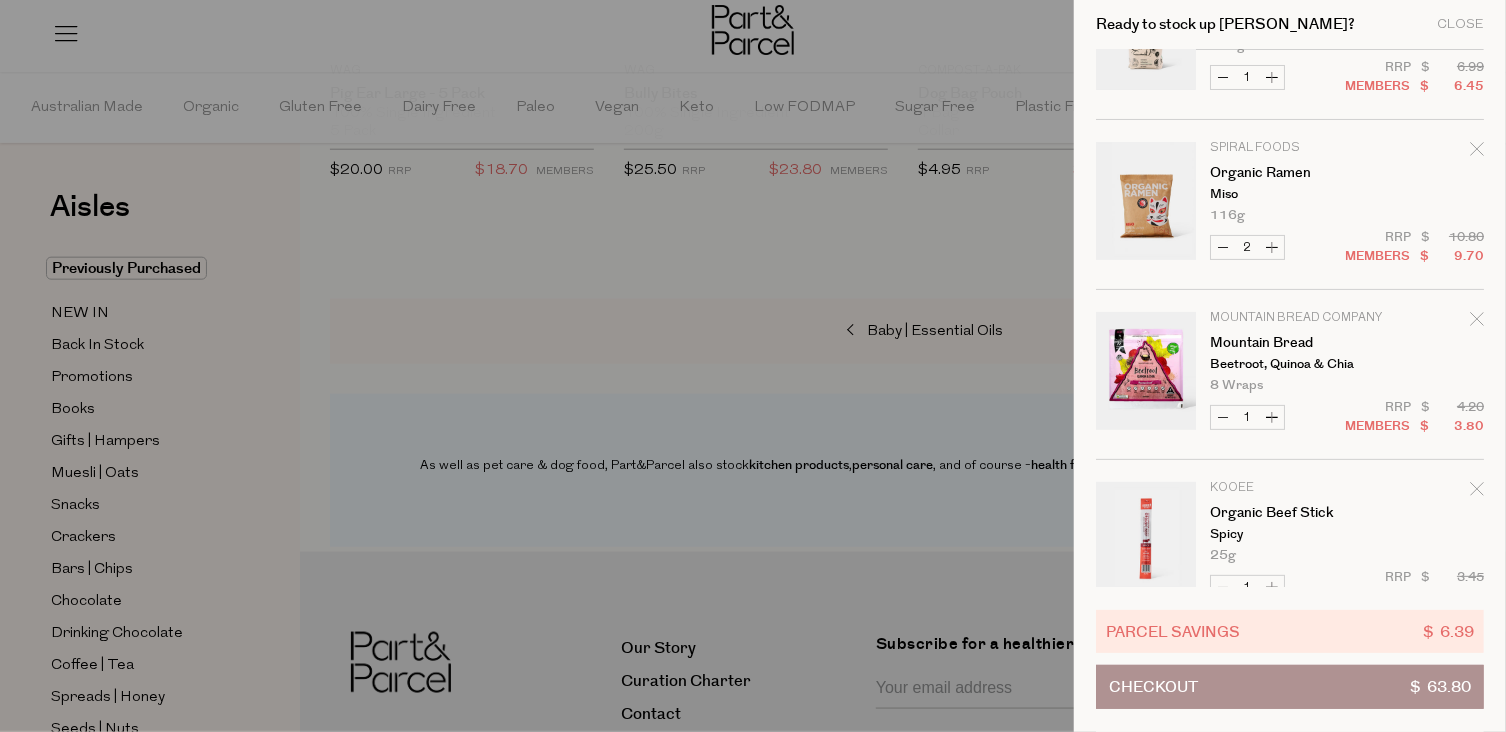 click 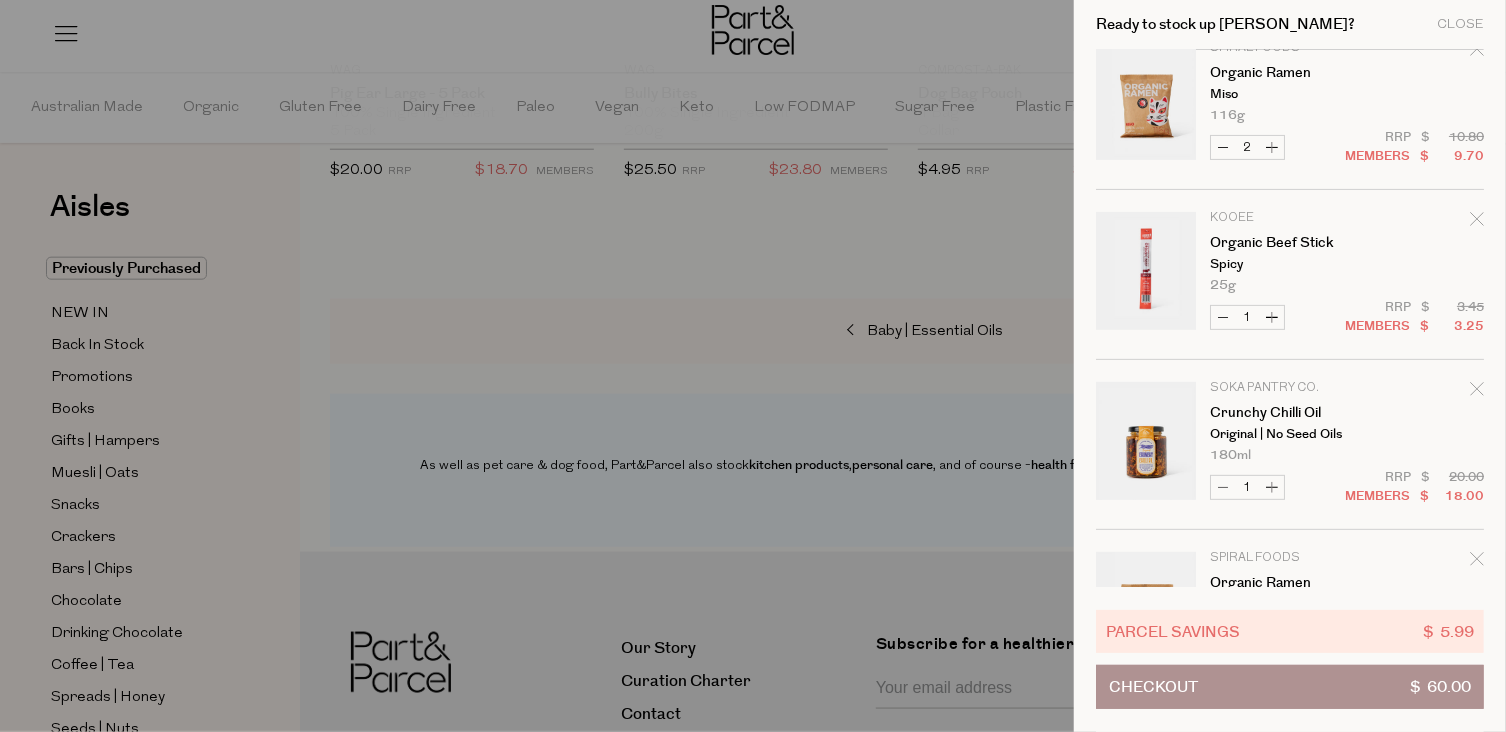 scroll, scrollTop: 0, scrollLeft: 0, axis: both 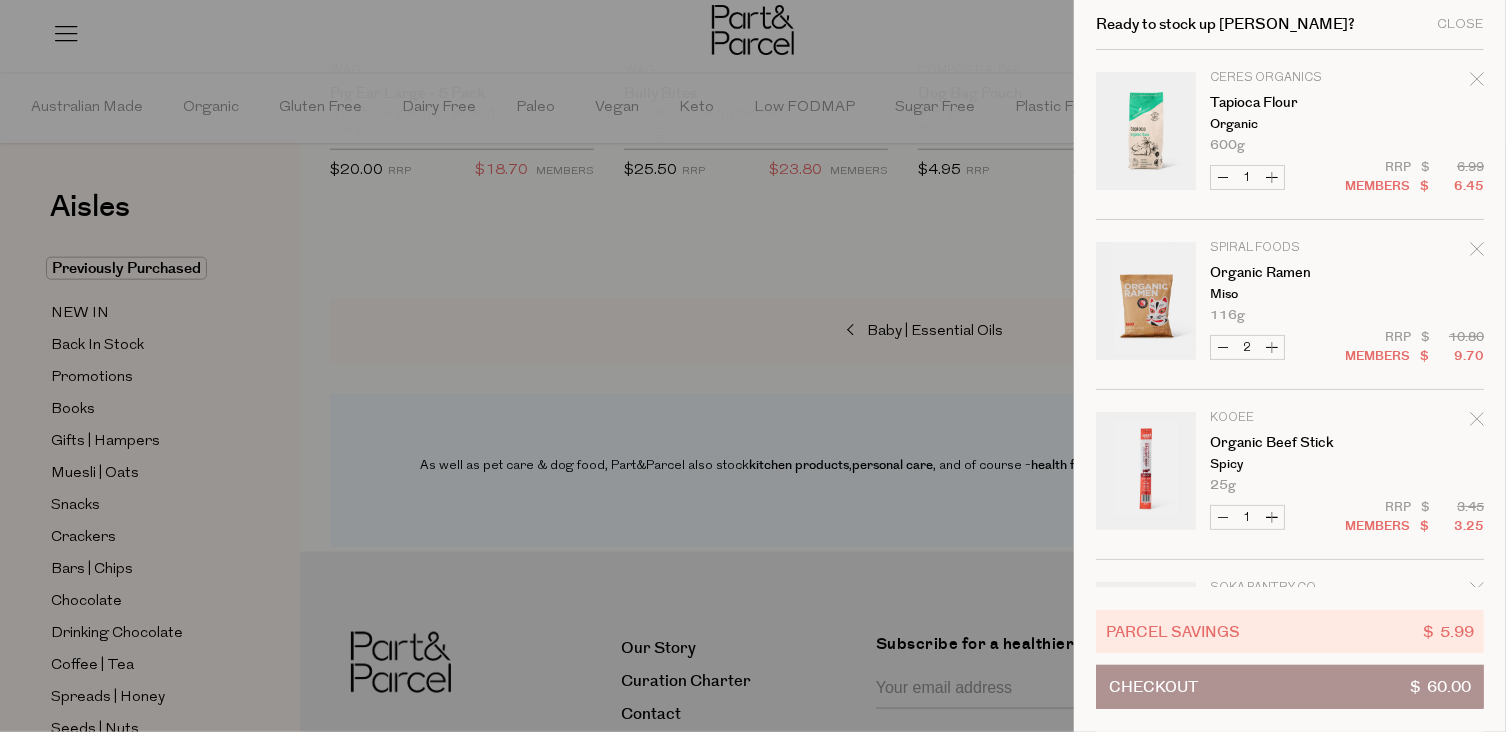 click on "Checkout $ 60.00" at bounding box center [1290, 687] 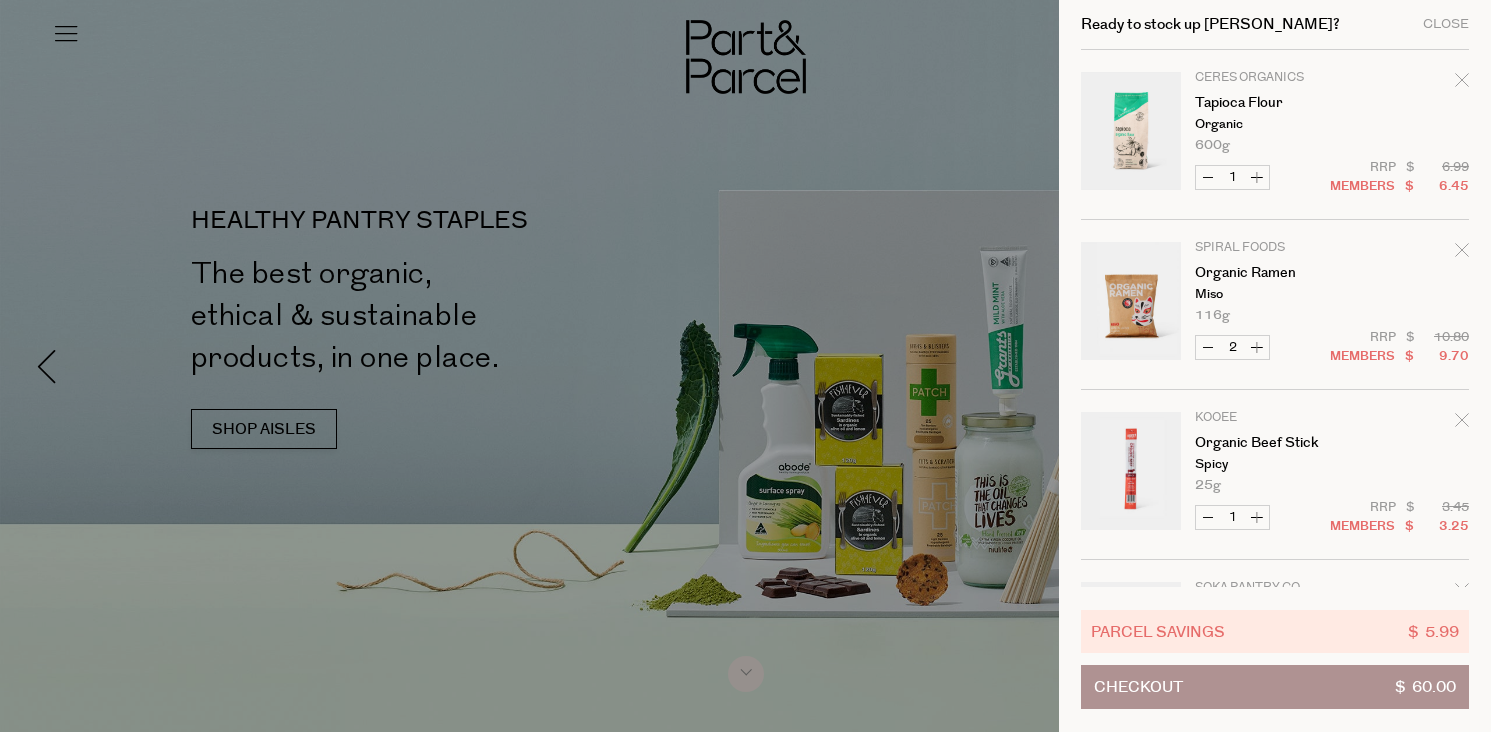 scroll, scrollTop: 0, scrollLeft: 0, axis: both 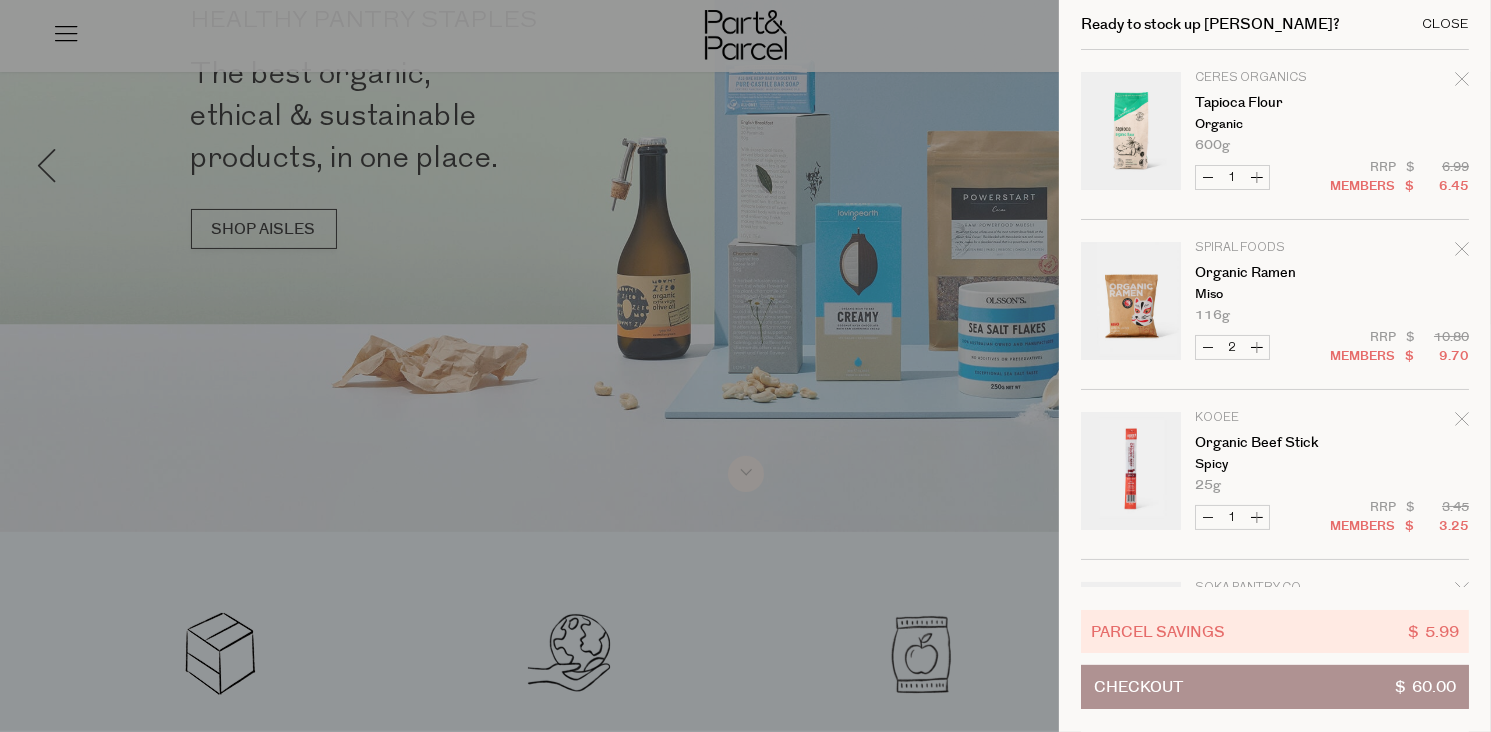 click on "Close" at bounding box center (1445, 24) 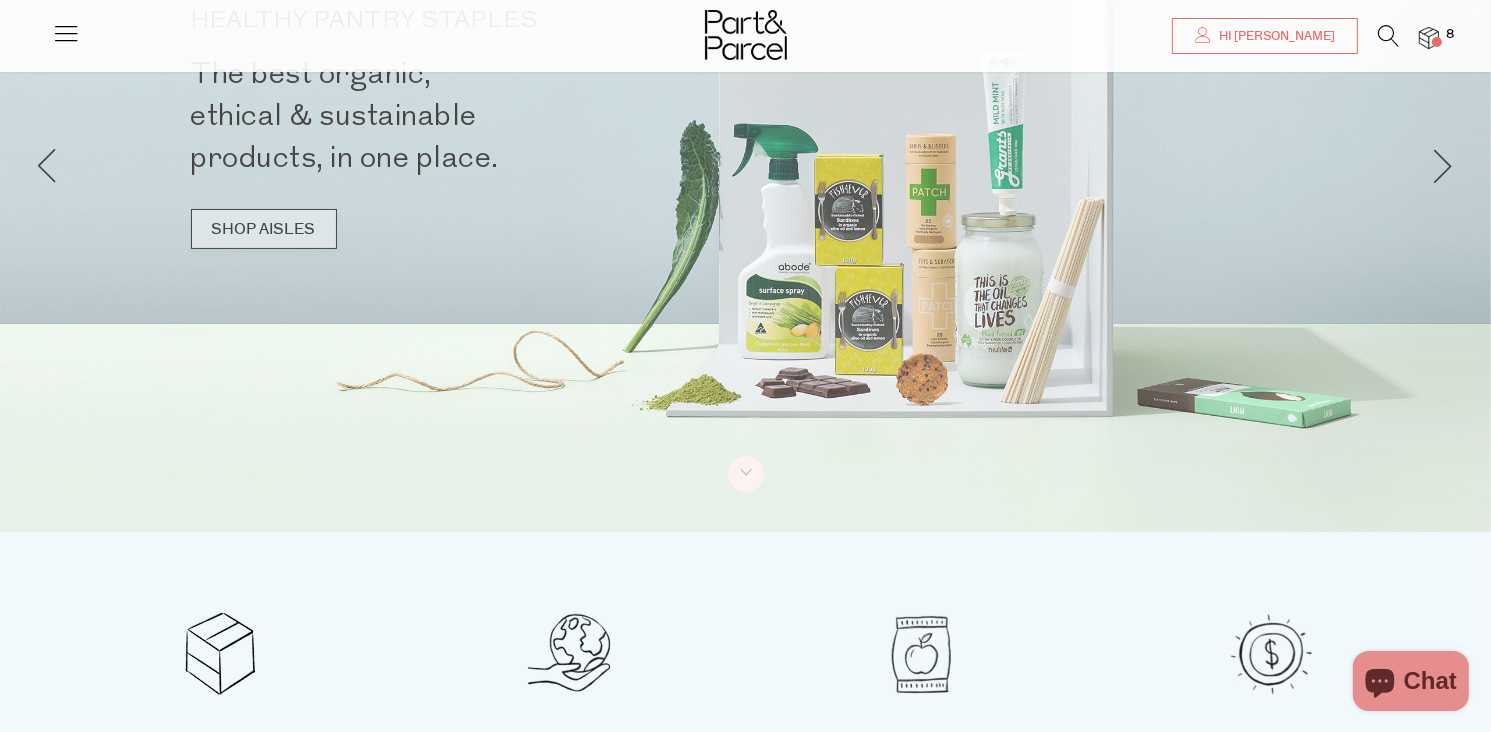 click on "SHOP AISLES" at bounding box center (264, 229) 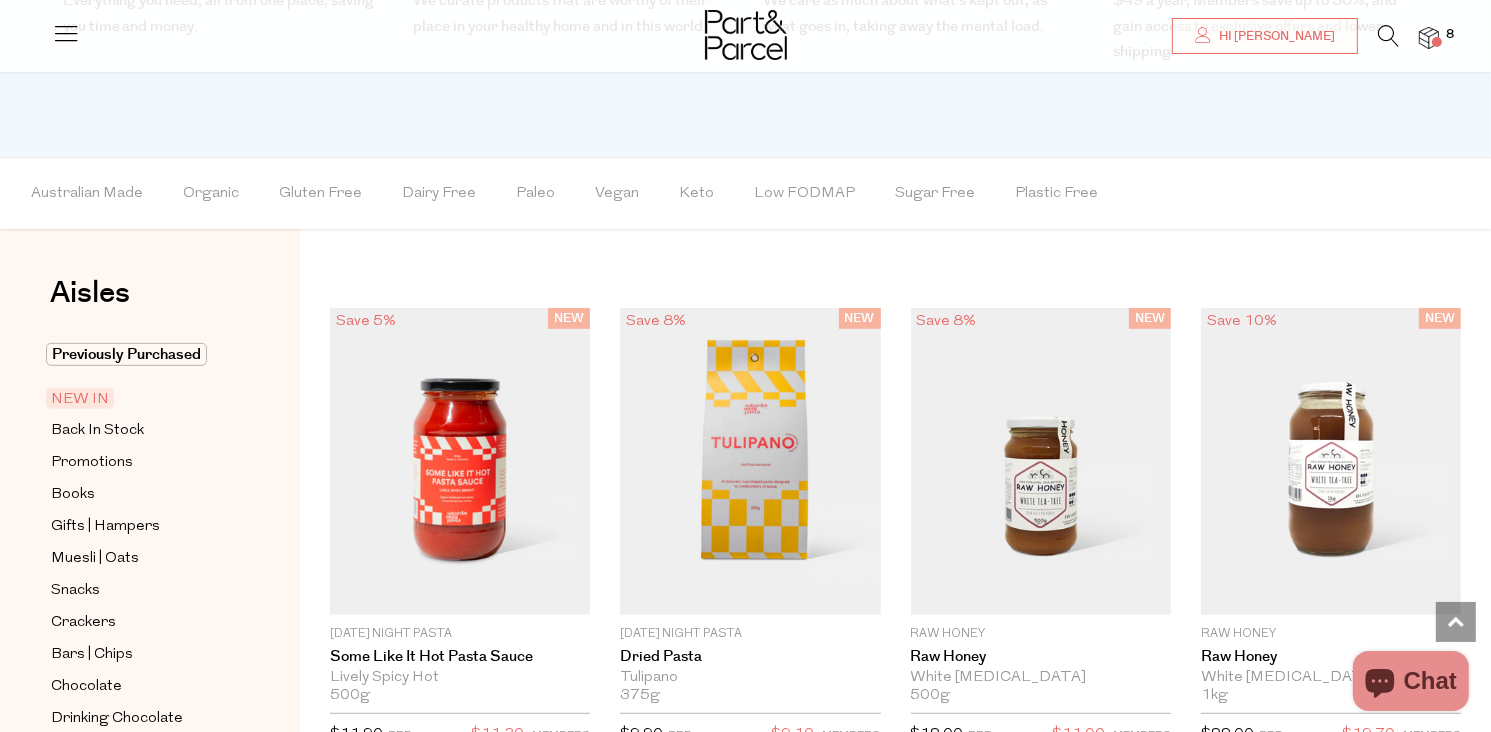 scroll, scrollTop: 976, scrollLeft: 0, axis: vertical 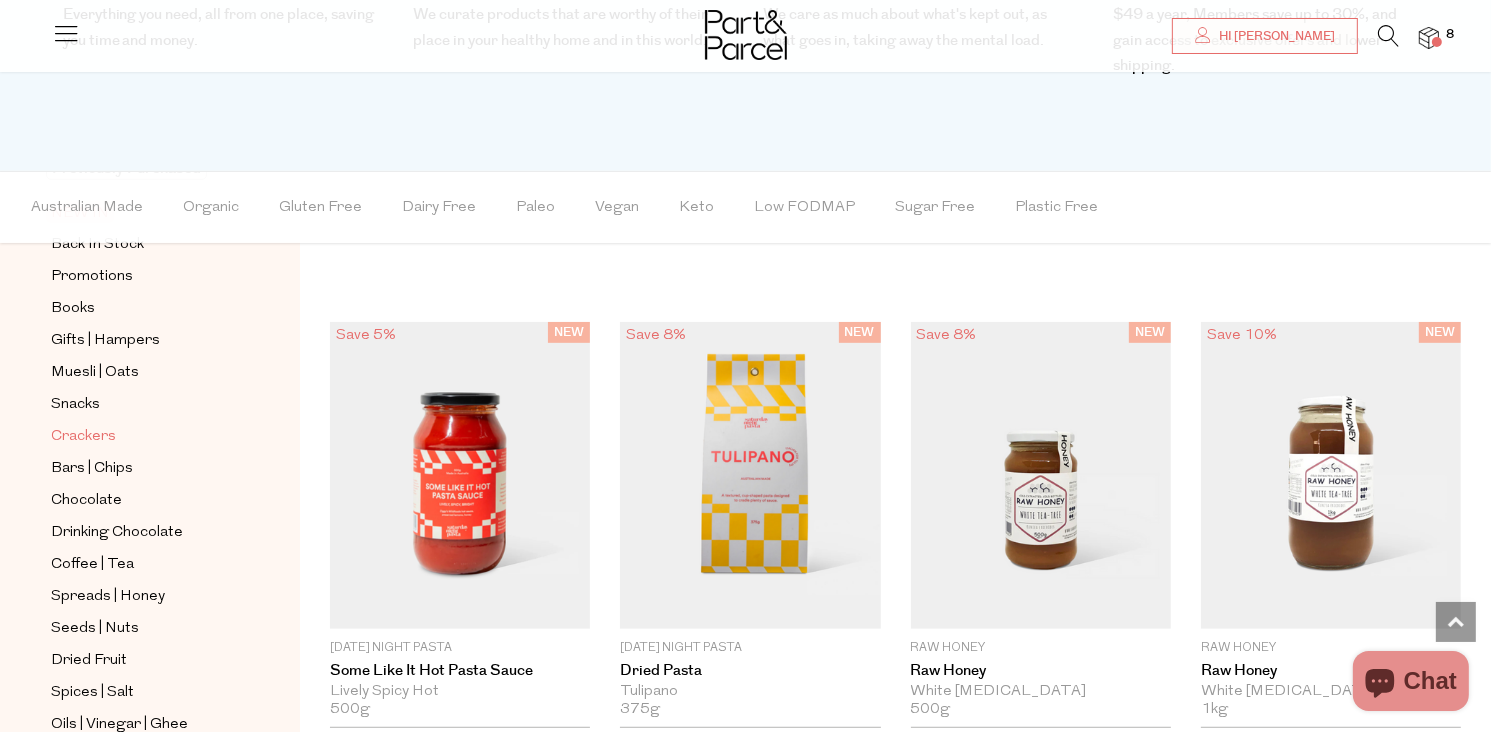 drag, startPoint x: 82, startPoint y: 432, endPoint x: 112, endPoint y: 450, distance: 34.98571 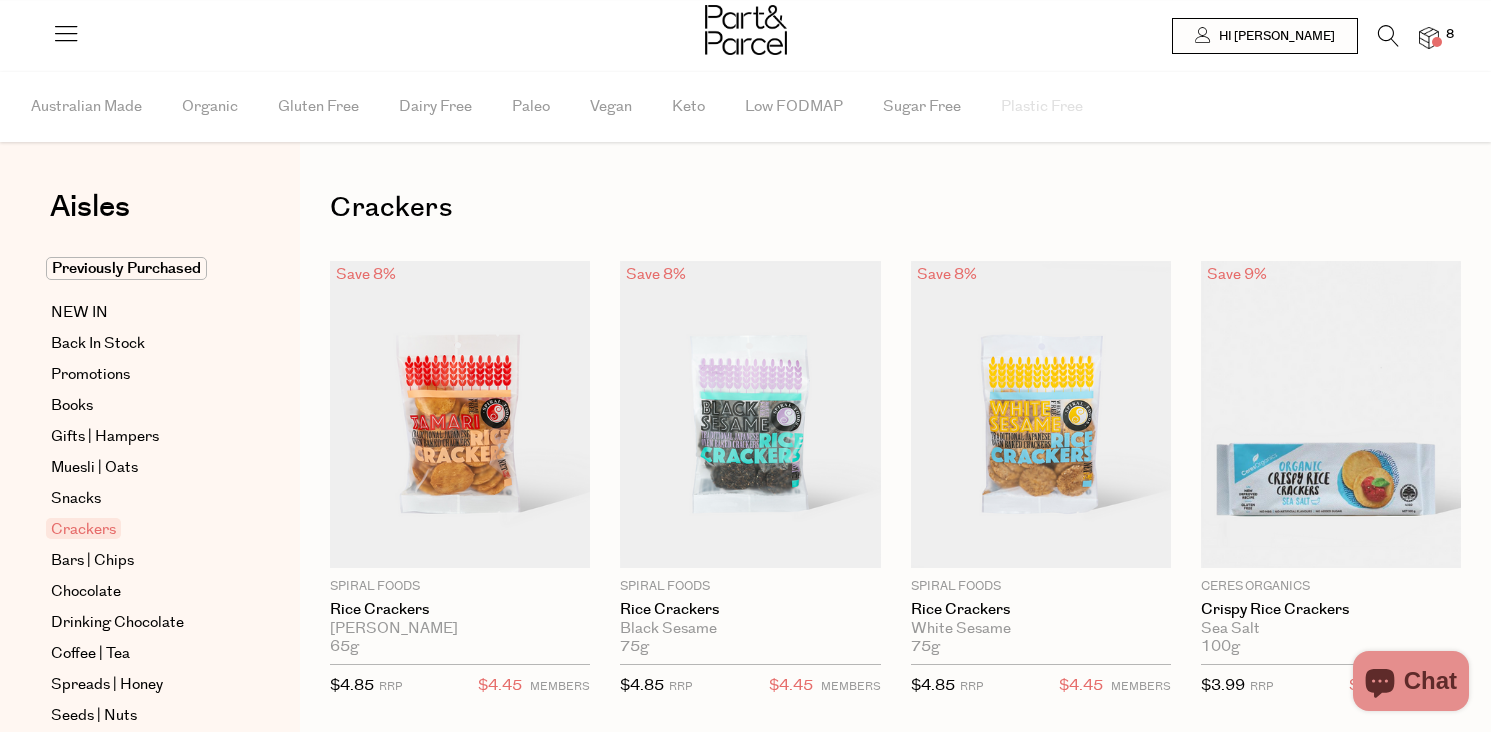 scroll, scrollTop: 0, scrollLeft: 0, axis: both 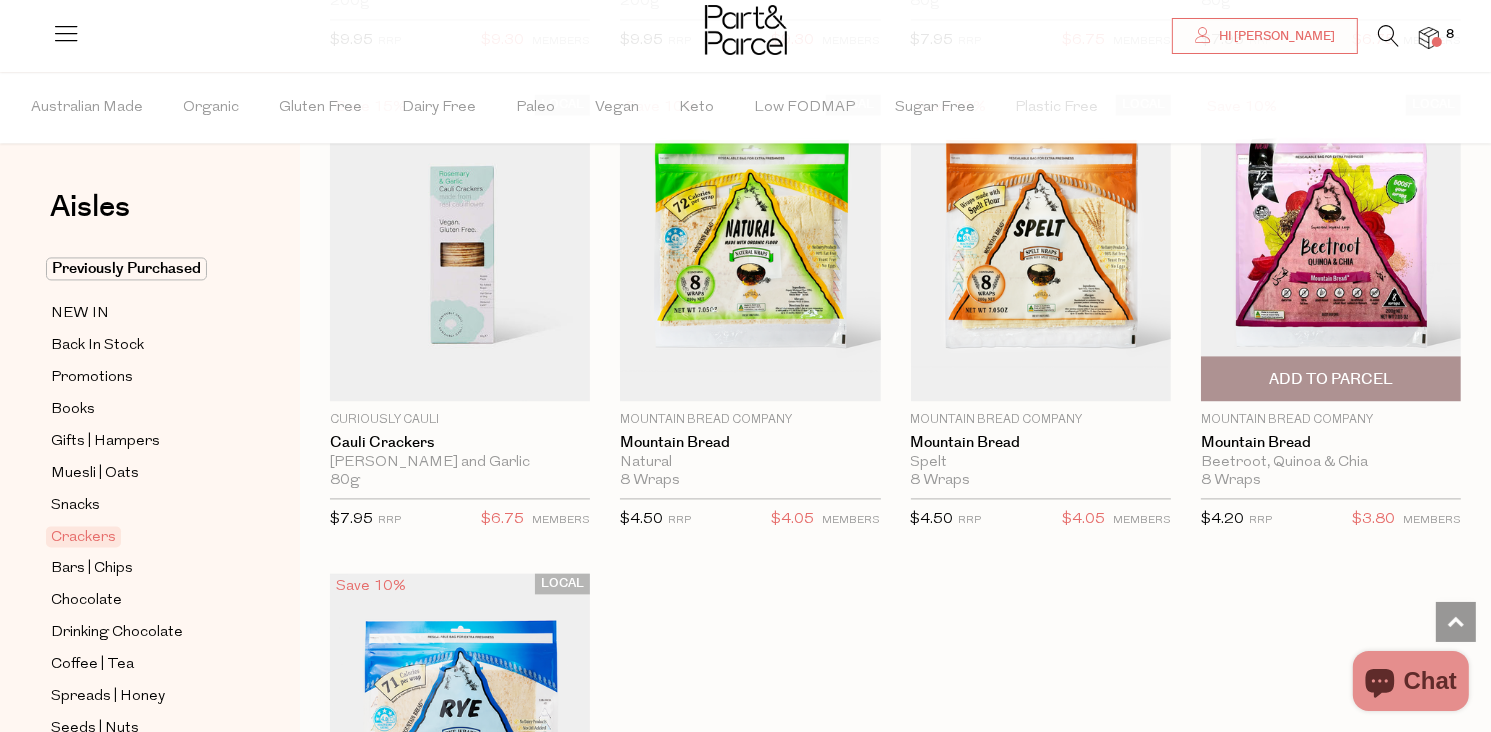 click on "Add To Parcel" at bounding box center (1331, 379) 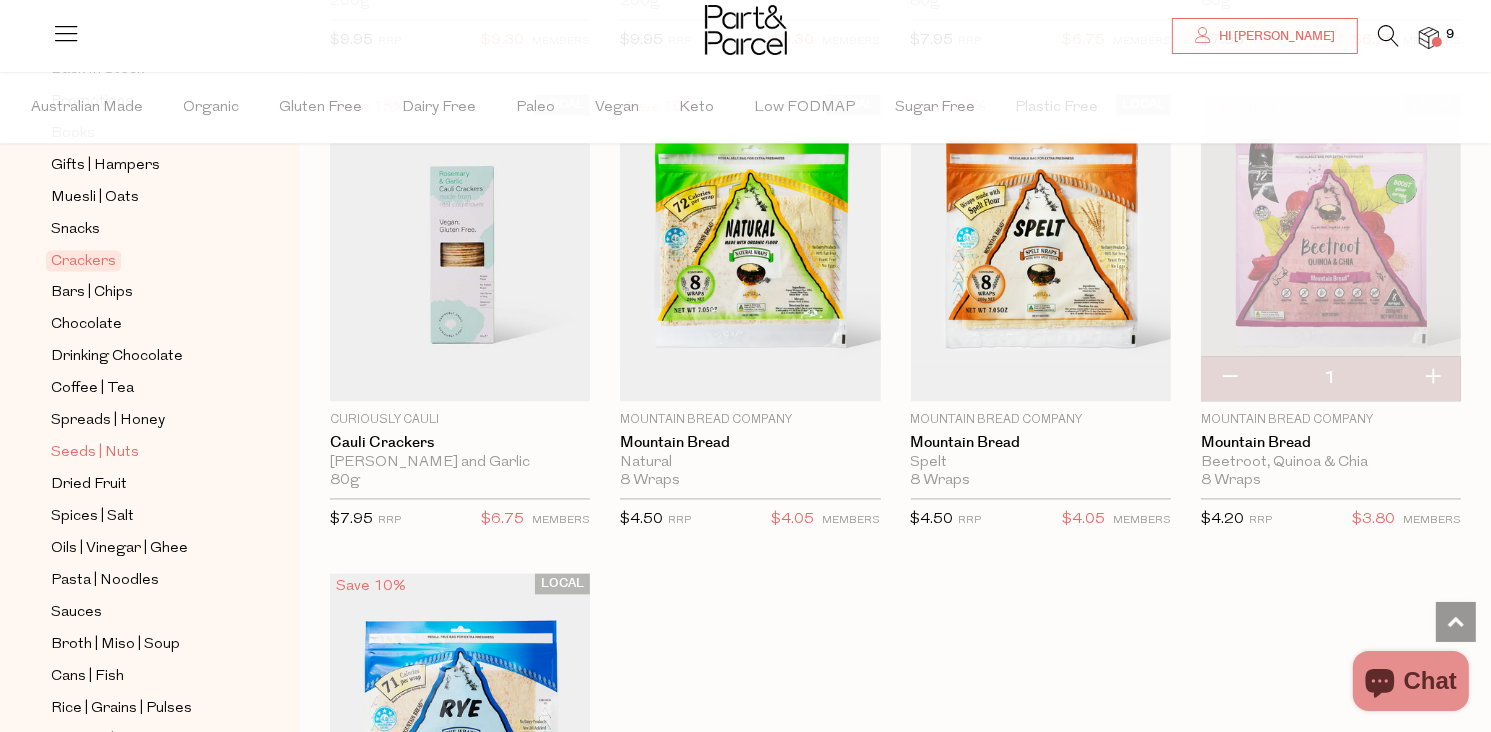 scroll, scrollTop: 300, scrollLeft: 0, axis: vertical 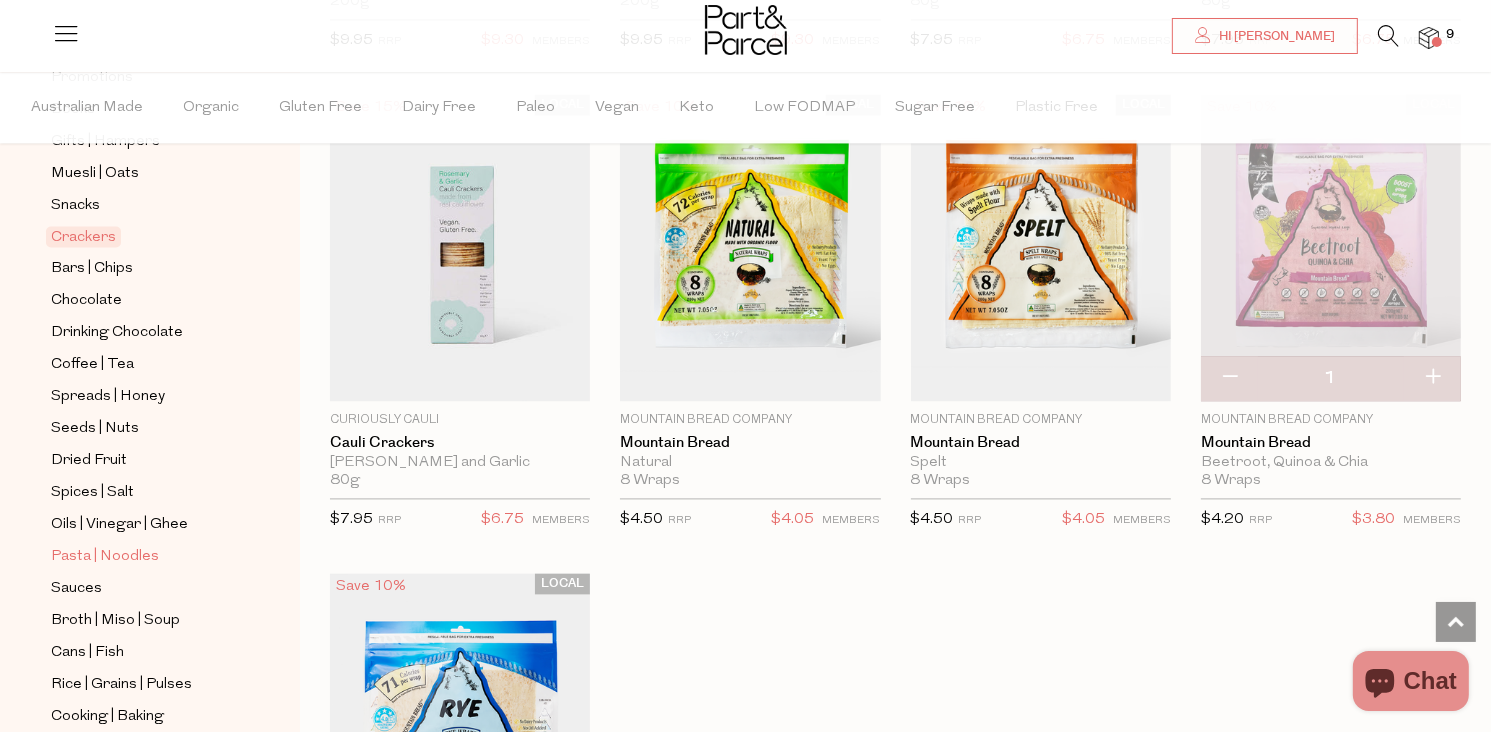 click on "Pasta | Noodles" at bounding box center [105, 557] 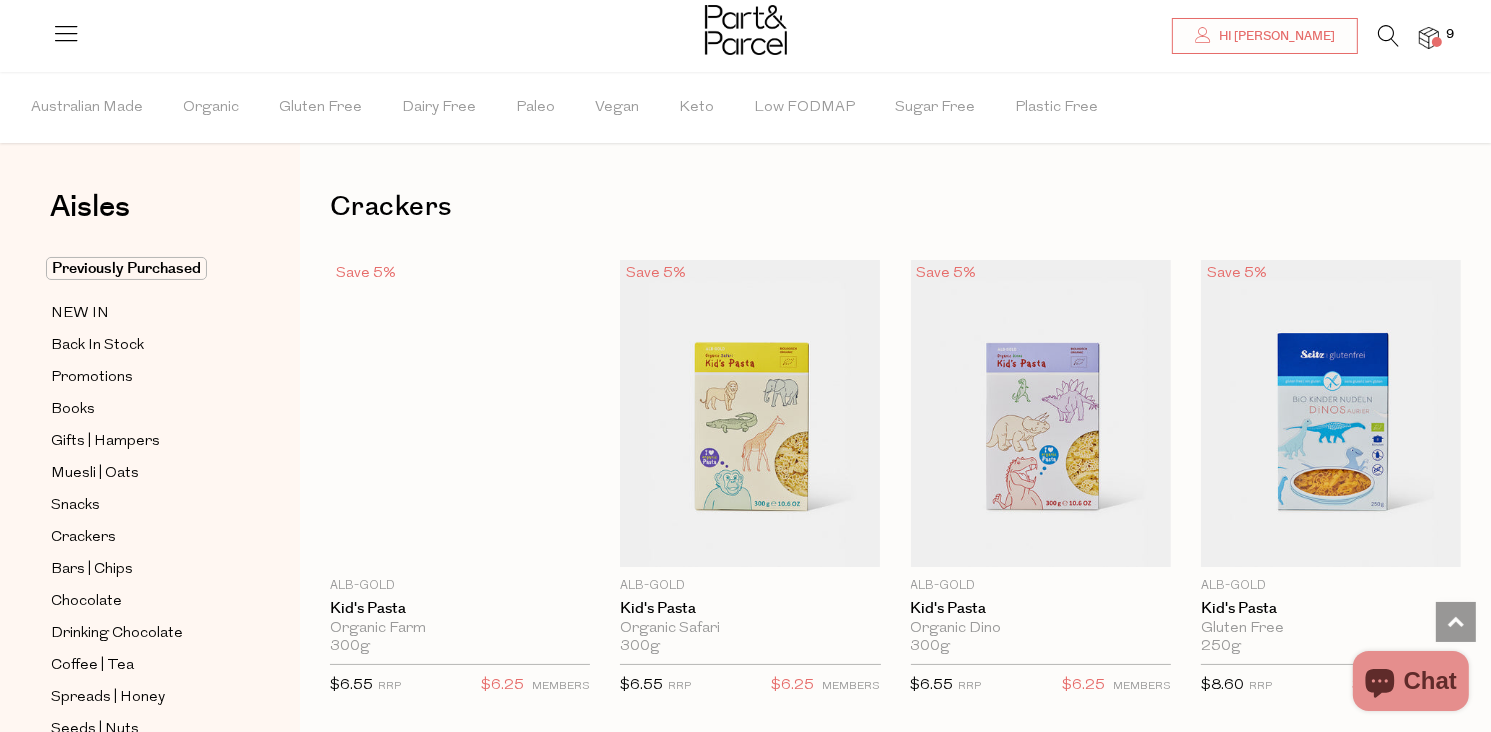 scroll, scrollTop: 0, scrollLeft: 0, axis: both 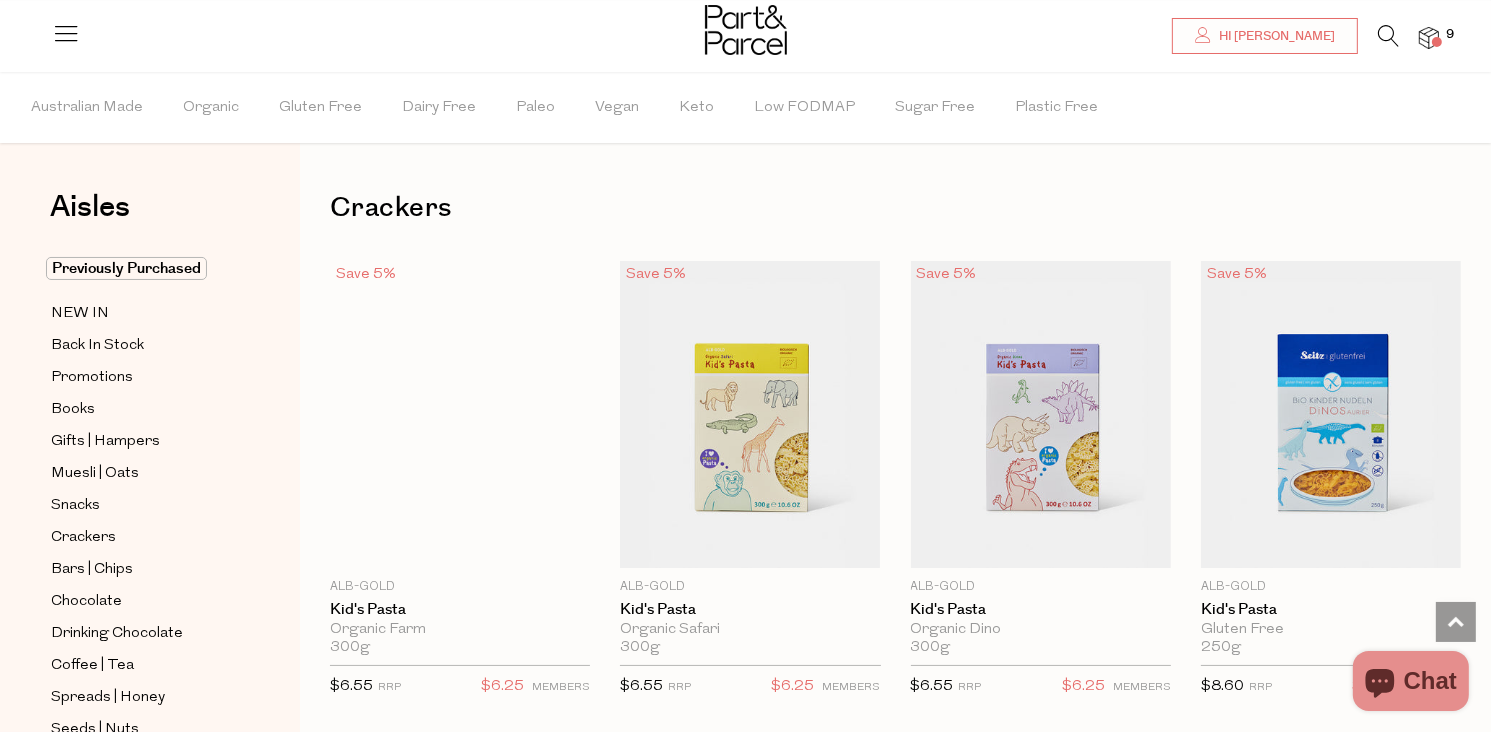 type on "2" 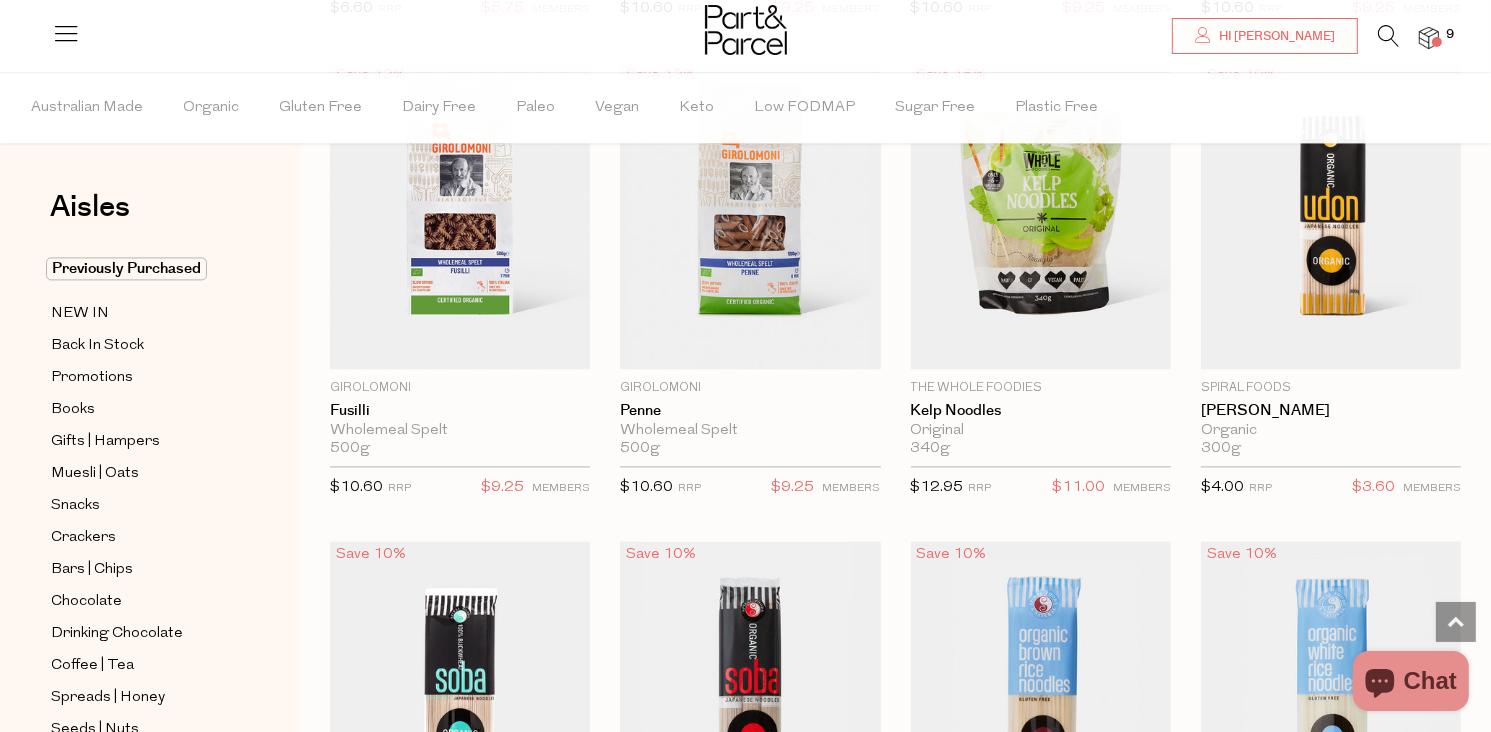 scroll, scrollTop: 4000, scrollLeft: 0, axis: vertical 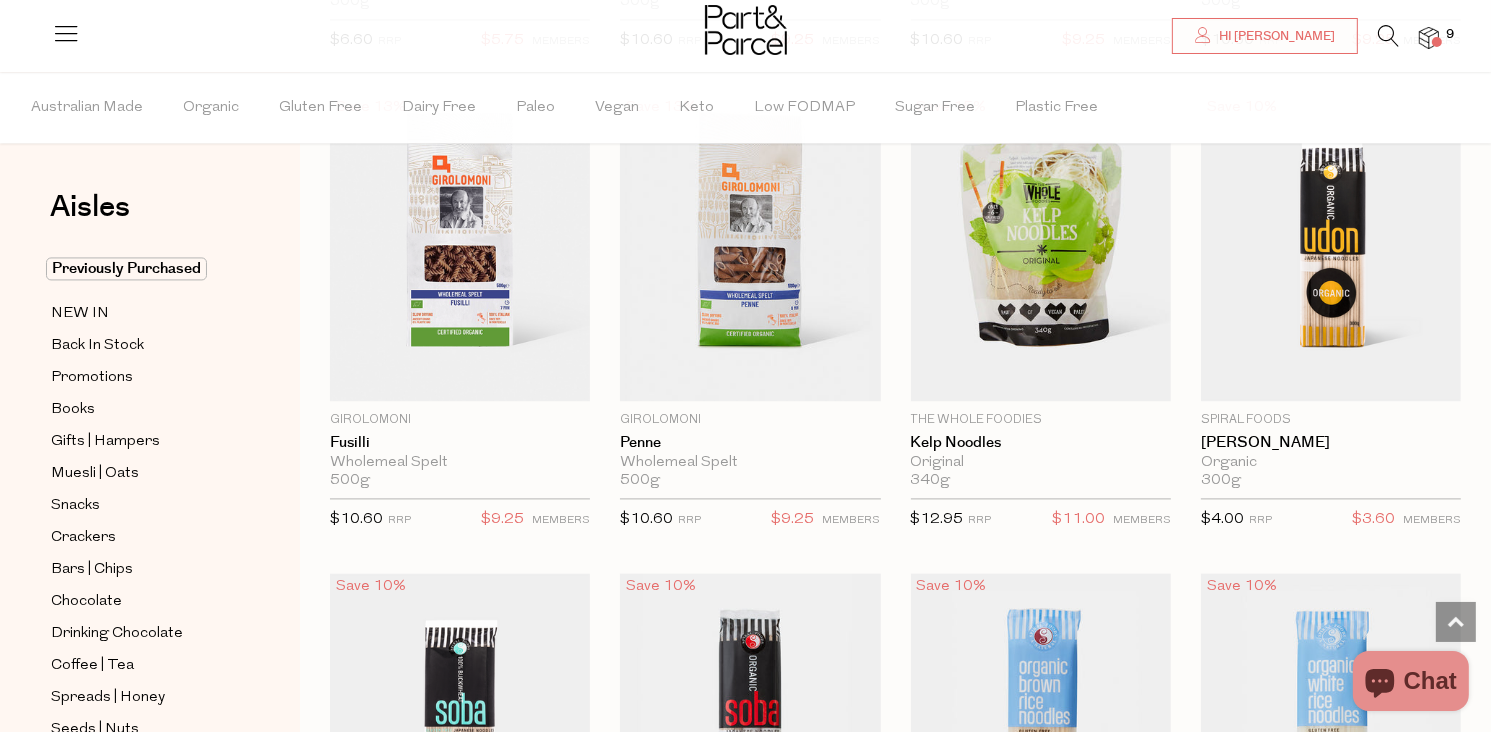 click at bounding box center (1429, 38) 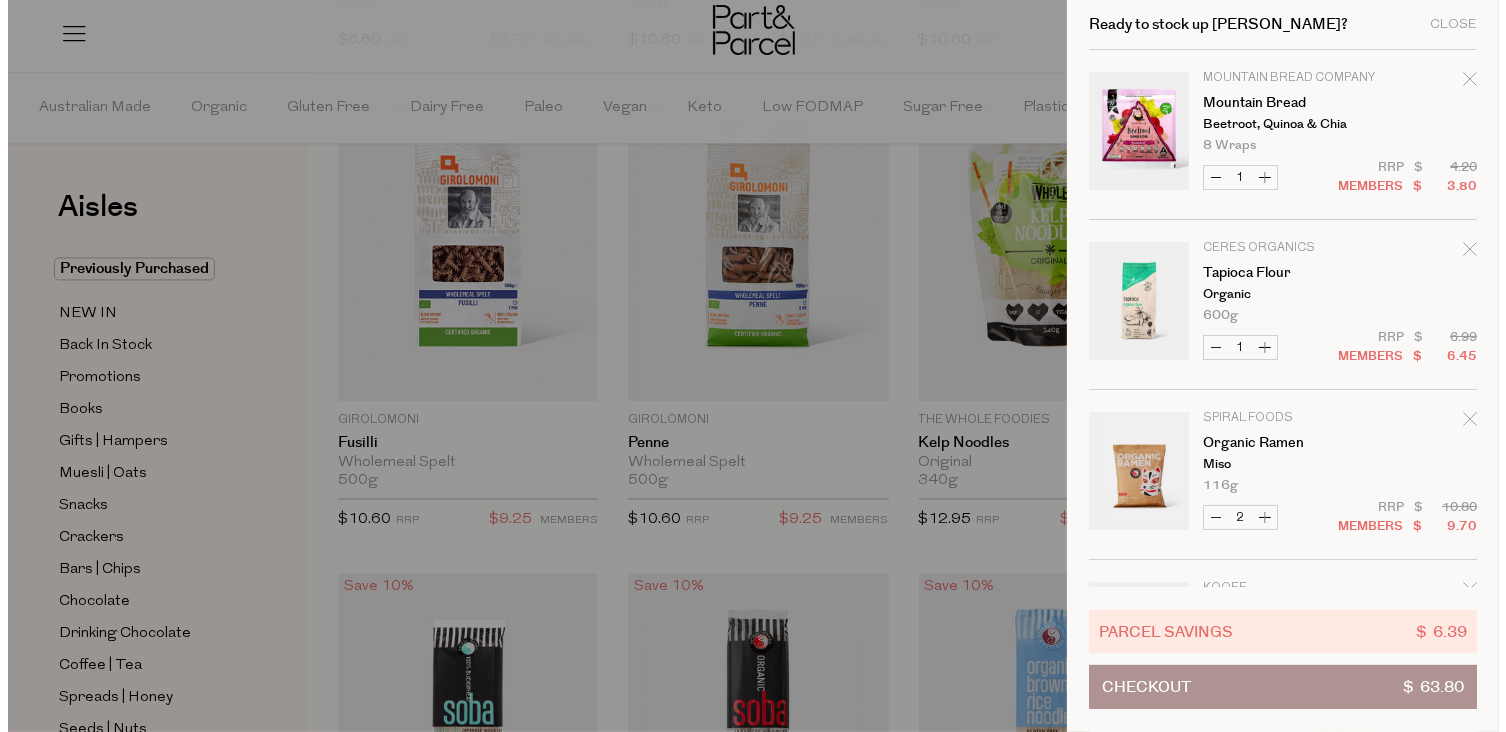 scroll, scrollTop: 4036, scrollLeft: 0, axis: vertical 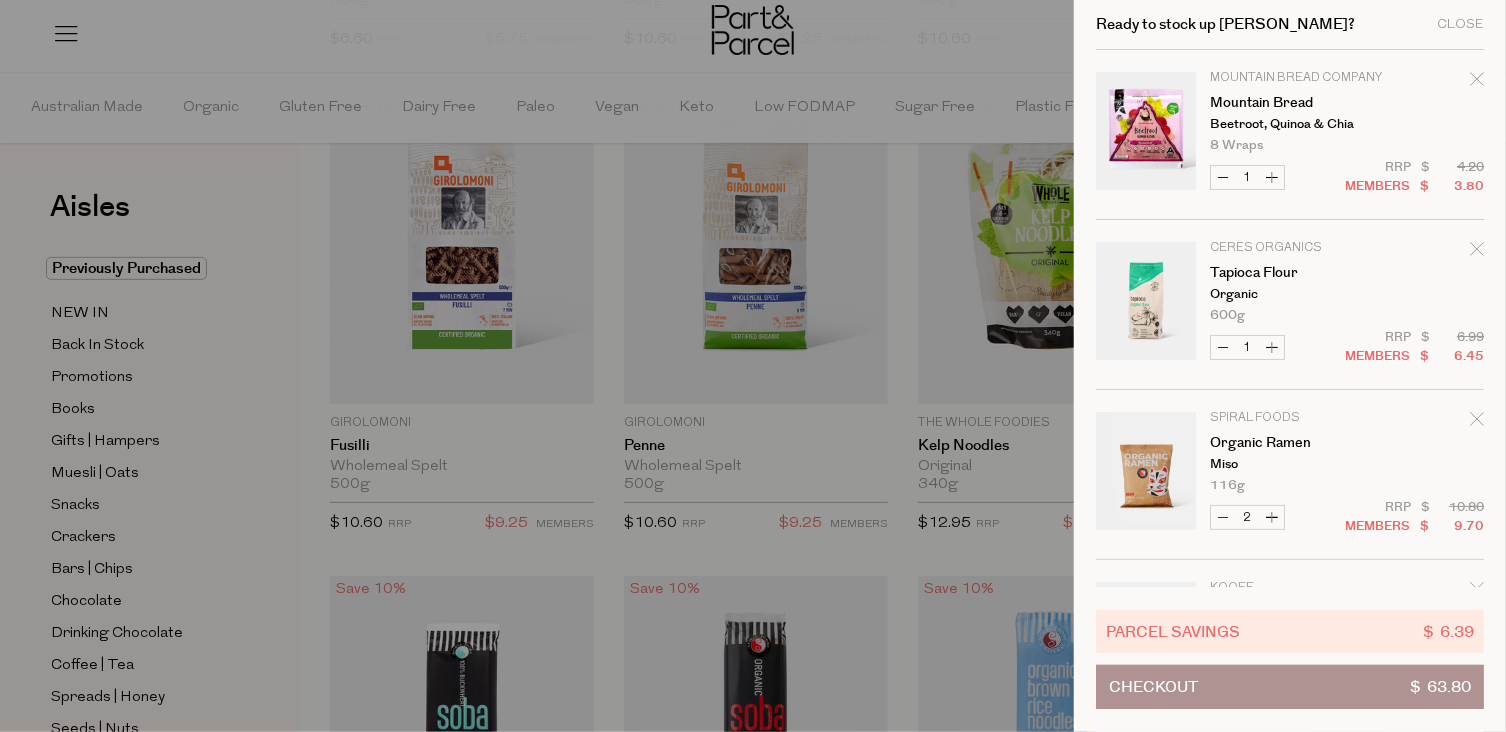 click on "Checkout $ 63.80" at bounding box center [1290, 687] 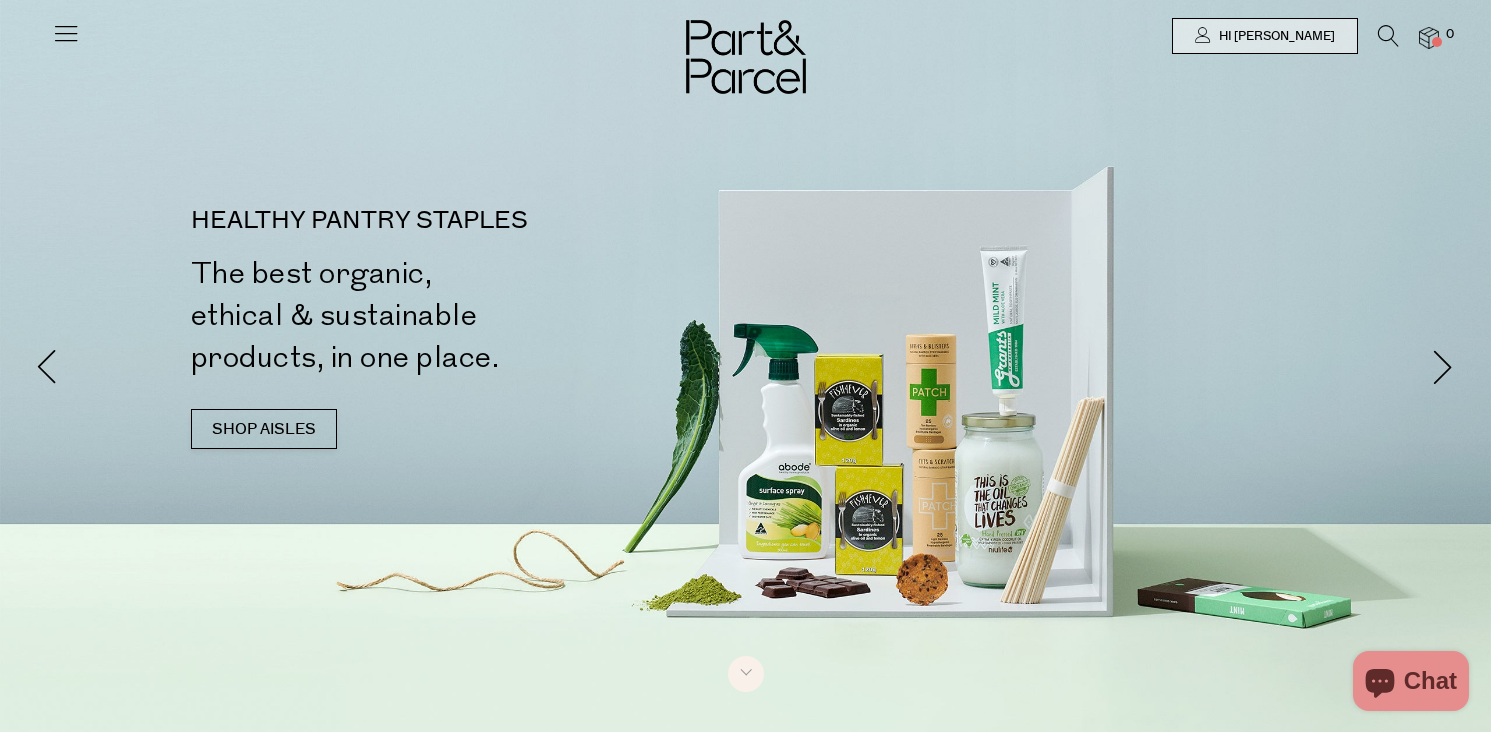 scroll, scrollTop: 0, scrollLeft: 0, axis: both 